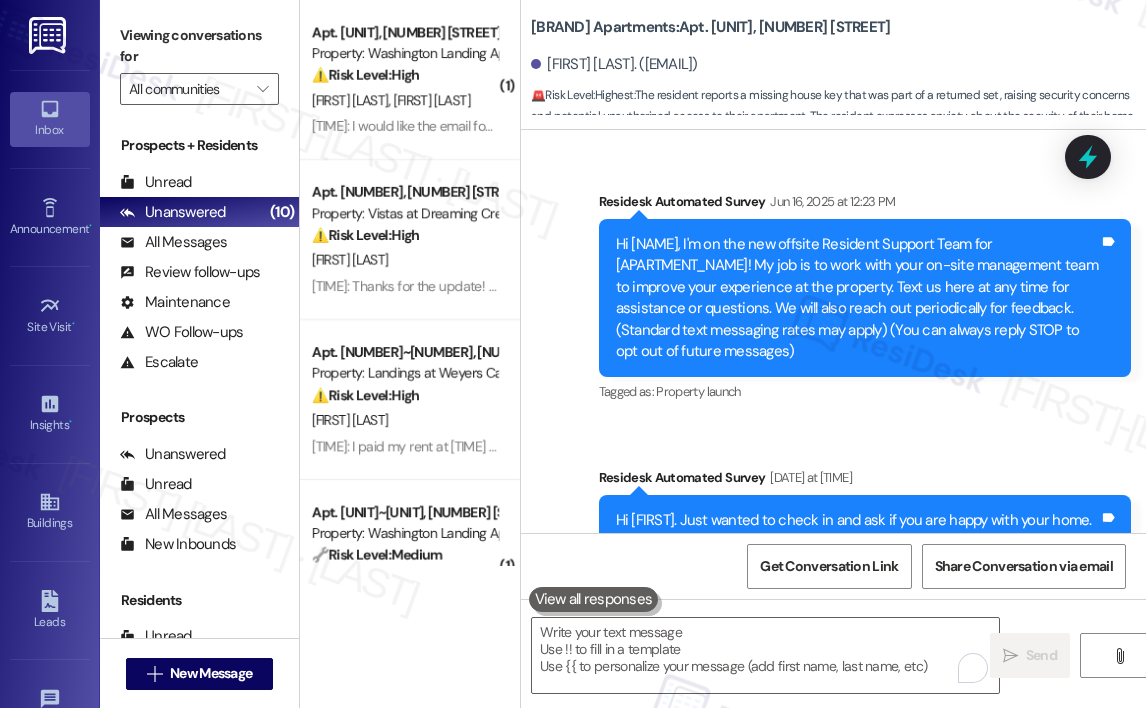 scroll, scrollTop: 0, scrollLeft: 0, axis: both 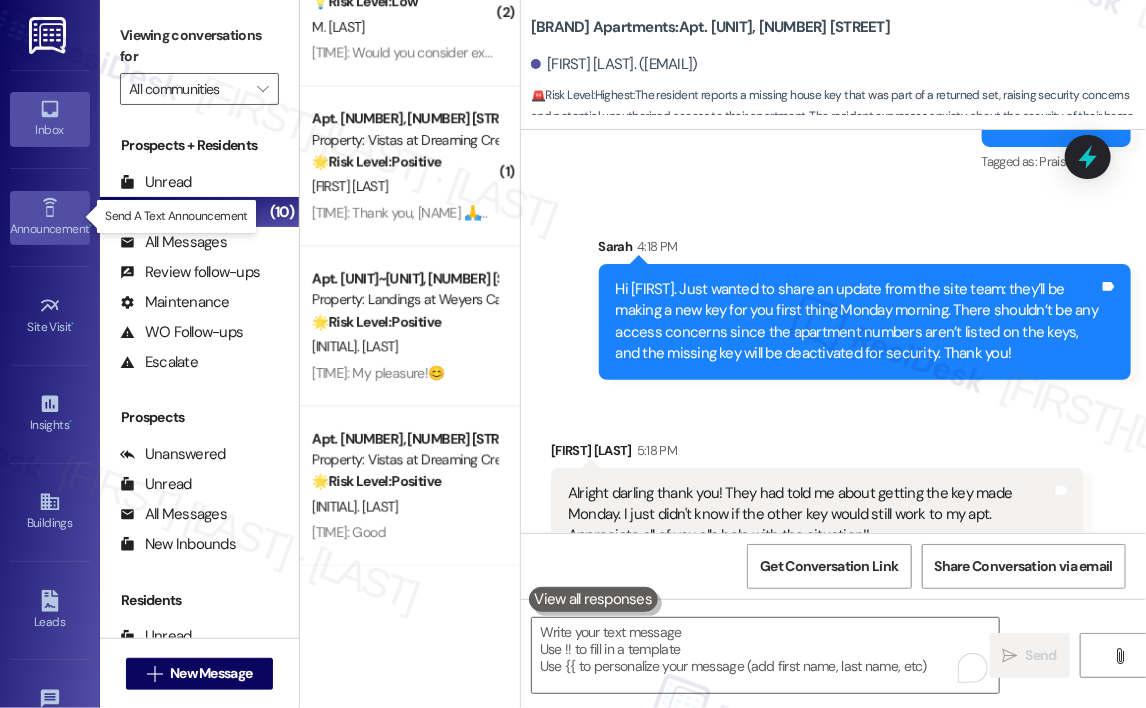 click on "Announcement   •" at bounding box center [50, 229] 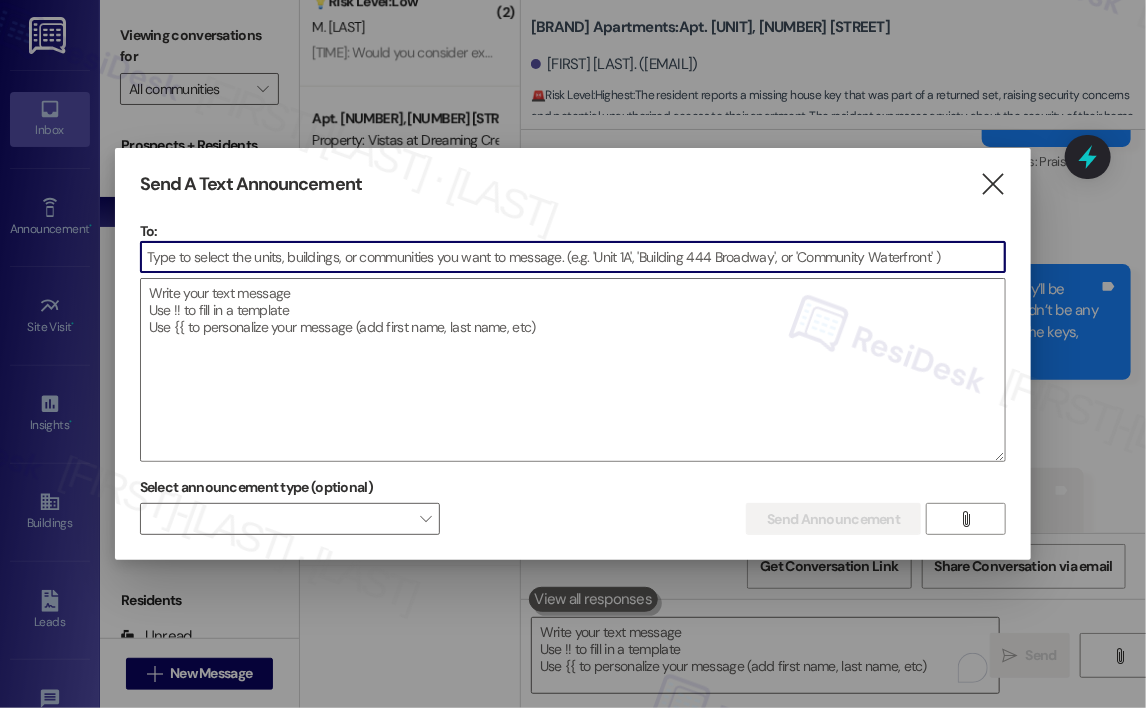 click at bounding box center [573, 257] 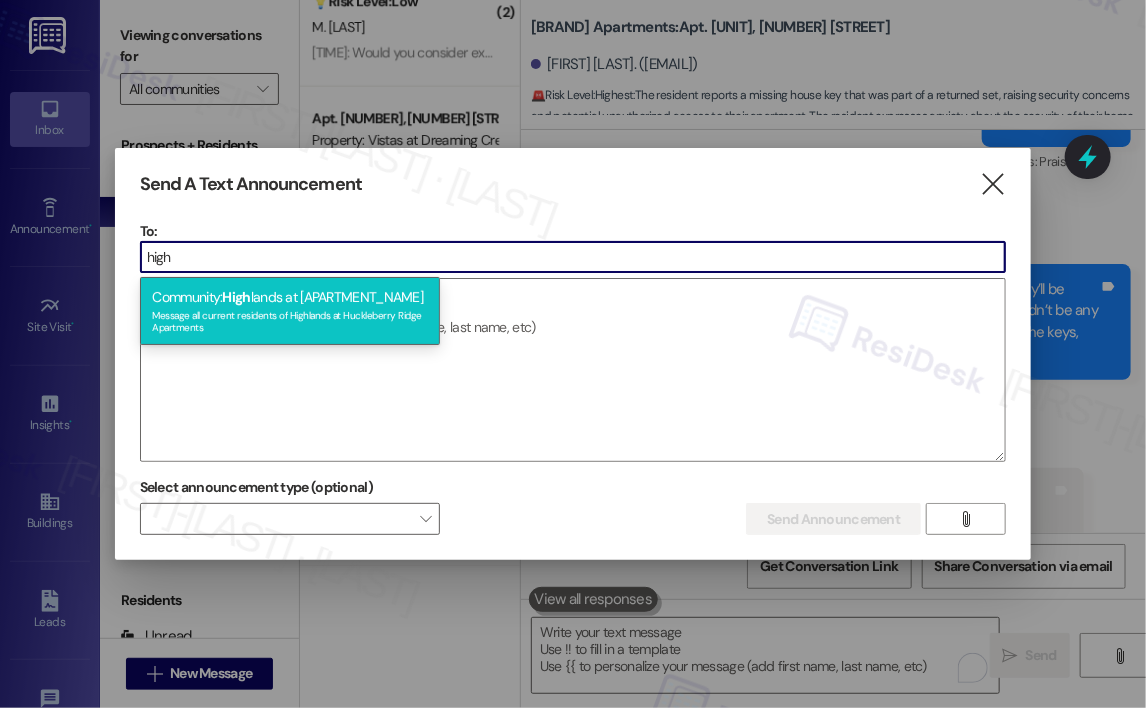 type on "high" 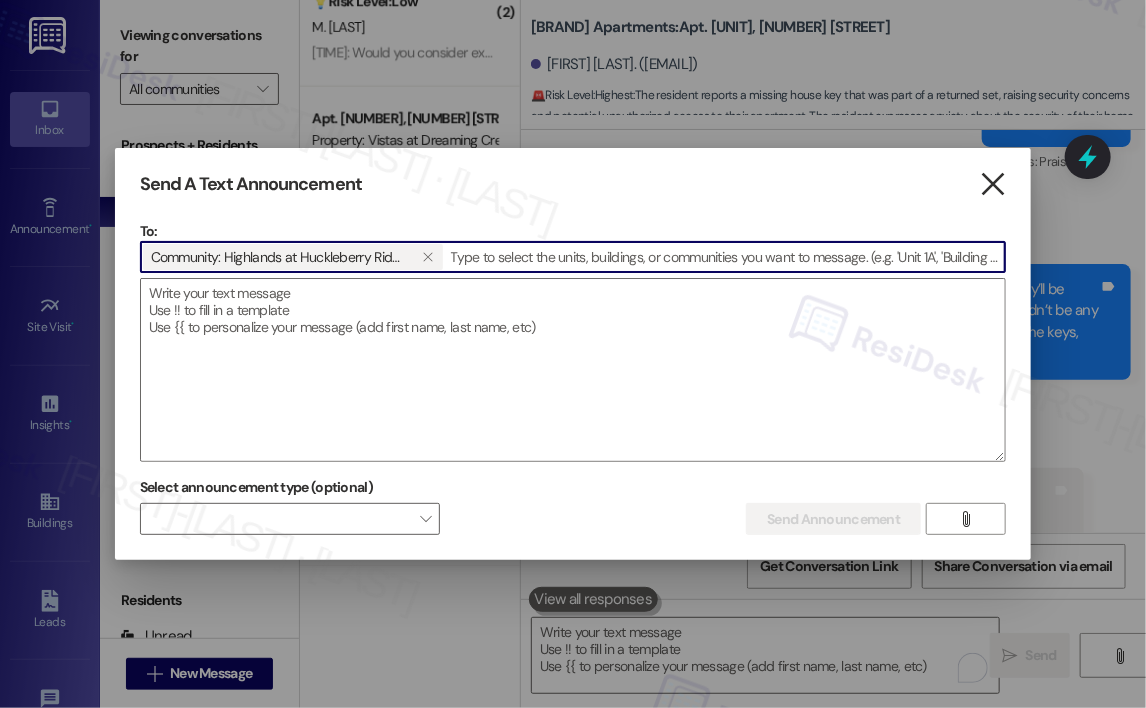 click on "" at bounding box center [993, 184] 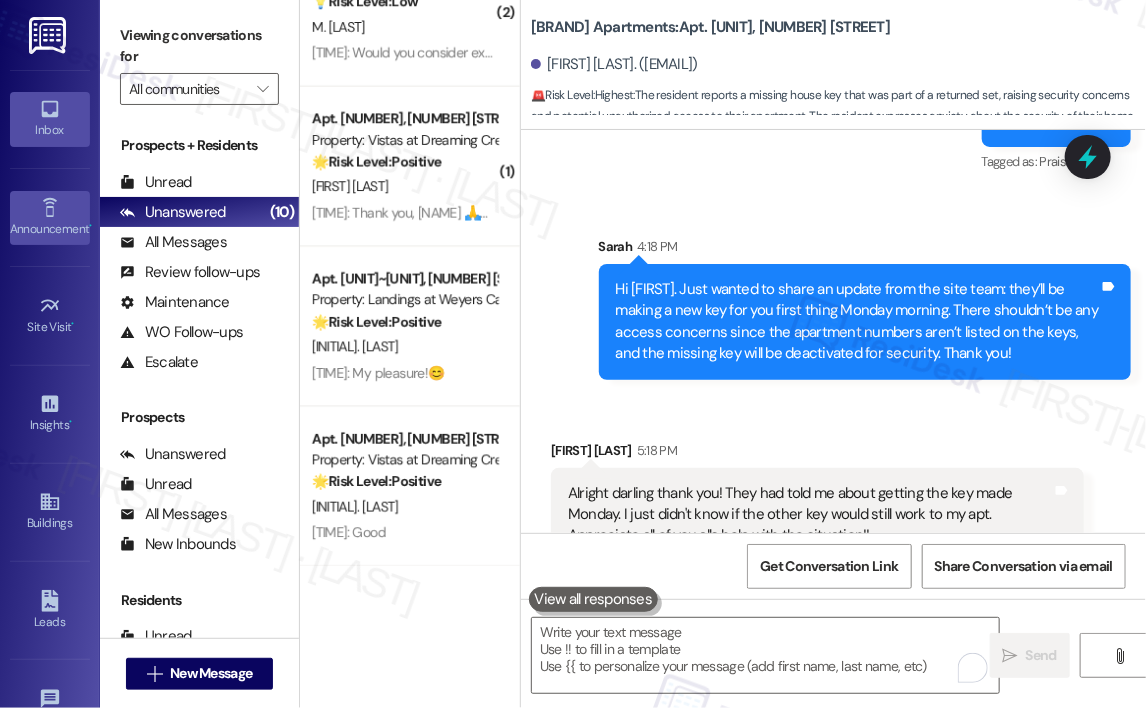 click 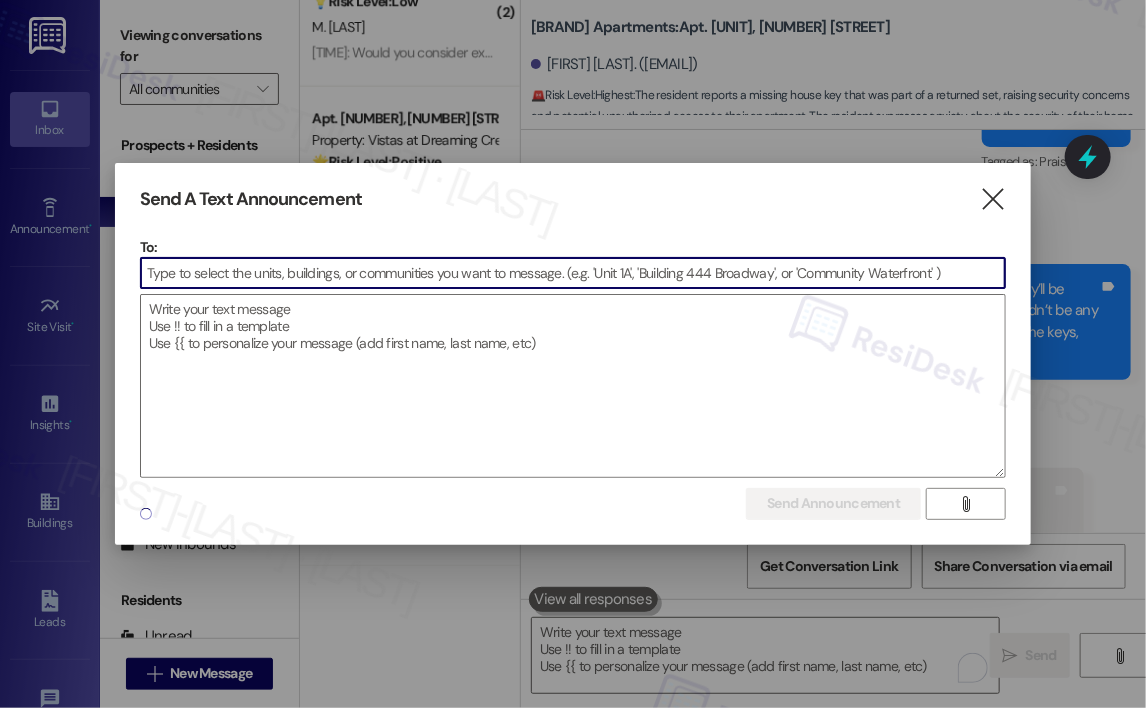 click at bounding box center (573, 273) 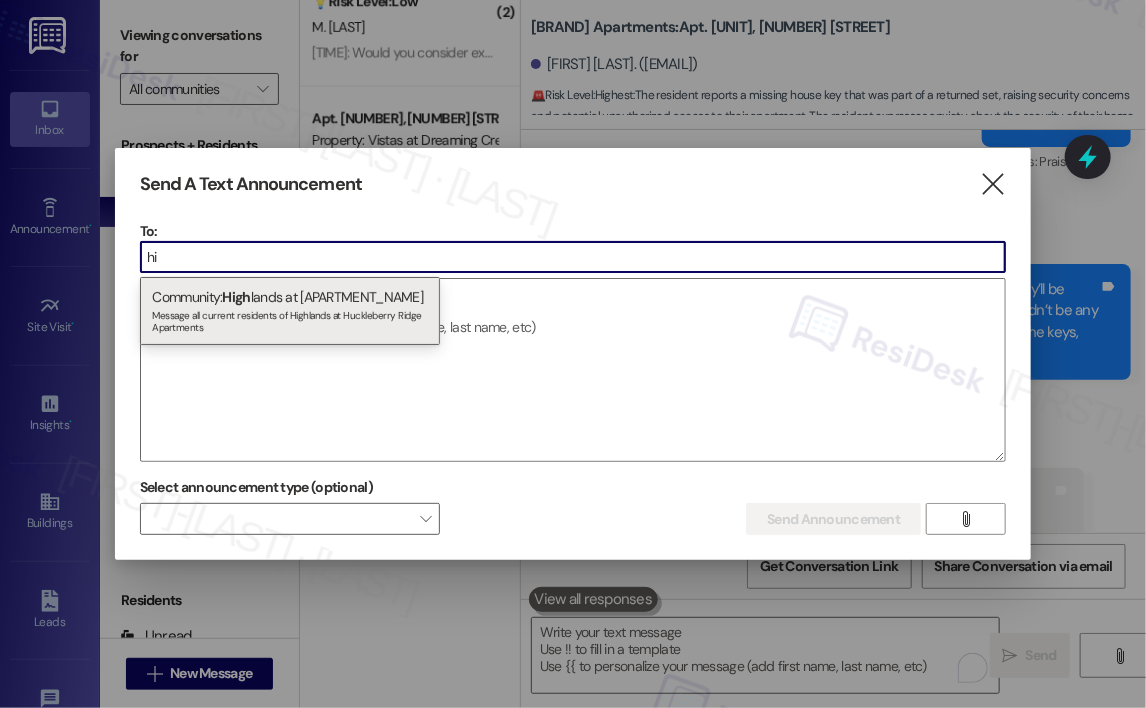 type on "h" 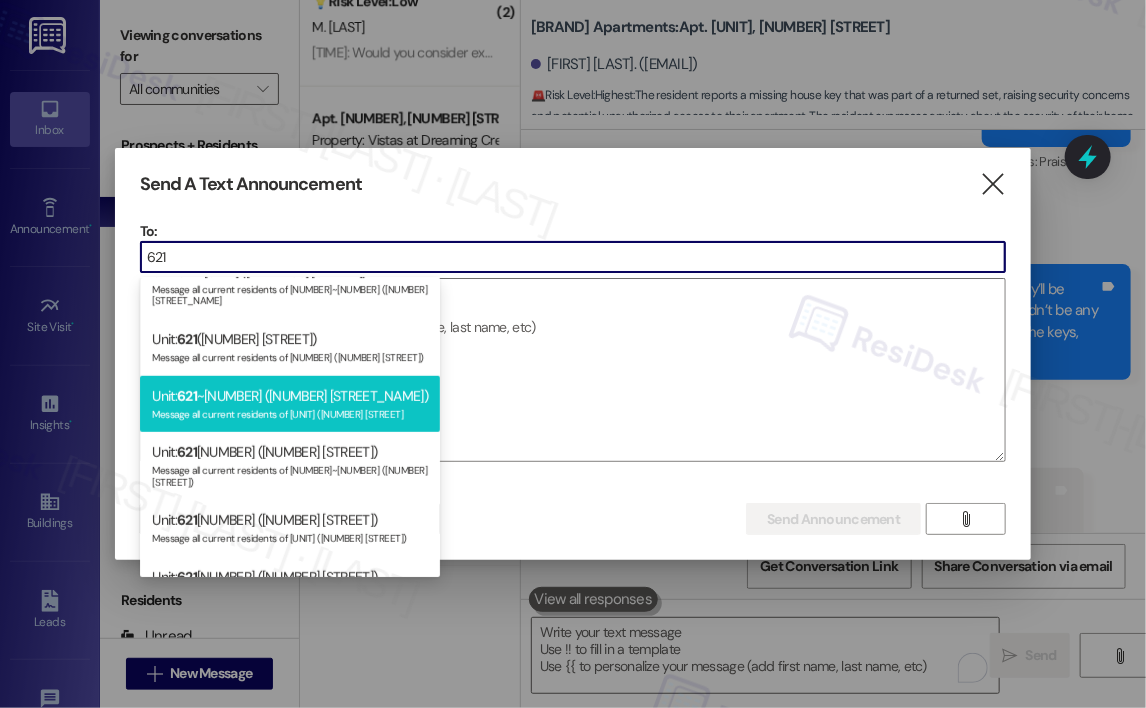 scroll, scrollTop: 700, scrollLeft: 0, axis: vertical 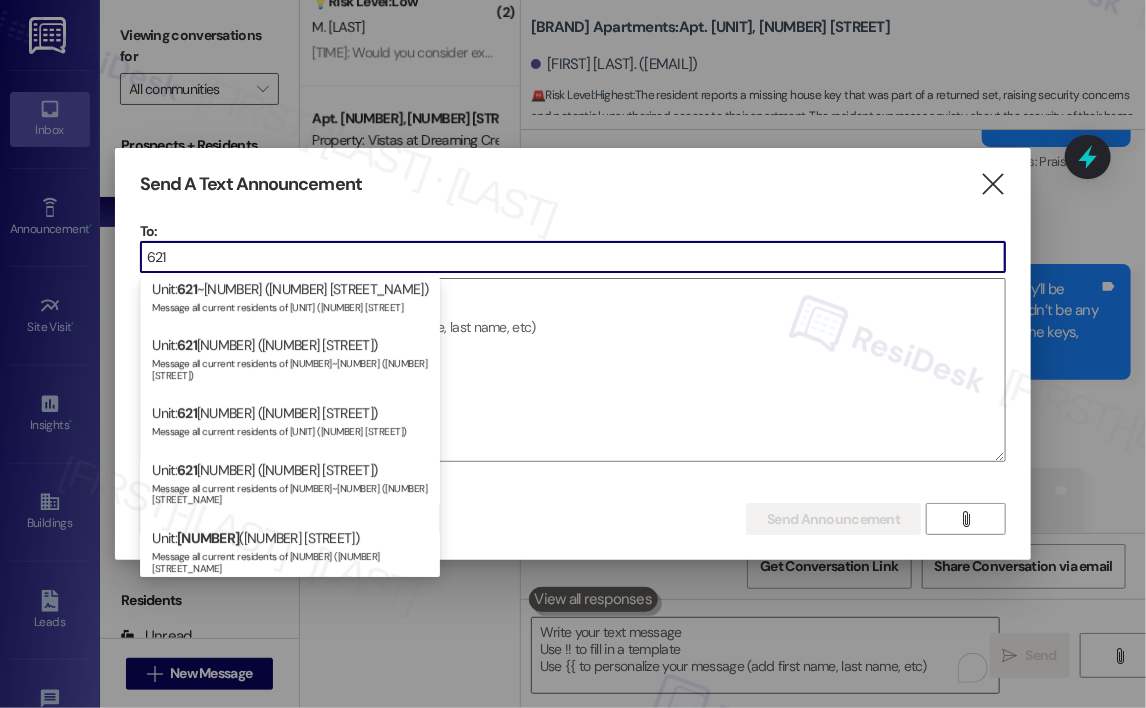 type on "621" 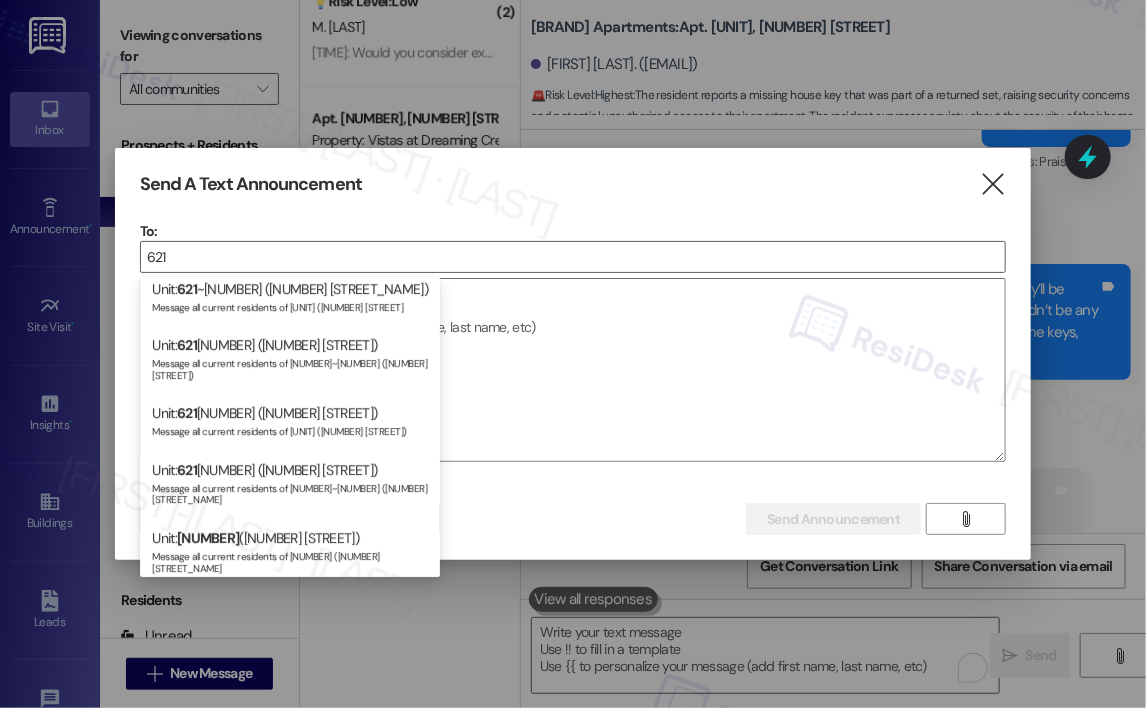click at bounding box center [573, 354] 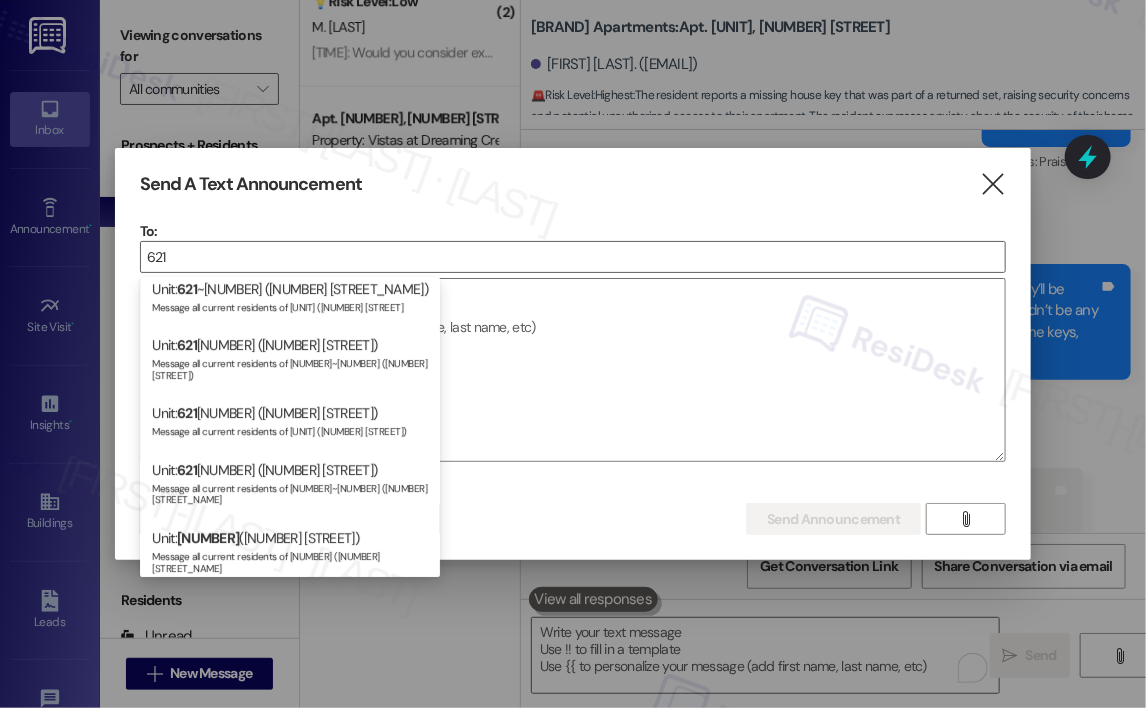 click on "" at bounding box center (993, 184) 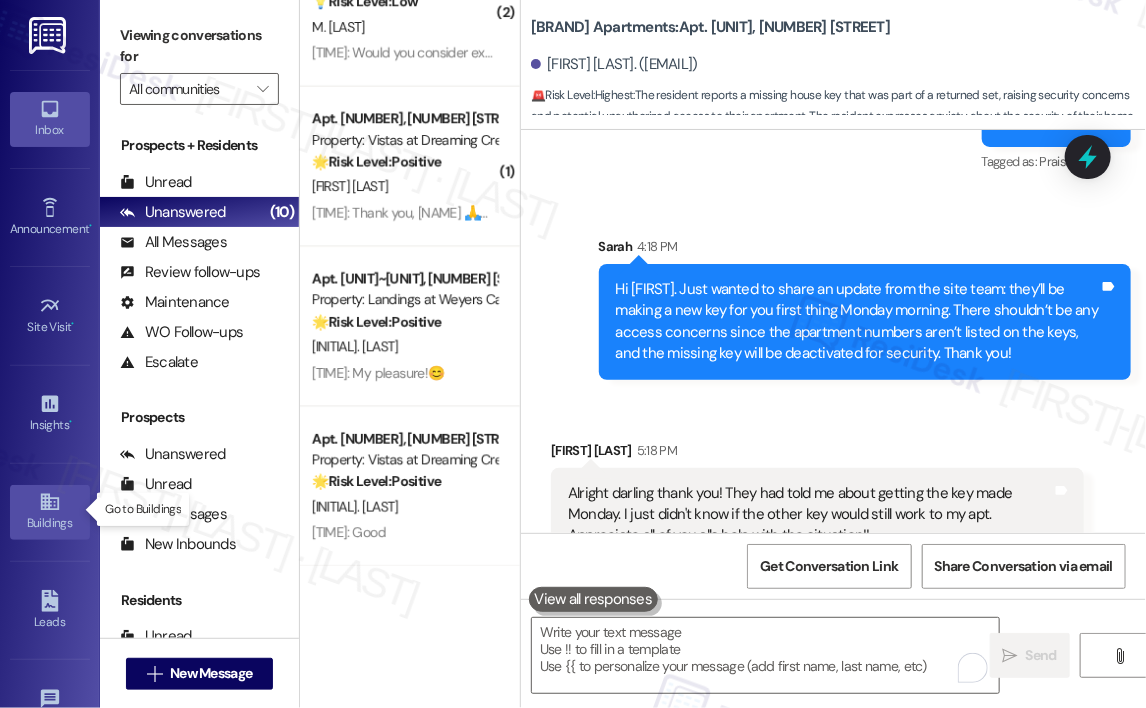 click 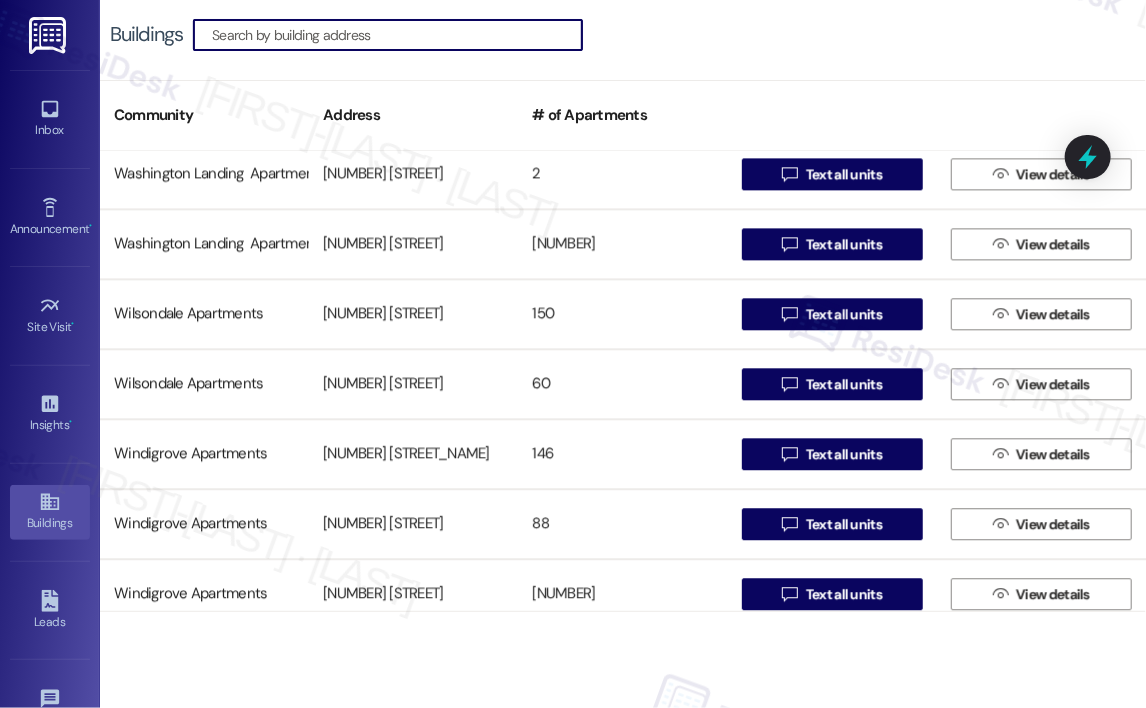 scroll, scrollTop: 1850, scrollLeft: 0, axis: vertical 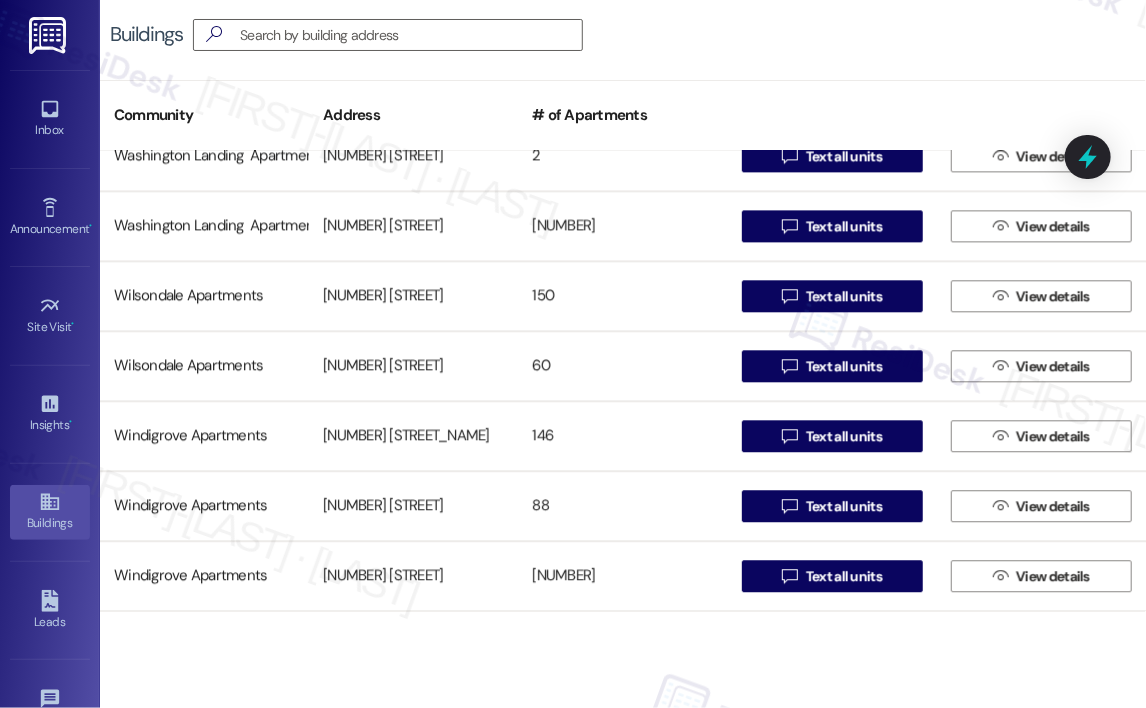 click on "Buildings  Community Address # of Apartments [BRAND] Apartments [NUMBER] [STREET] [NUMBER]  Text all units  View details [BRAND] Apartments [NUMBER] II [STREET] [NUMBER]  Text all units  View details Washington Landing Apartments [NUMBER] [STREET] [NUMBER]  Text all units  View details Washington Landing Apartments [NUMBER] II [STREET] [NUMBER]  Text all units  View details Wilsondale Apartments [NUMBER] [STREET] [NUMBER]  Text all units  View details Wilsondale Apartments [NUMBER] Mixed [STREET] [NUMBER]  Text all units  View details Windigrove Apartments [NUMBER] [STREET] [NUMBER]  Text all units  View details Windigrove Apartments [NUMBER] II [STREET] [NUMBER]  Text all units  View details Windigrove Apartments [NUMBER] III [STREET] [NUMBER]  Text all units  View details" at bounding box center (623, 306) 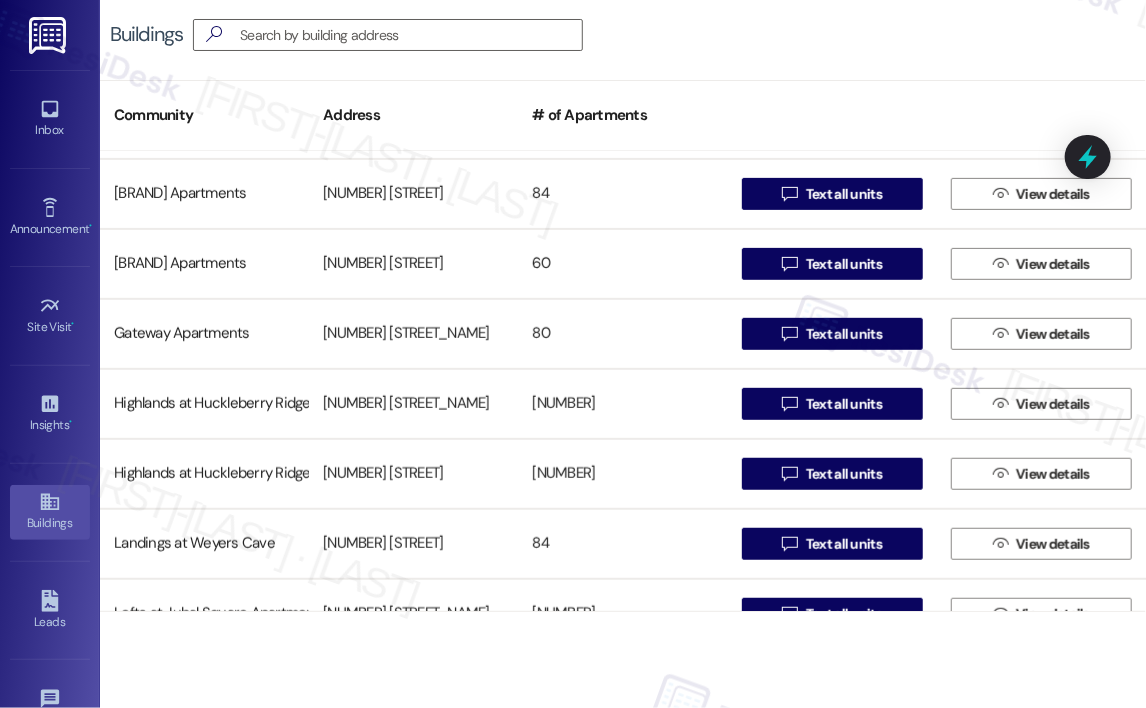 scroll, scrollTop: 500, scrollLeft: 0, axis: vertical 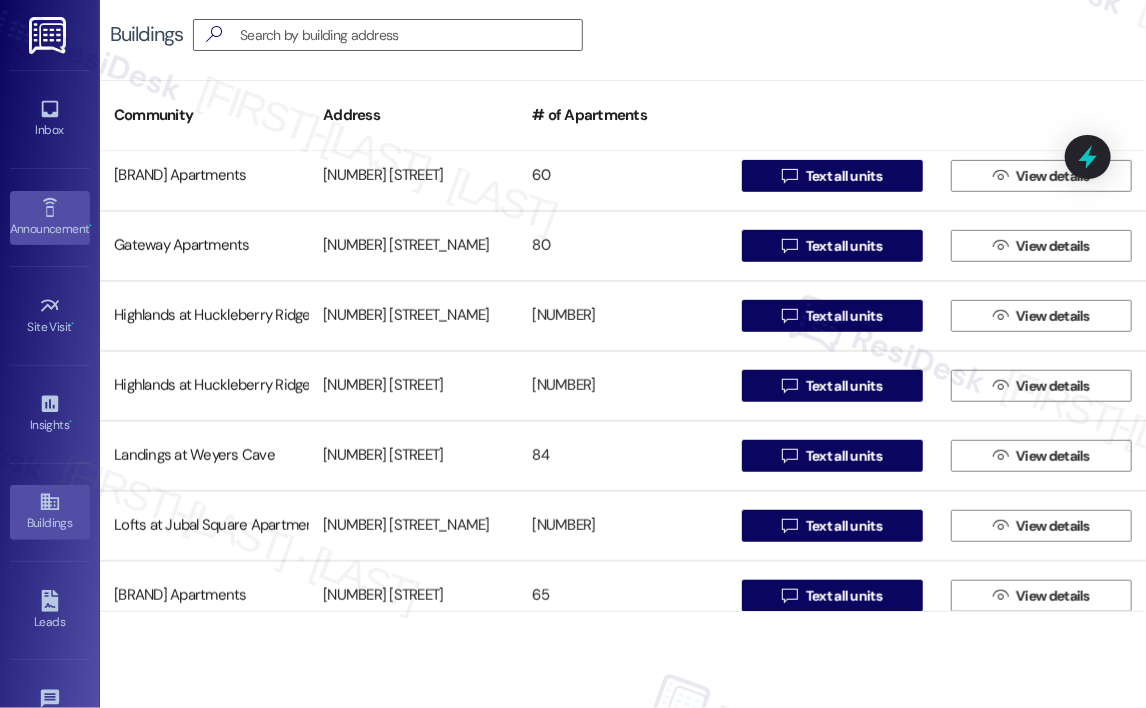 click 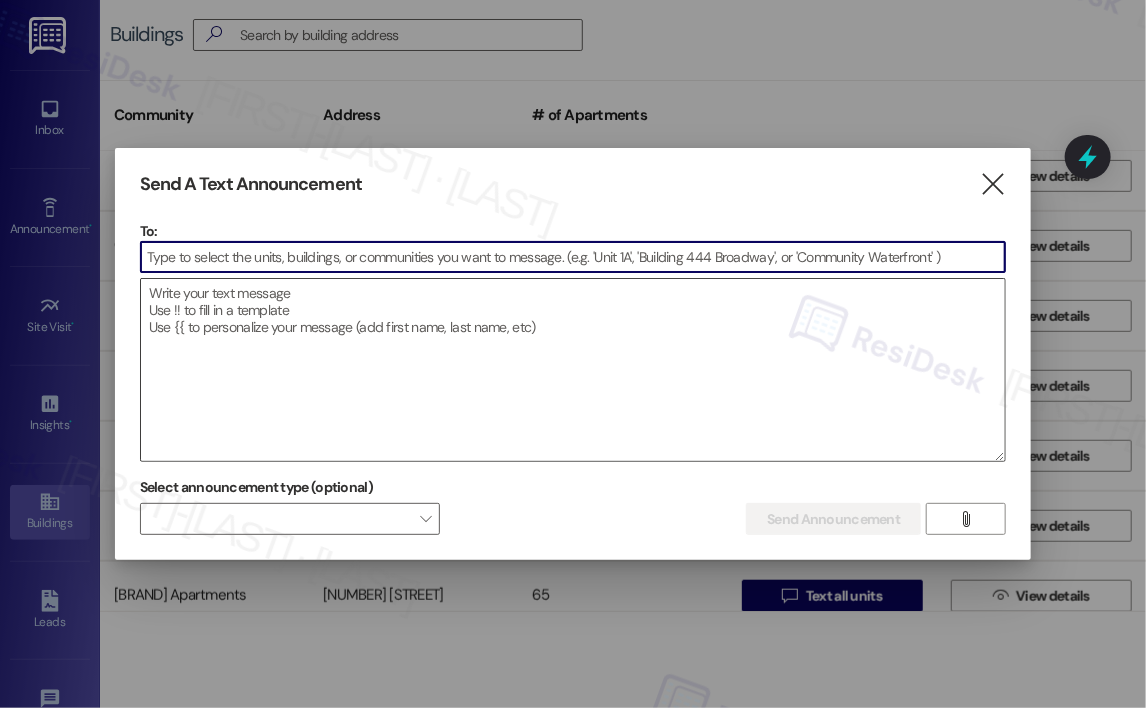 click at bounding box center (573, 370) 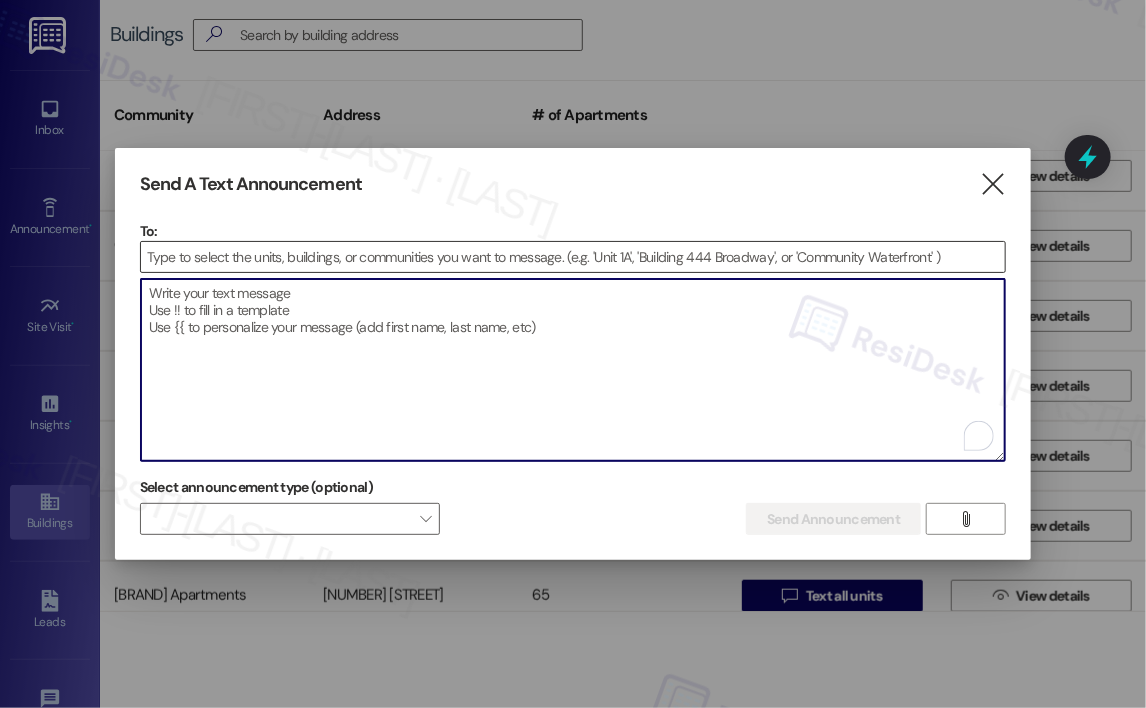 click at bounding box center (573, 257) 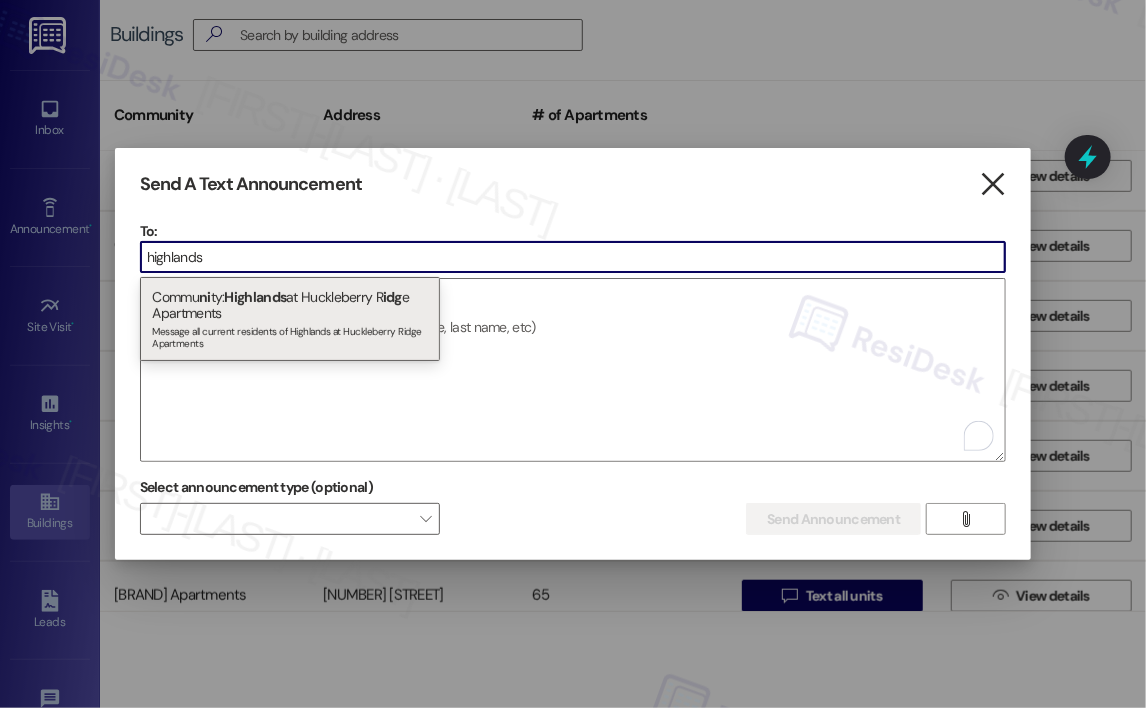 type on "highlands" 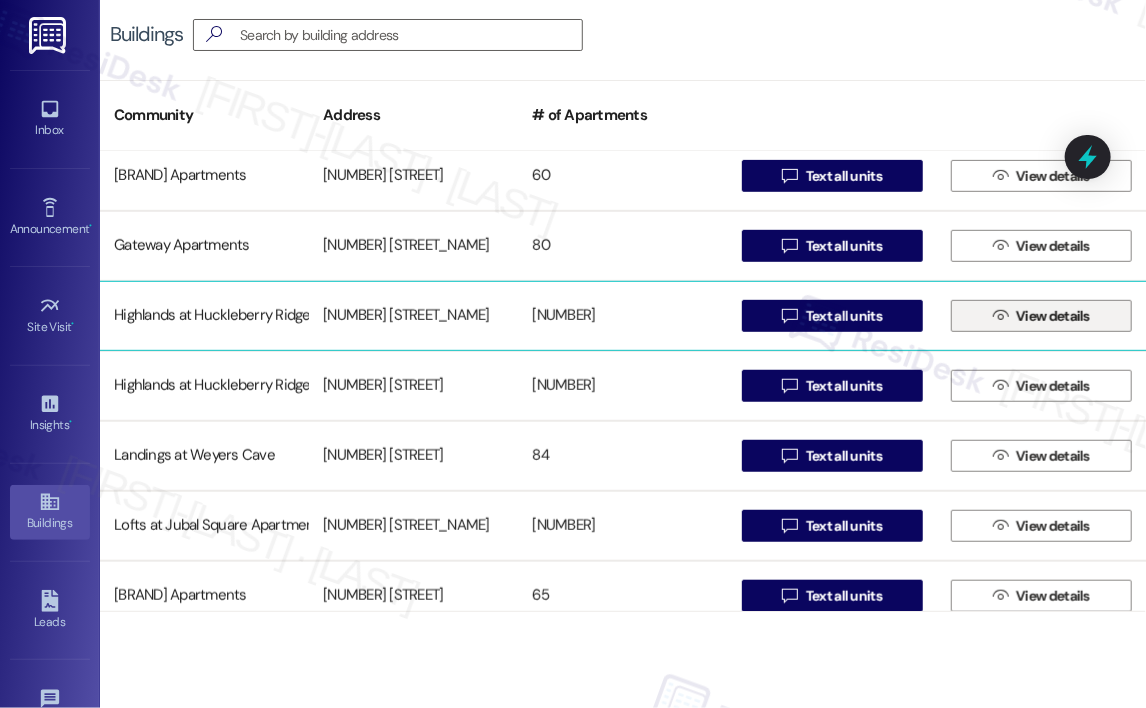 click on "View details" at bounding box center [1053, 316] 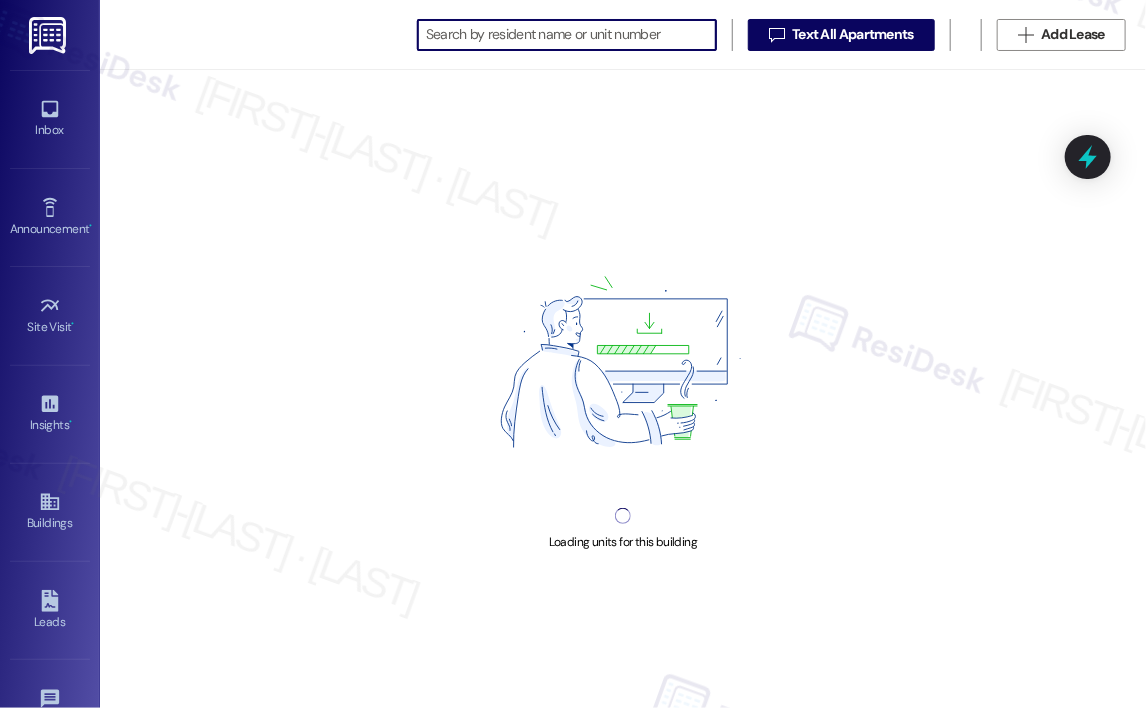 scroll, scrollTop: 0, scrollLeft: 0, axis: both 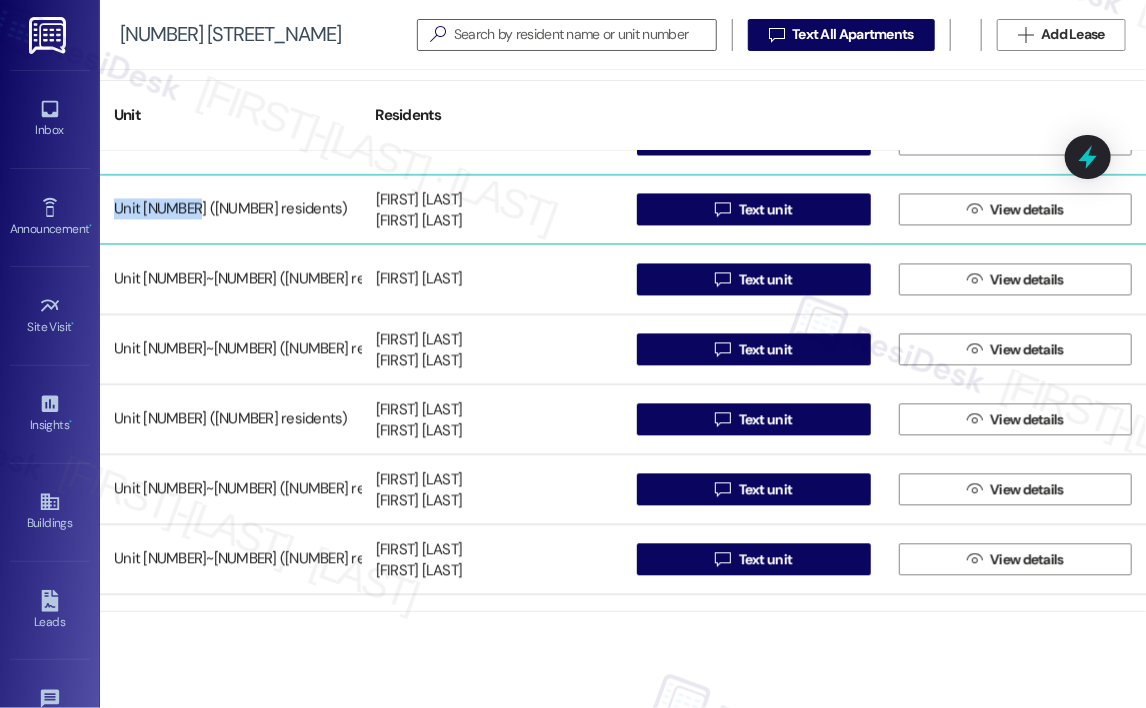 drag, startPoint x: 193, startPoint y: 163, endPoint x: 114, endPoint y: 200, distance: 87.23531 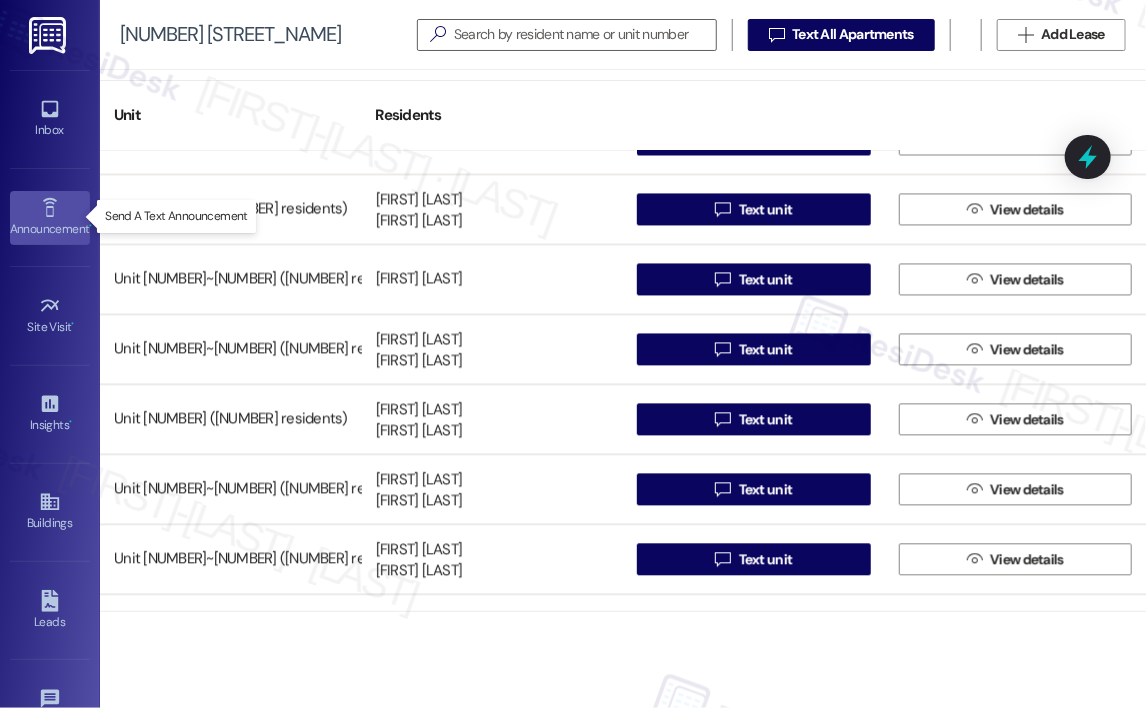 click on "Announcement   •" at bounding box center (50, 229) 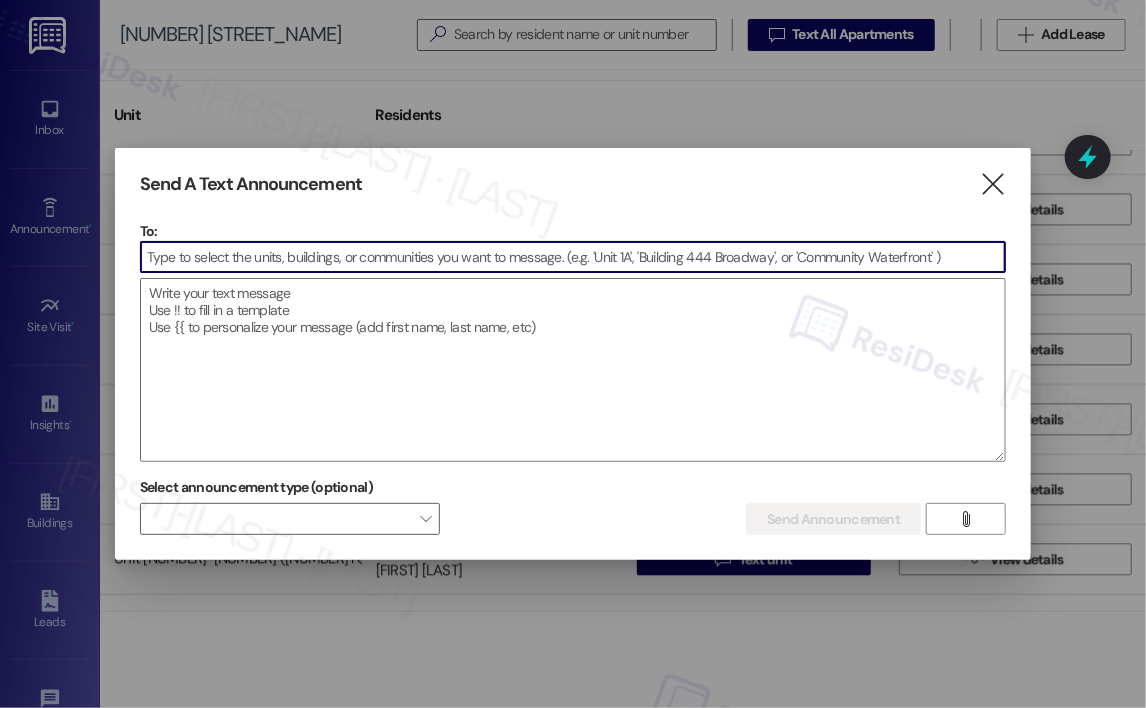 click at bounding box center [573, 257] 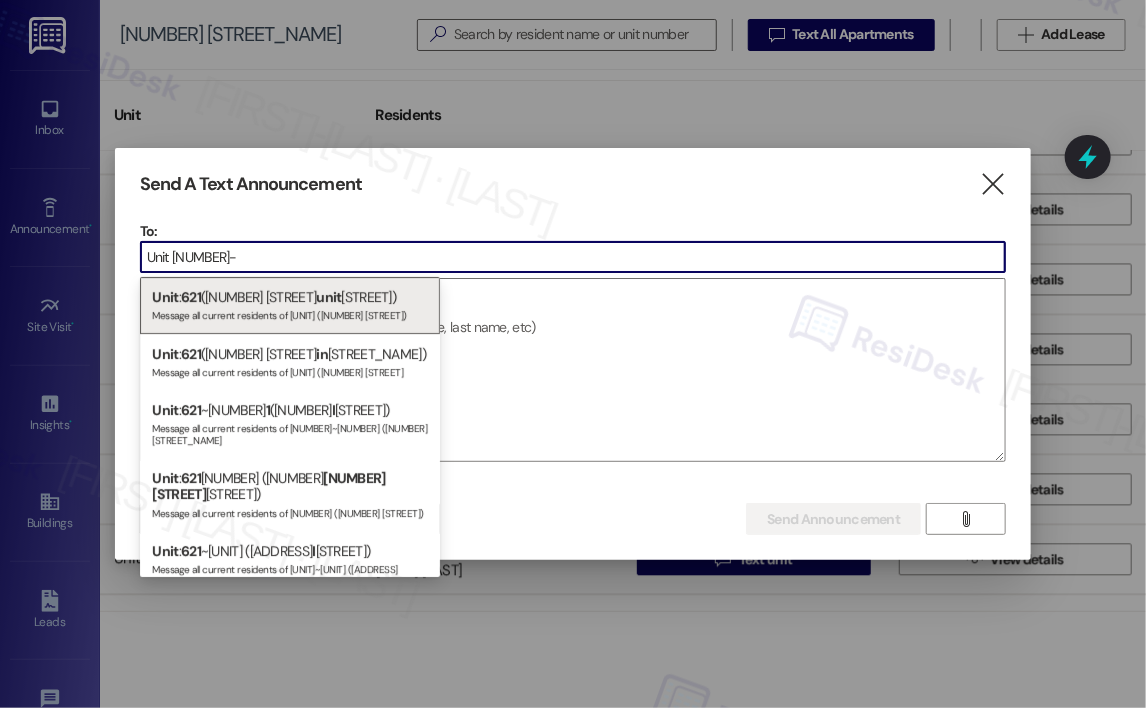 type on "Unit [NUMBER]-" 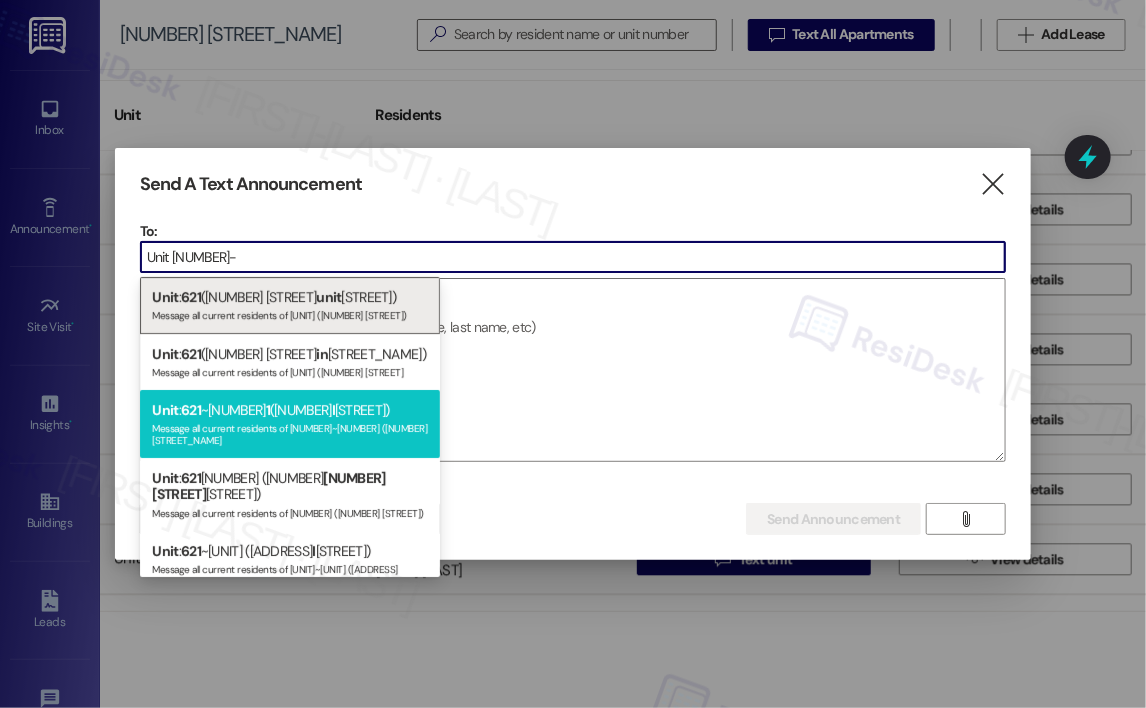 click on "Message all current residents of [NUMBER]~[NUMBER] ([NUMBER] [STREET_NAME]" at bounding box center [290, 432] 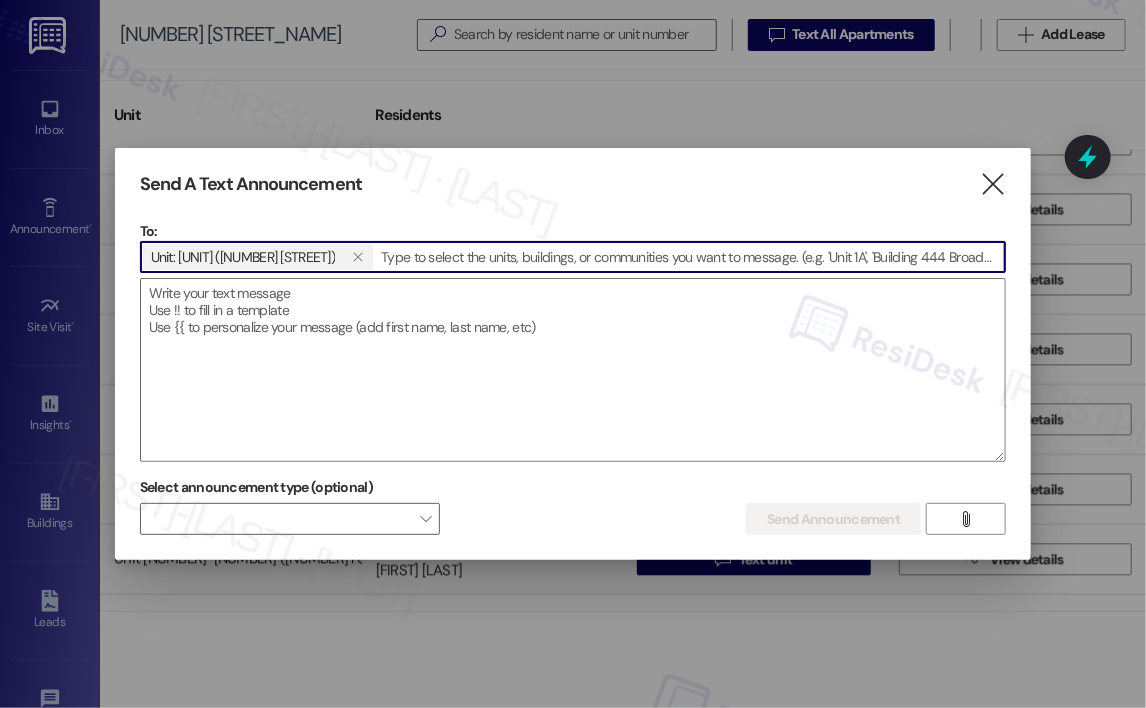 click at bounding box center [690, 257] 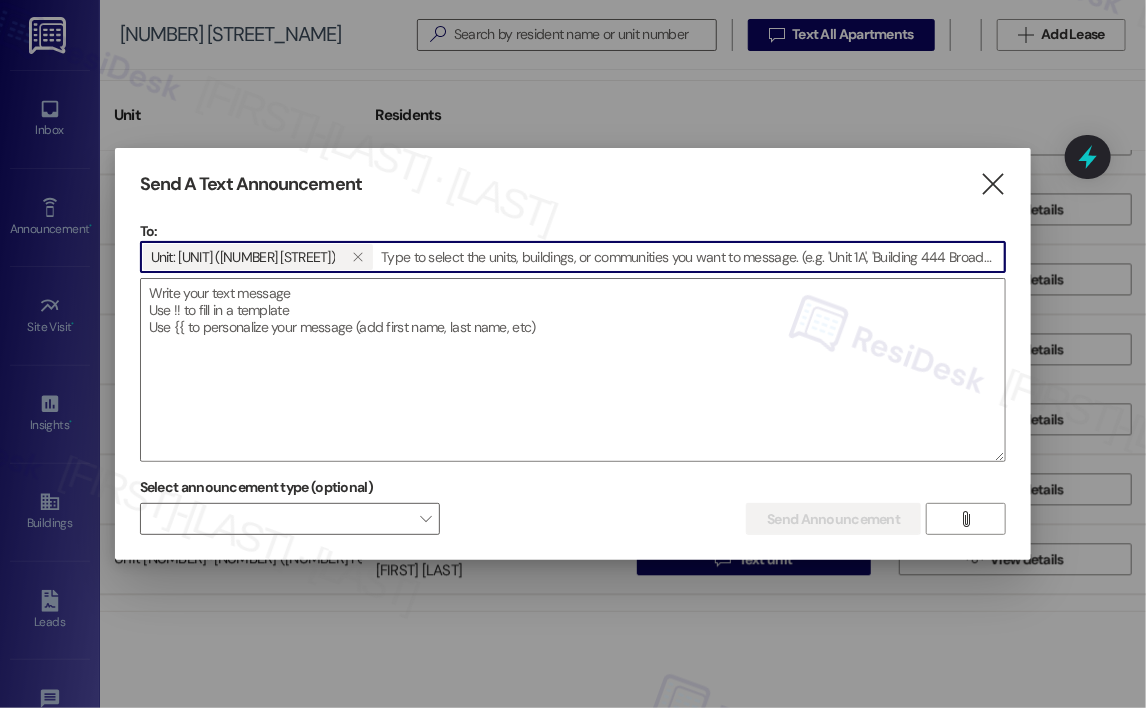 paste on "Unit 621~302" 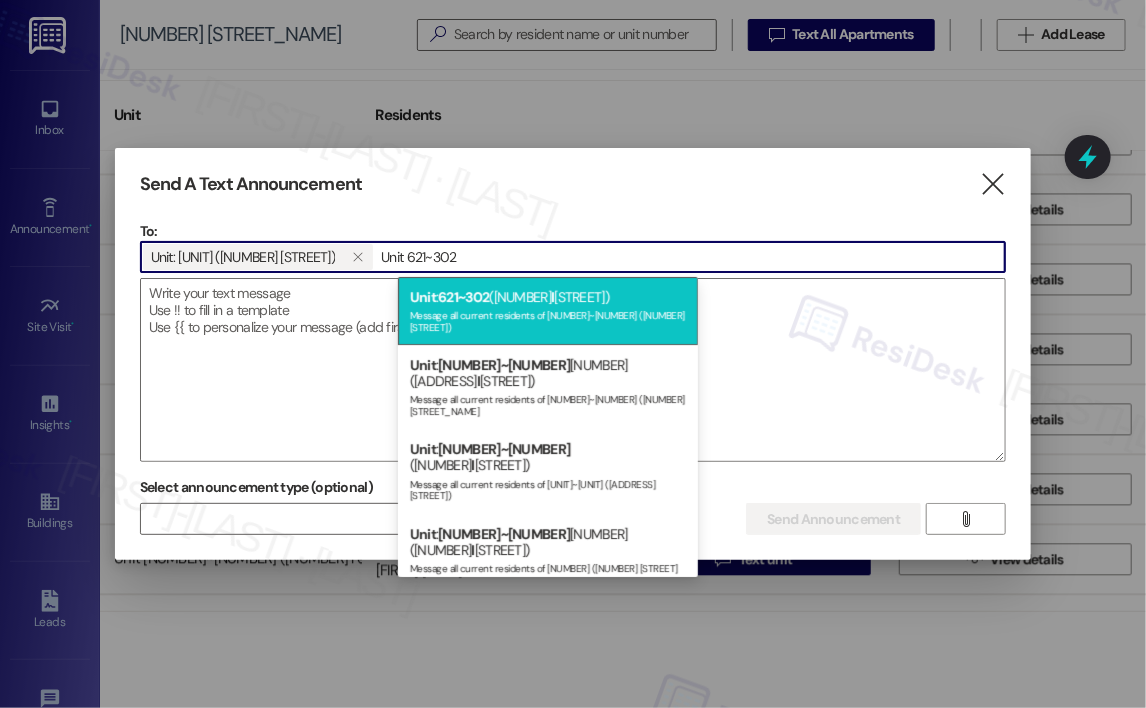 type on "Unit 621~302" 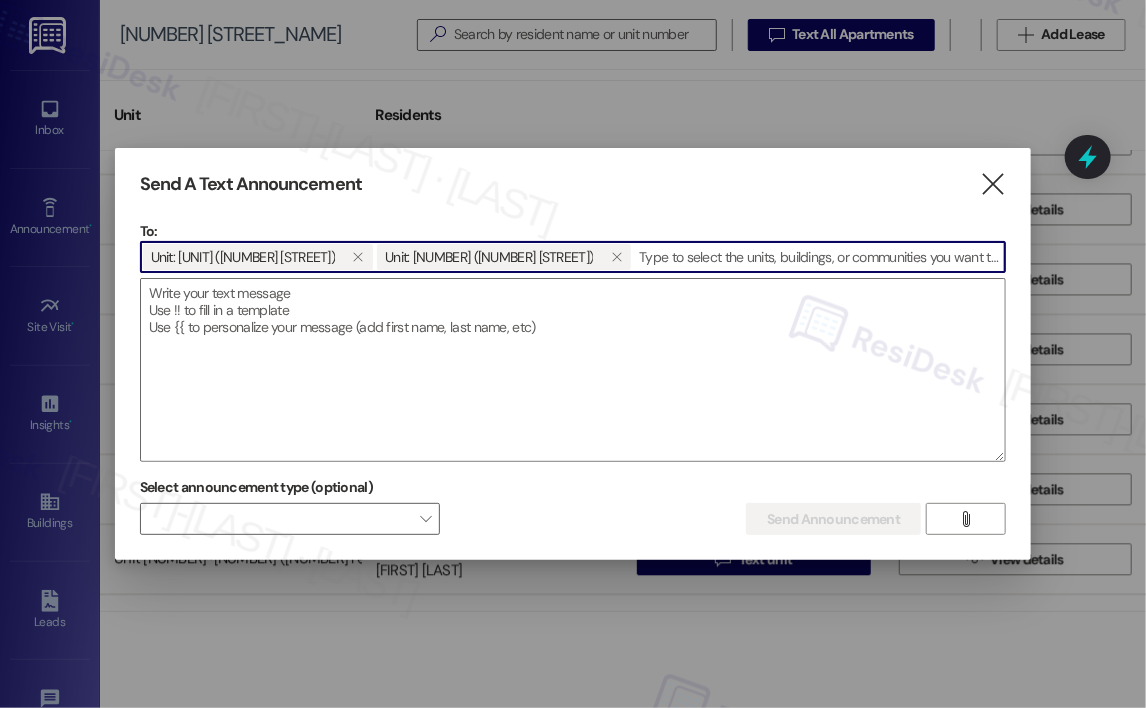 paste on "Unit 621~302" 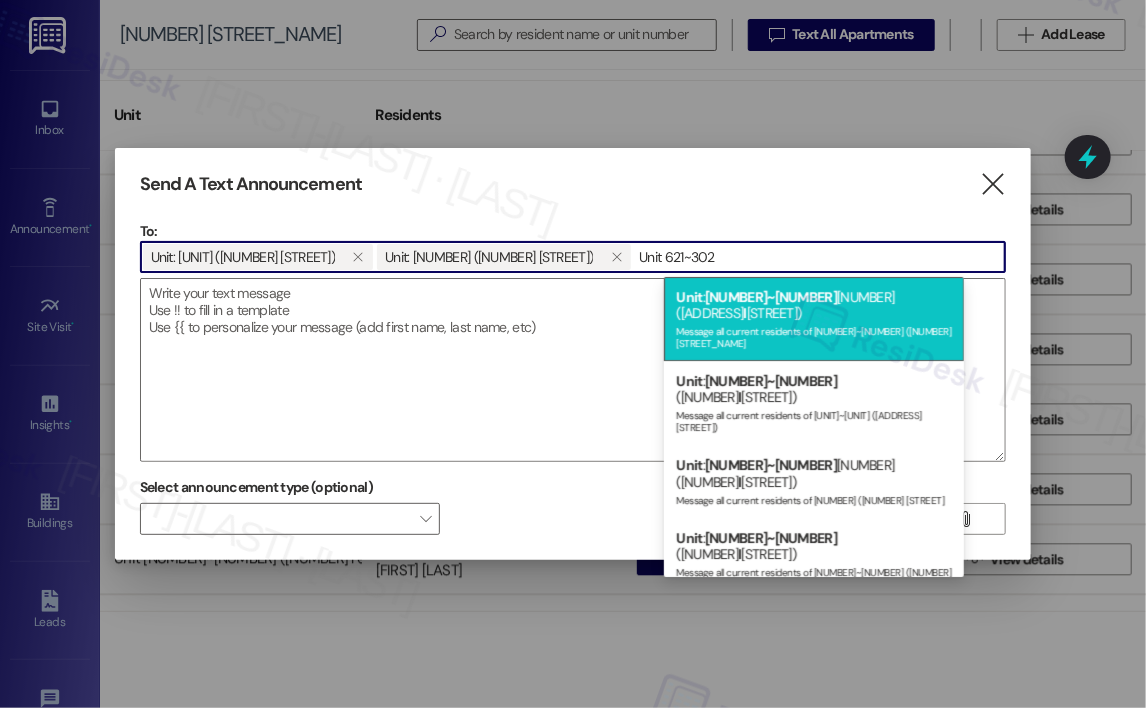 type on "Unit 621~302" 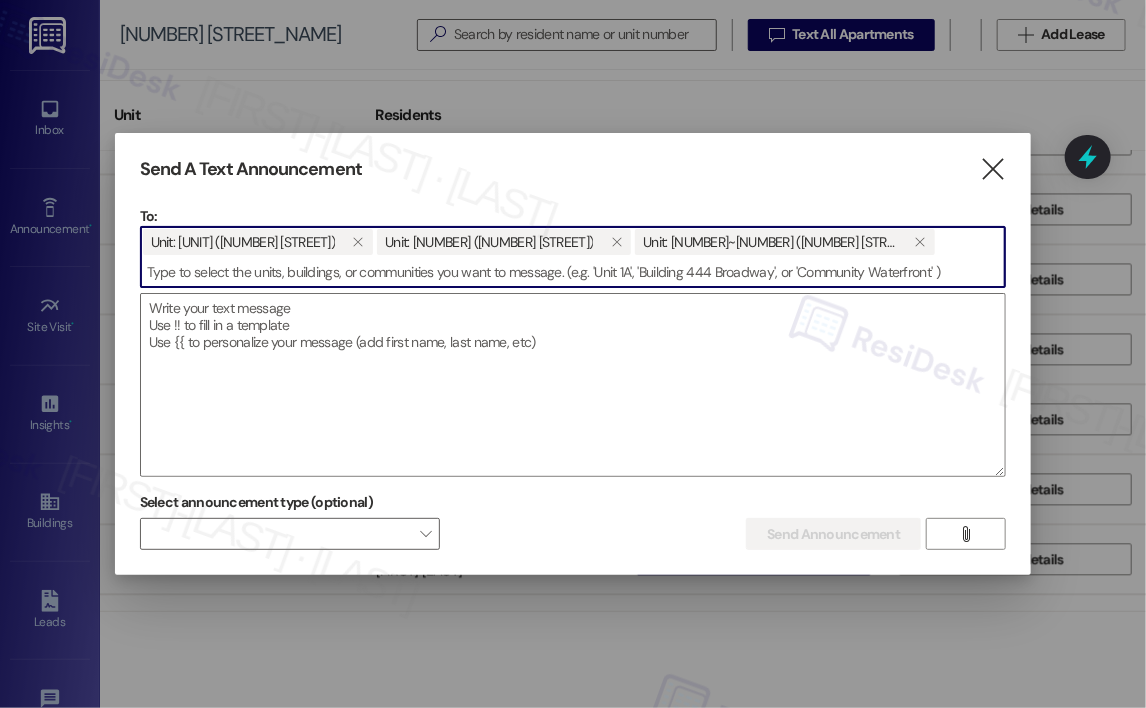 paste on "Unit 621~302" 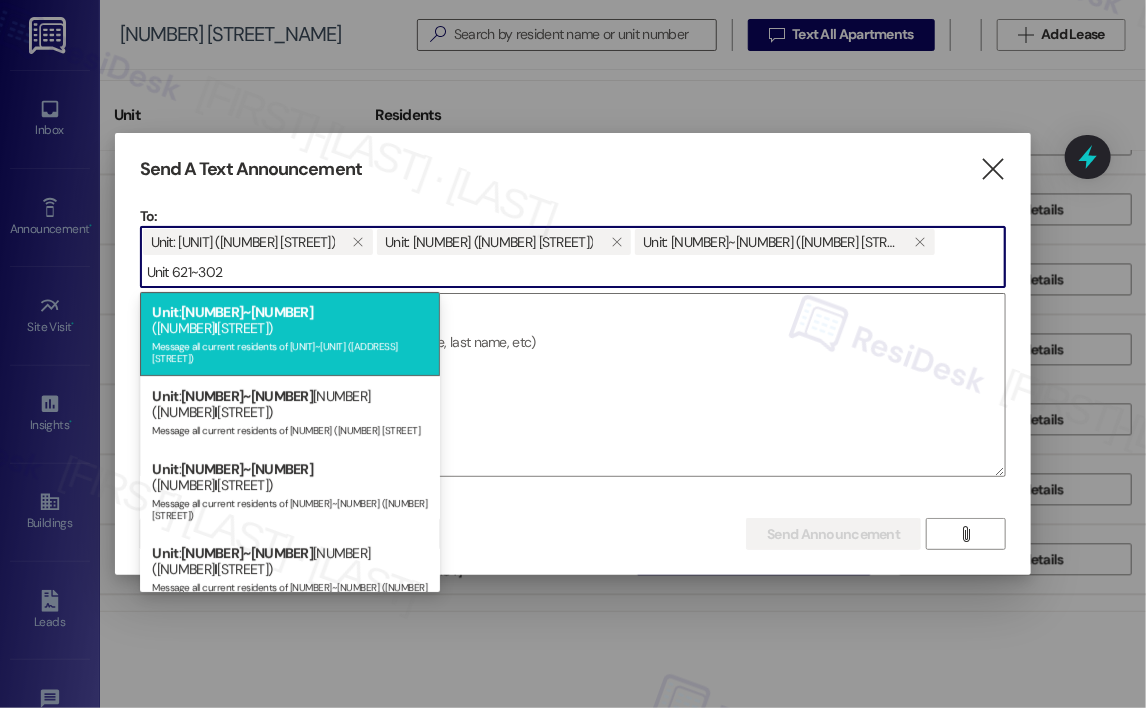 type on "Unit 621~302" 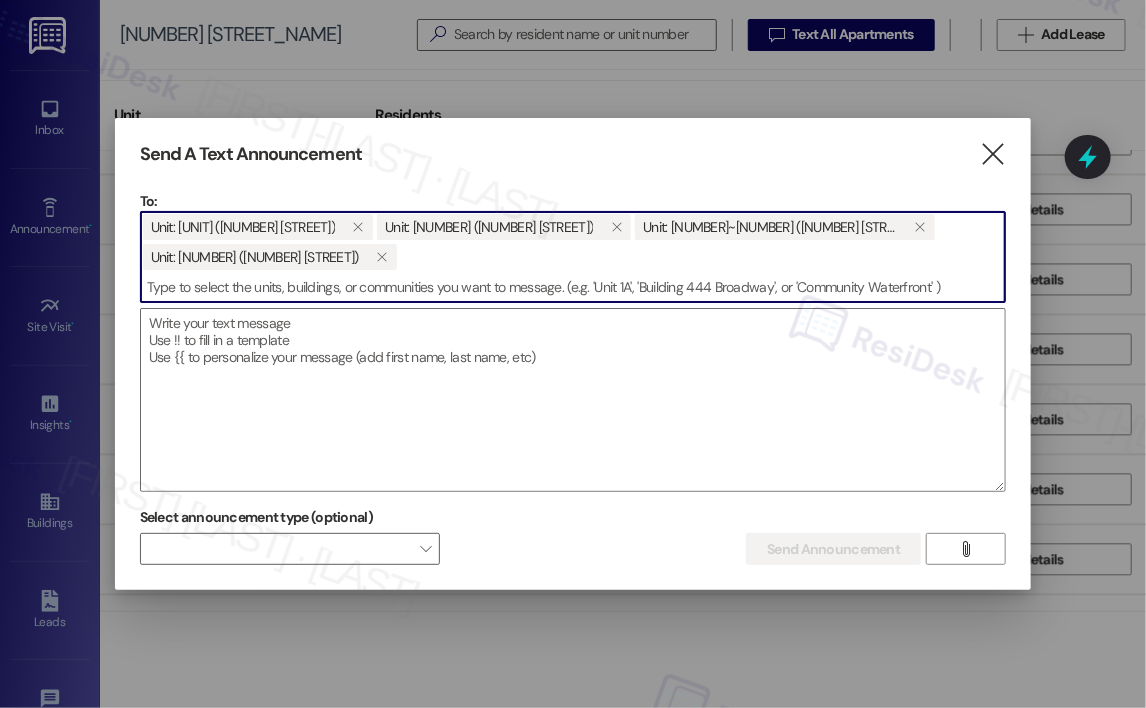 click at bounding box center (573, 287) 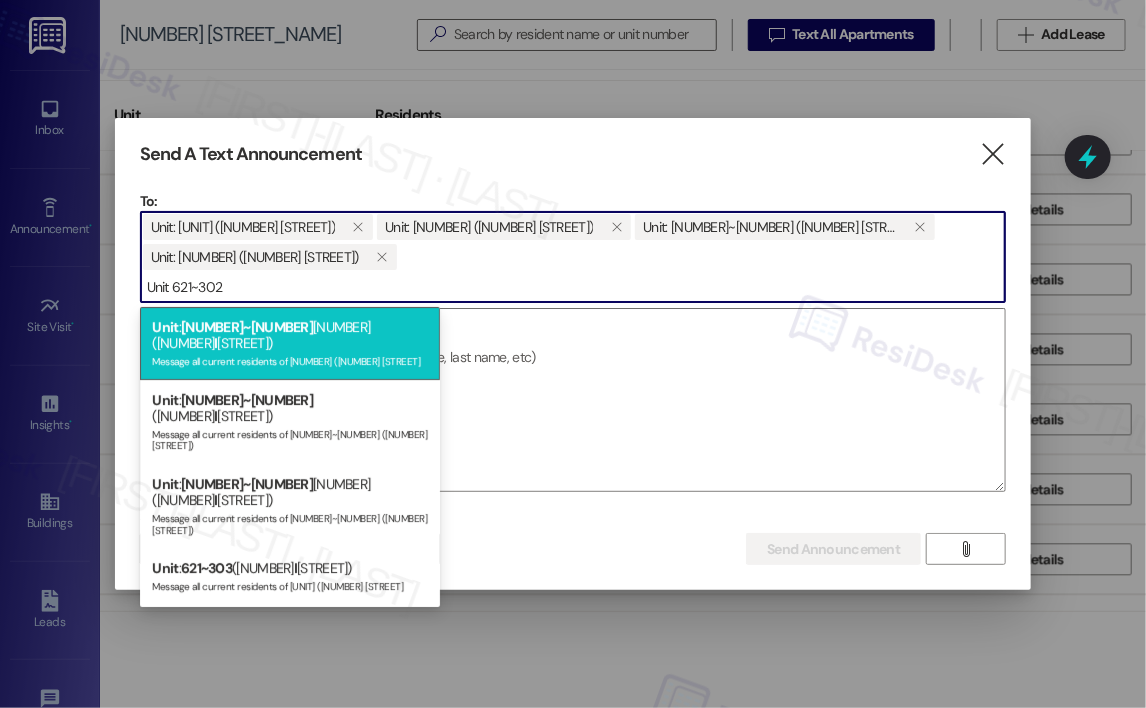 type on "Unit 621~302" 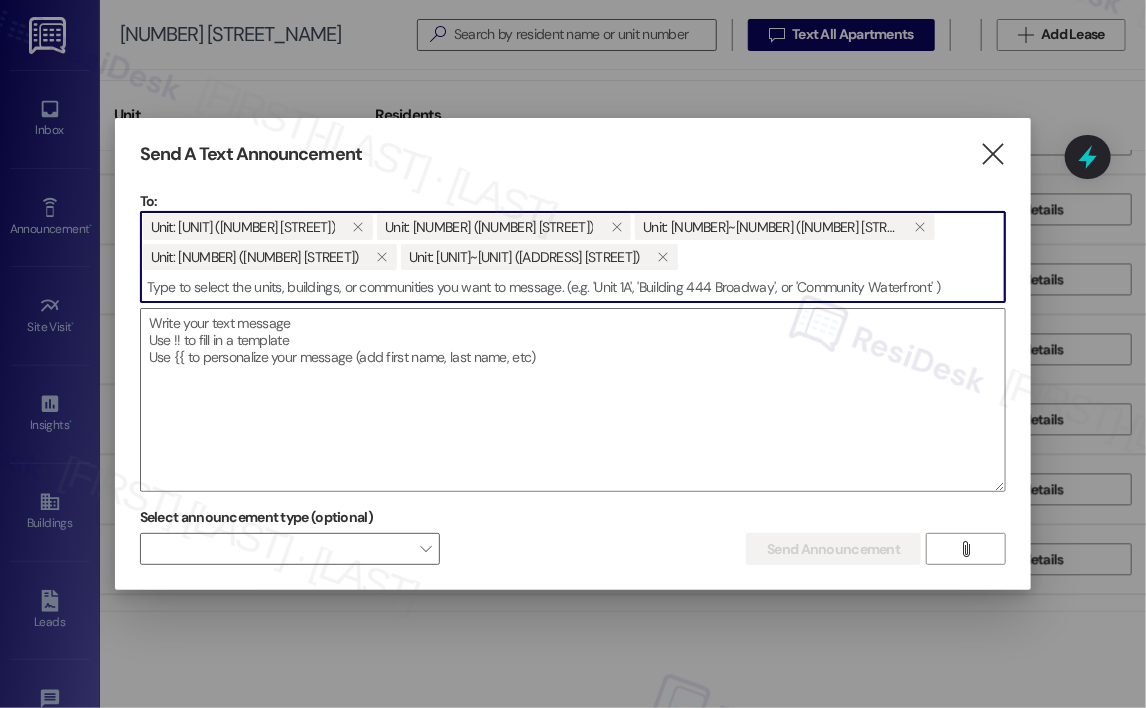 click at bounding box center (573, 287) 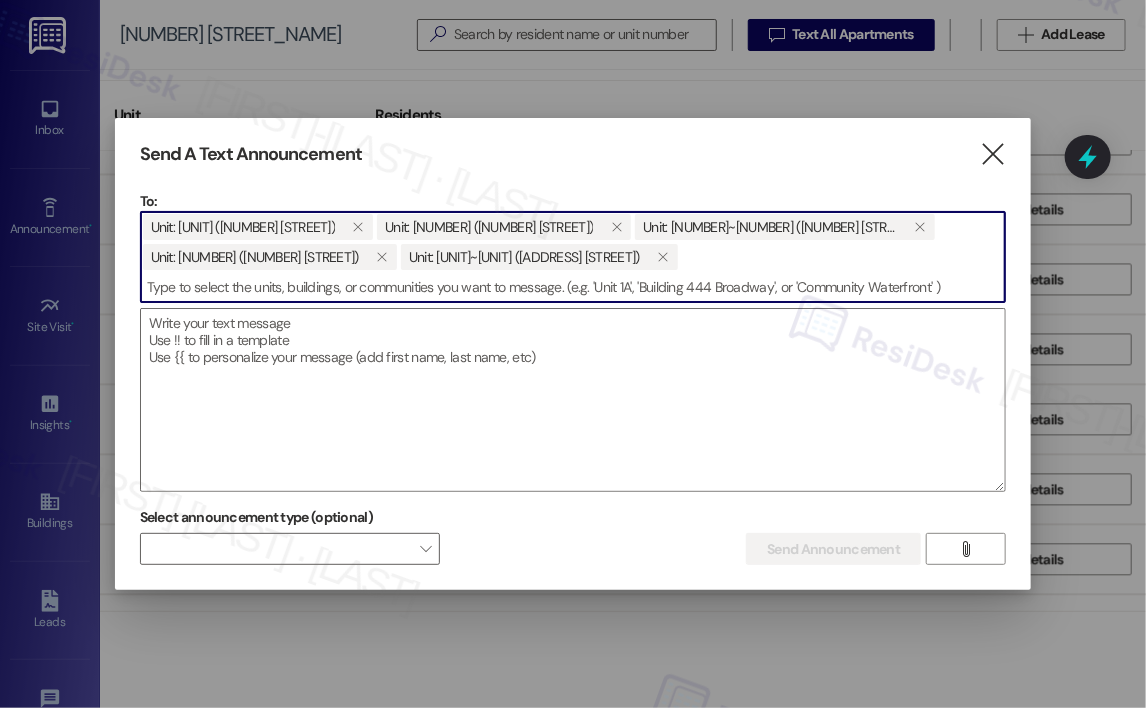 click at bounding box center [573, 287] 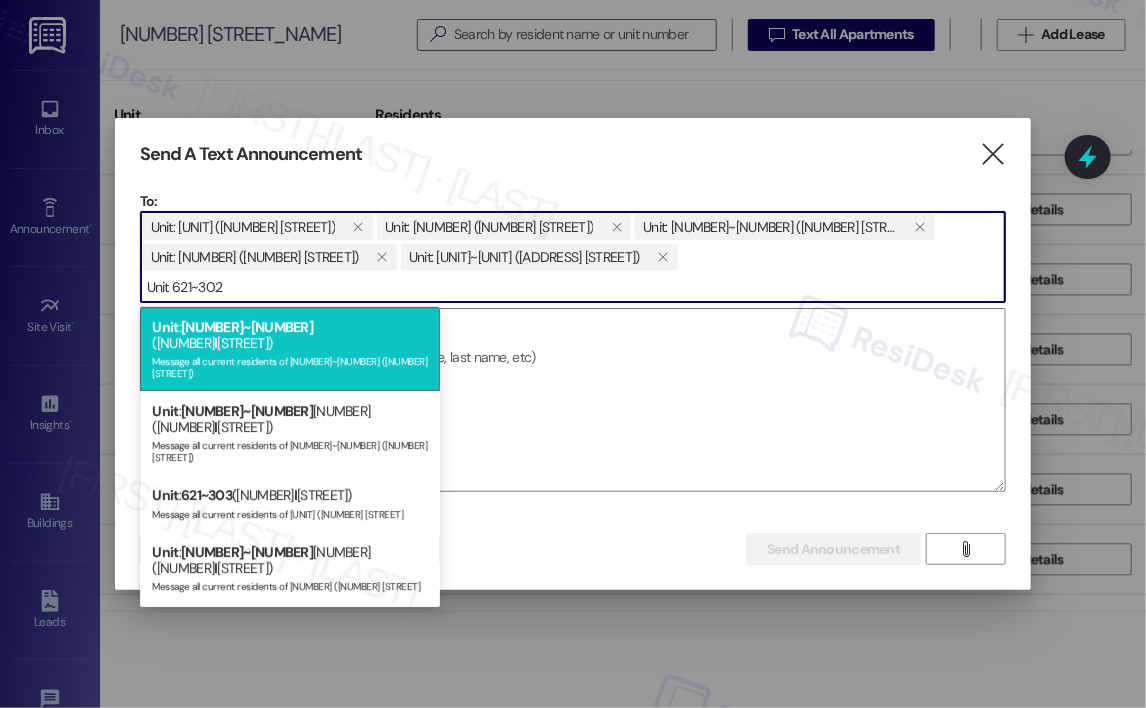 type on "Unit 621~302" 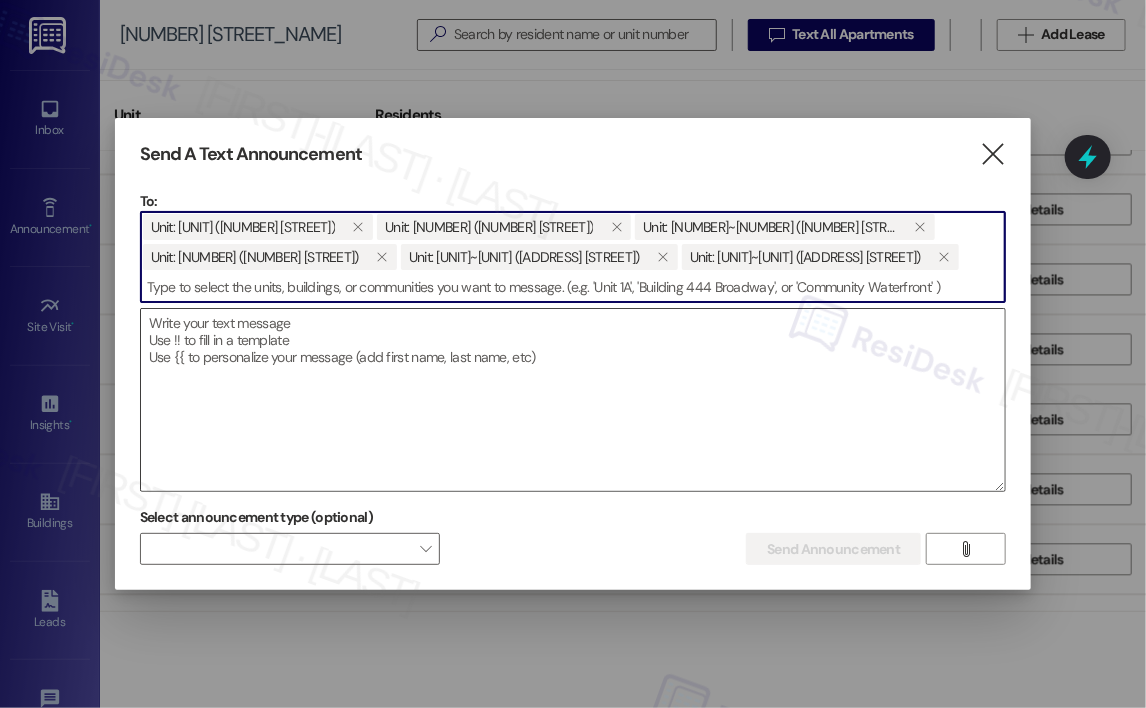 paste on "Unit 621~302" 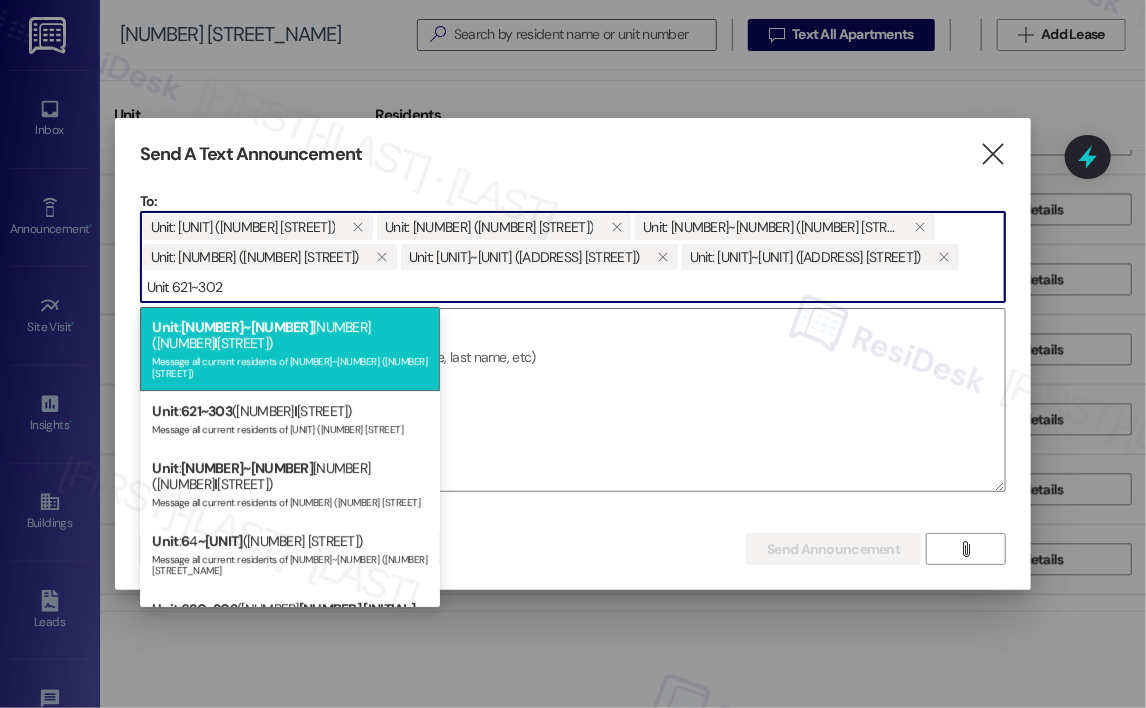 type on "Unit 621~302" 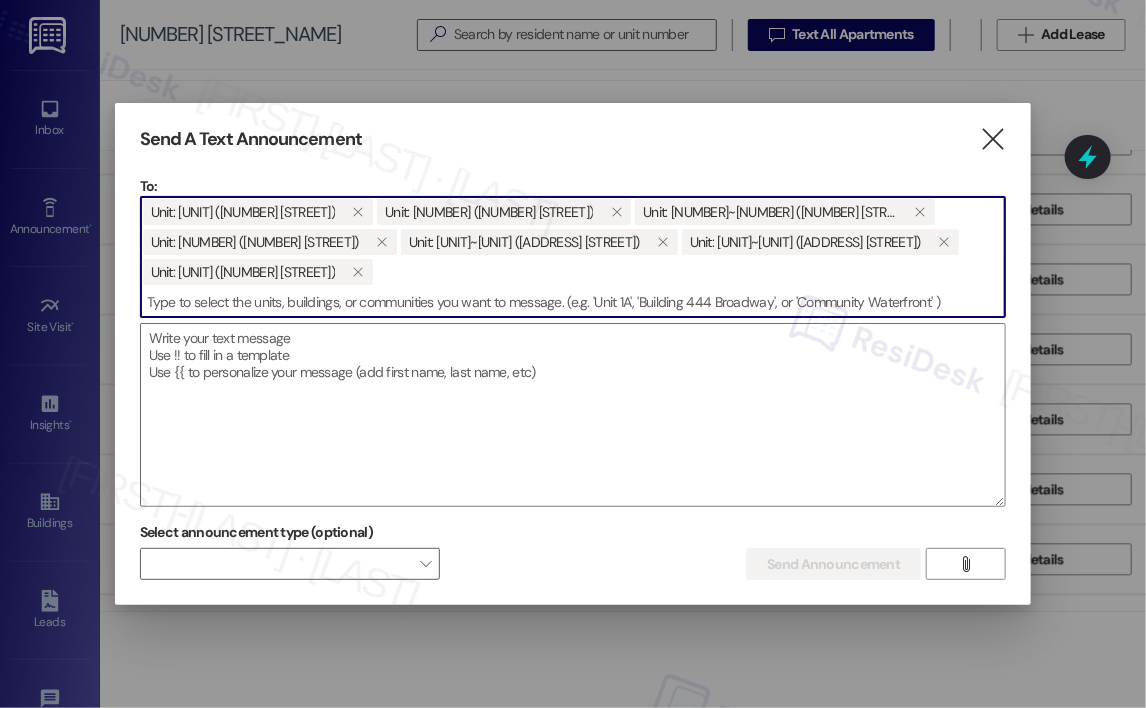 paste on "Unit 621~302" 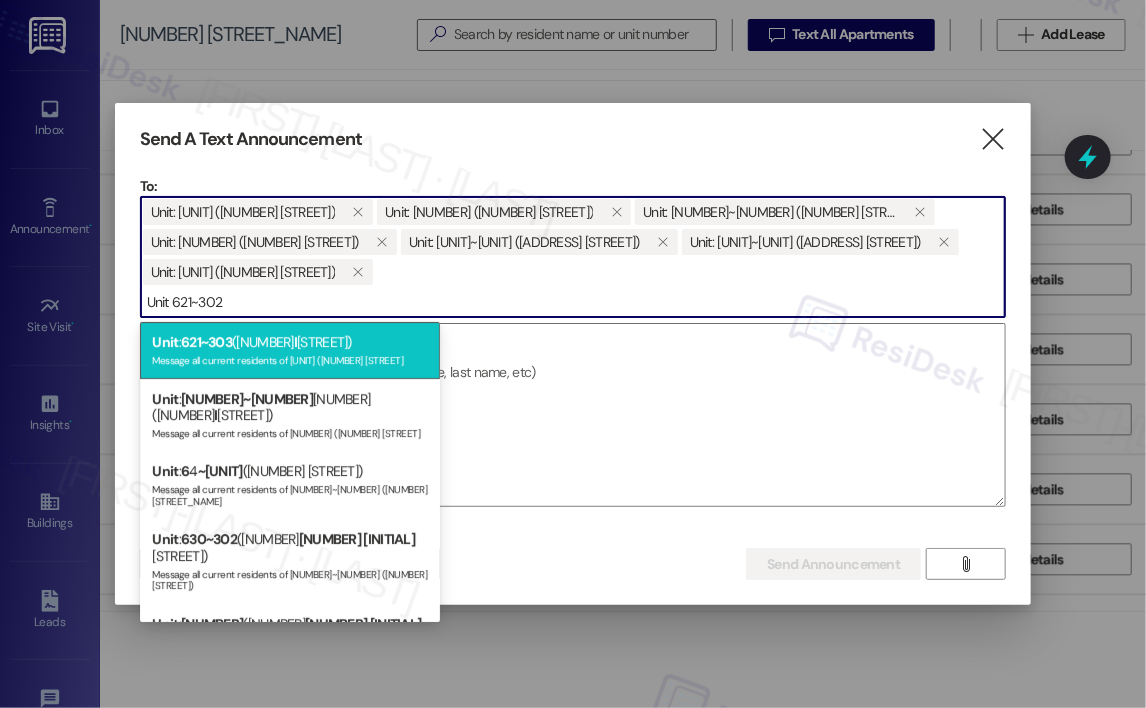 type on "Unit 621~302" 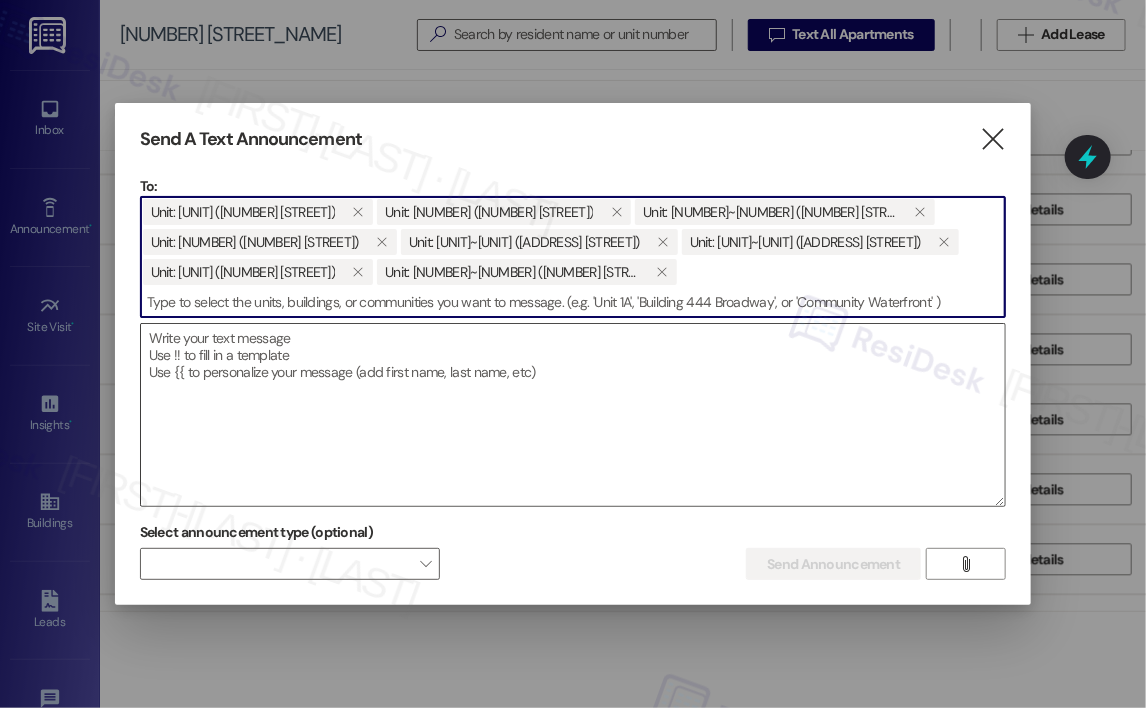 paste on "Unit 621~302" 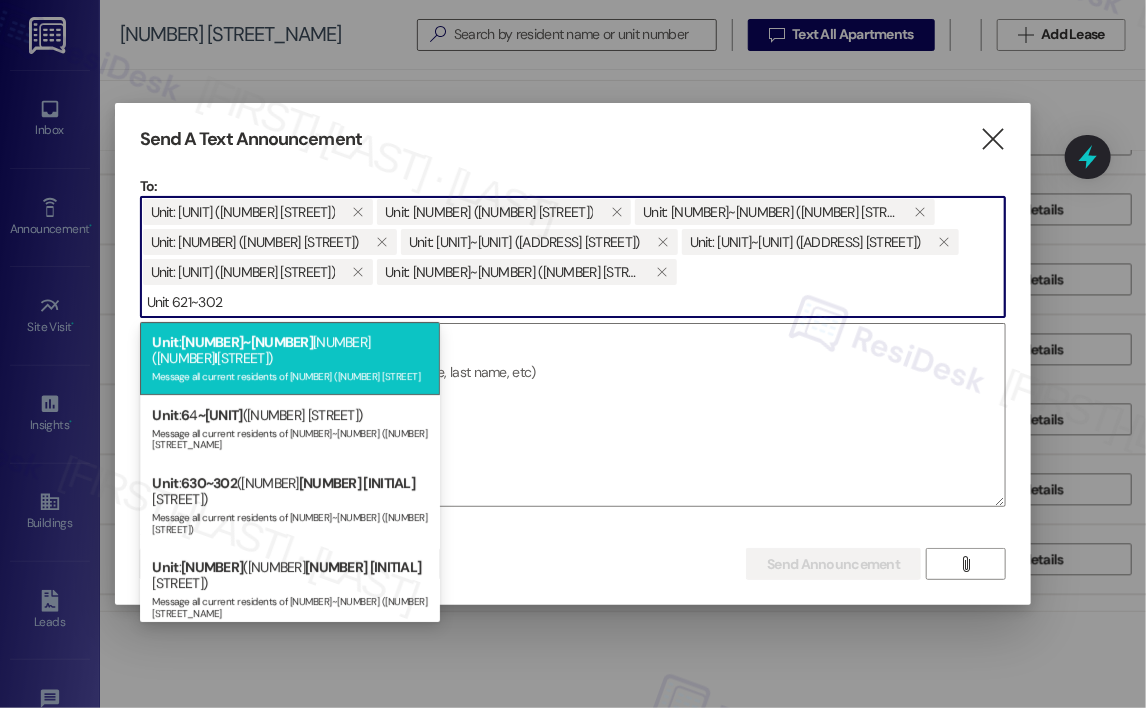 type on "Unit 621~302" 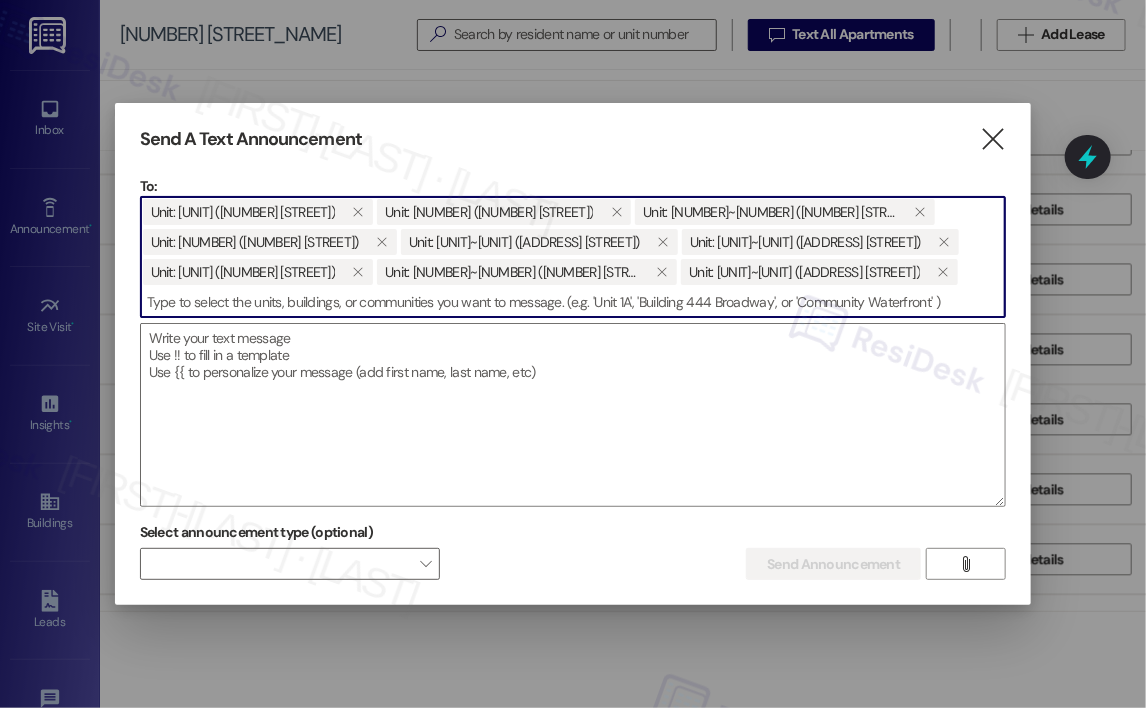 paste on "Unit 621~302" 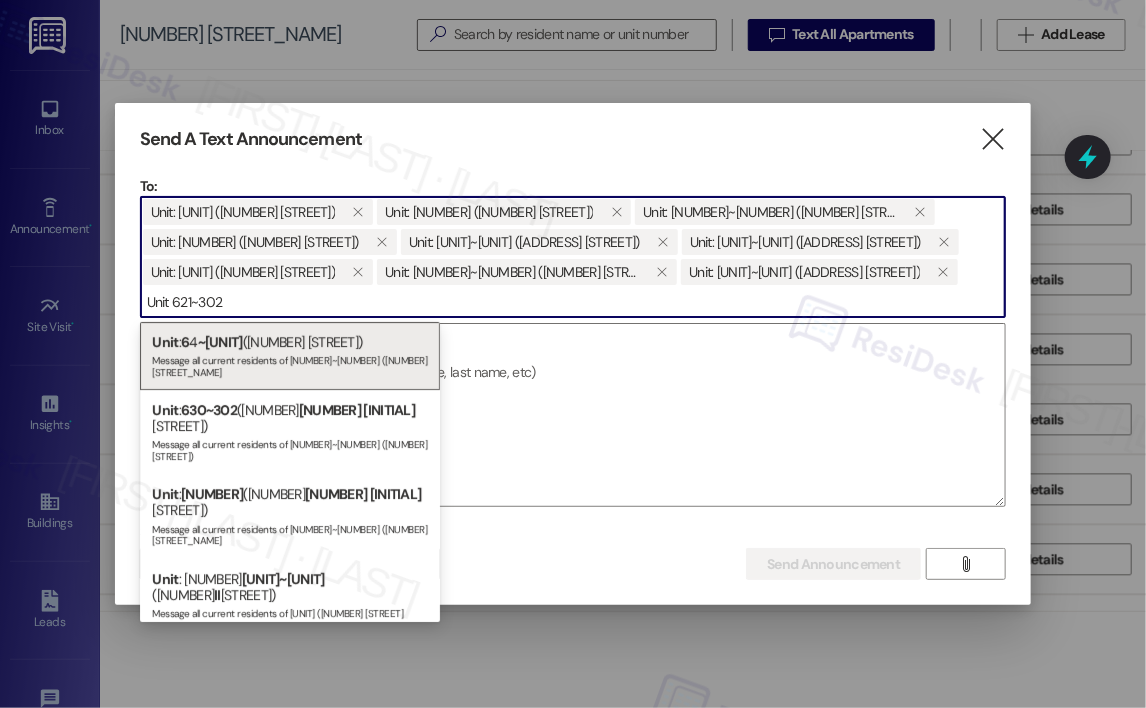 click on "Unit 621~302" at bounding box center [573, 302] 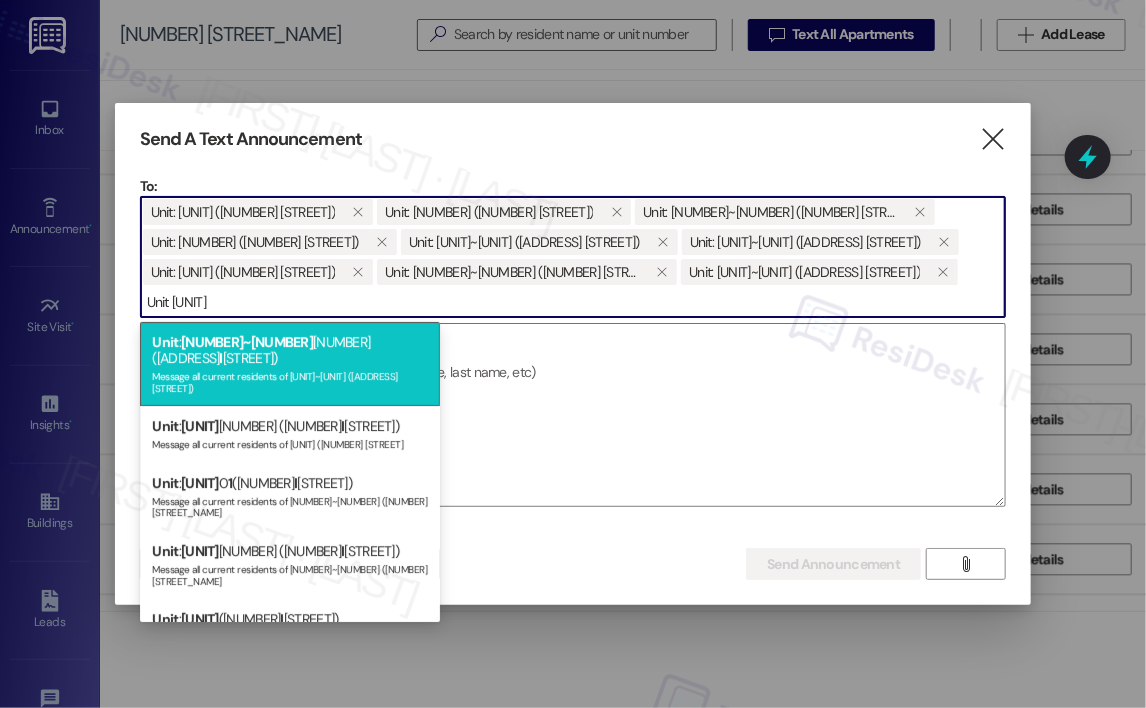 type on "Unit [UNIT]" 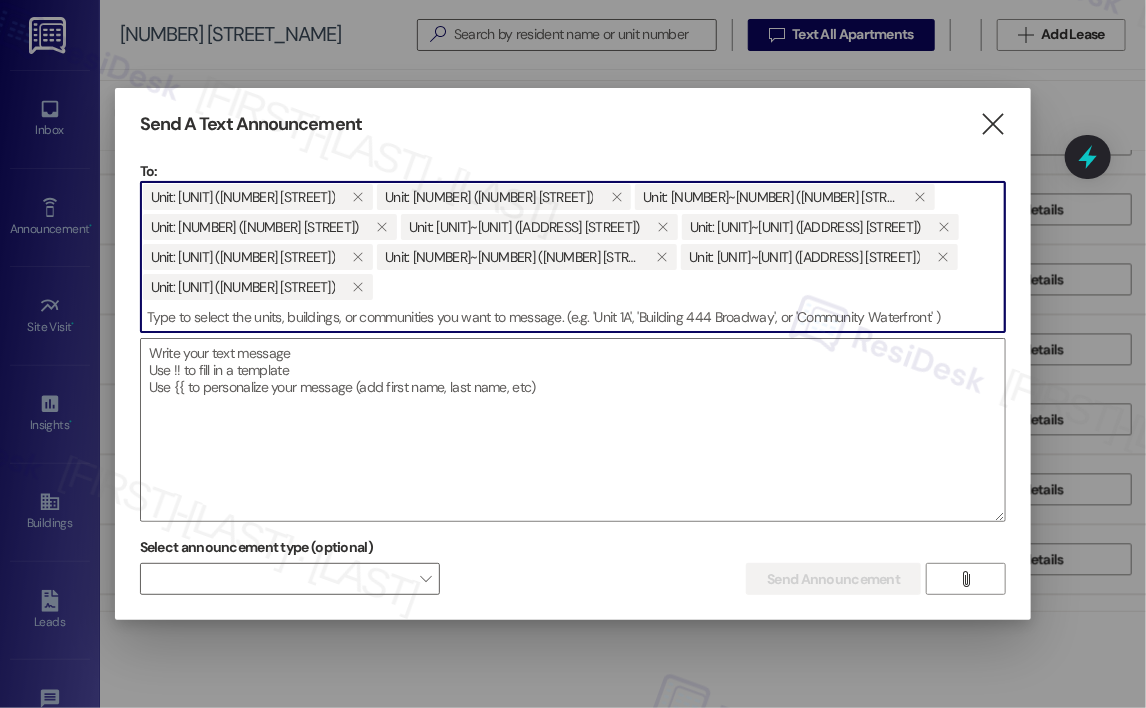 click at bounding box center [573, 317] 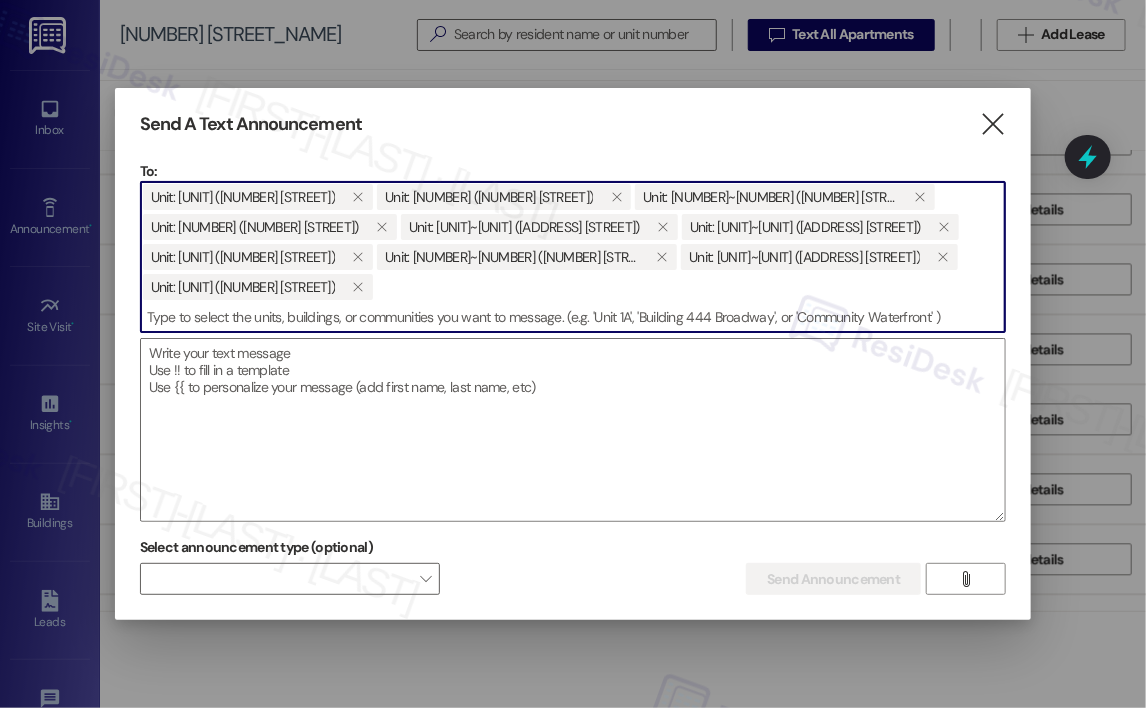 paste on "Unit 621~302" 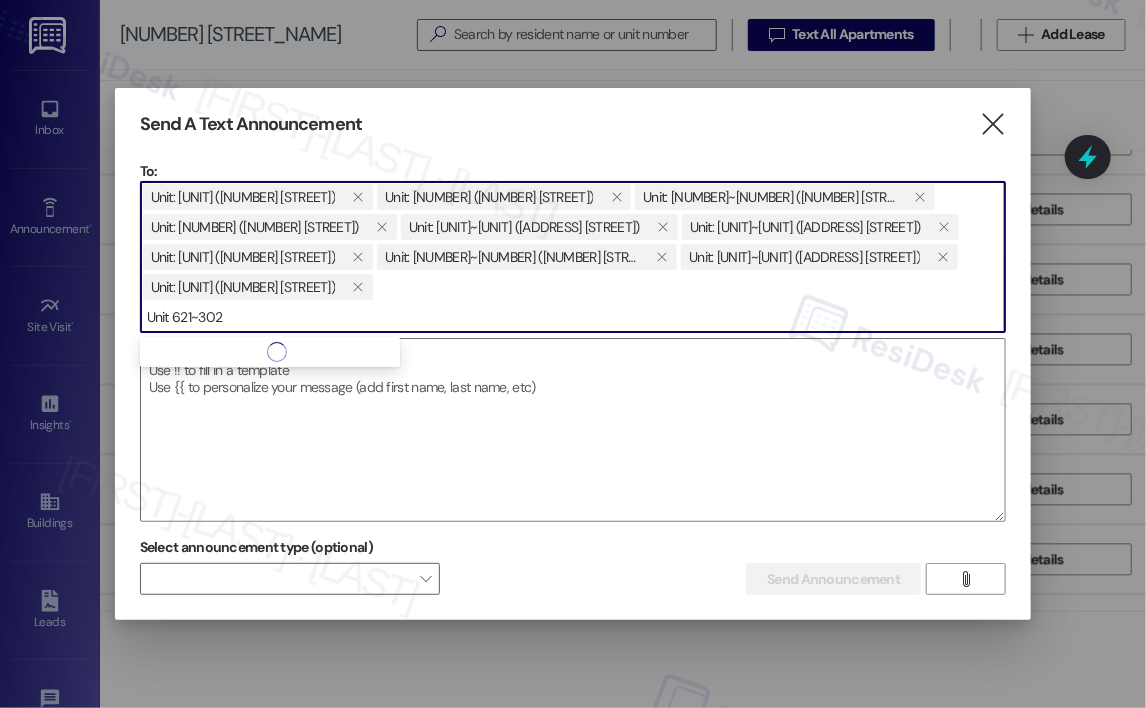 click on "Unit 621~302" at bounding box center [573, 317] 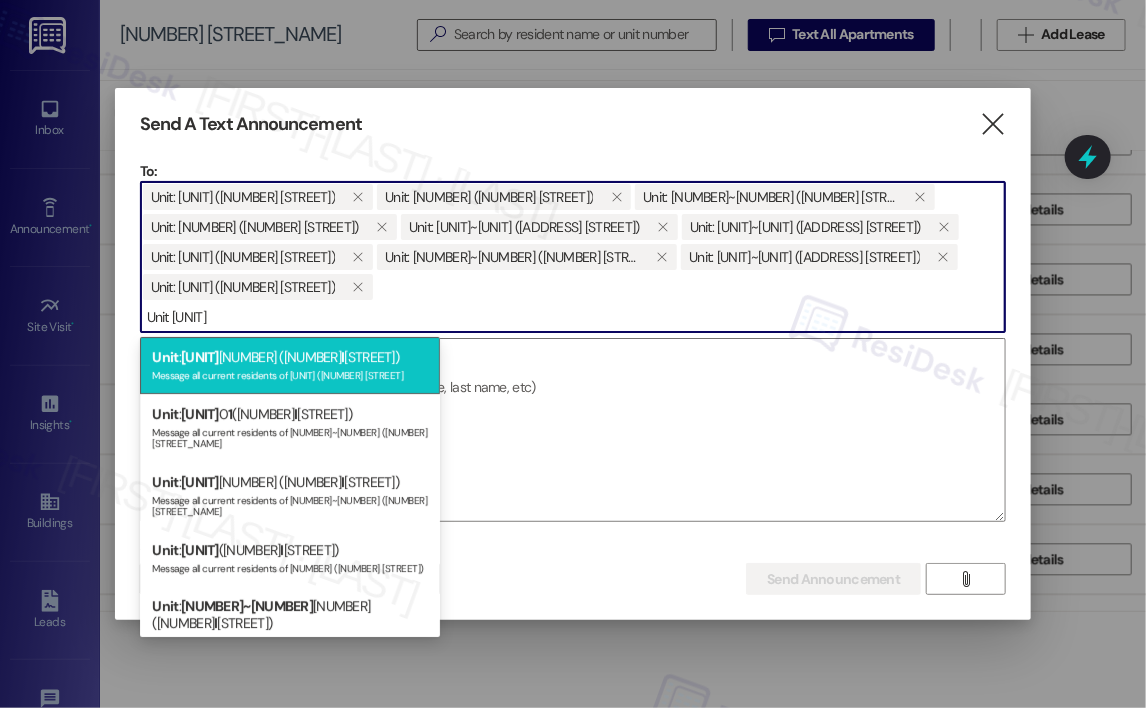 type on "Unit [UNIT]" 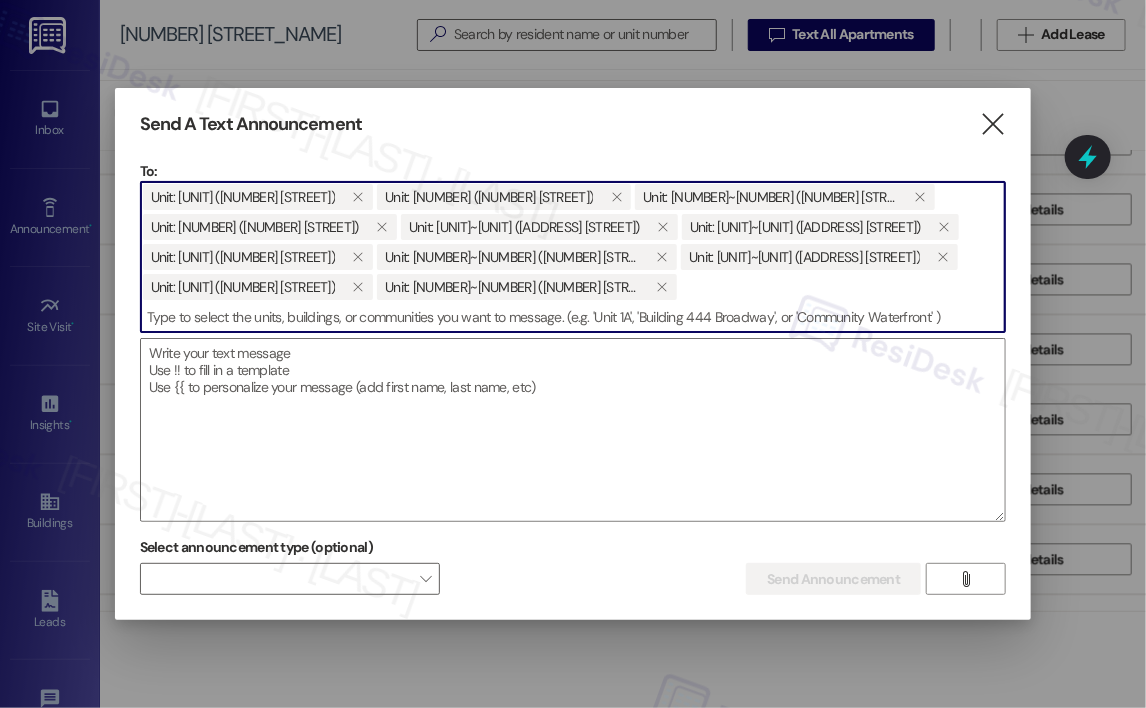 paste on "Unit 621~302" 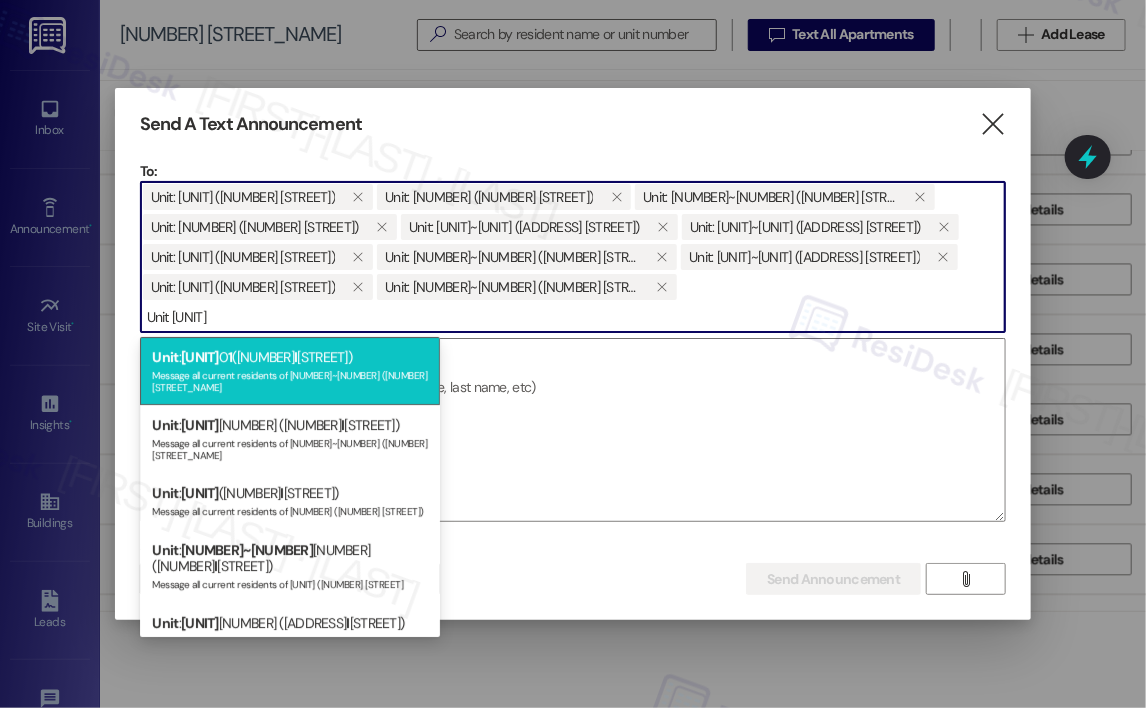 type on "Unit [UNIT]" 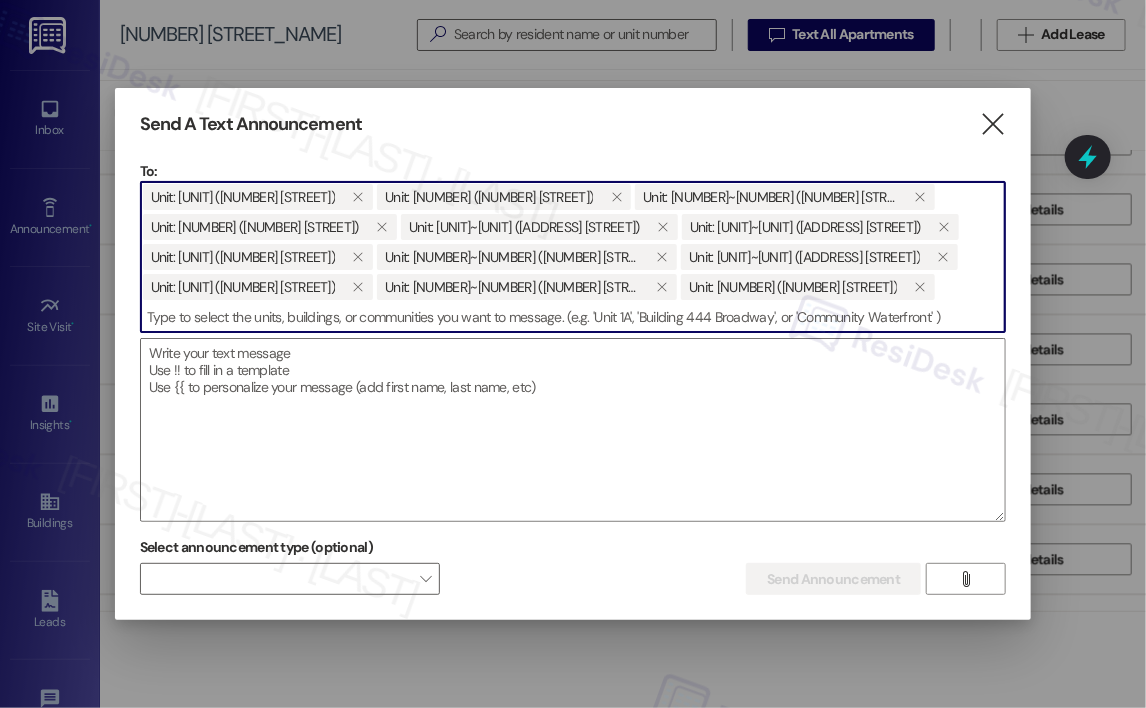paste on "Unit 621~302" 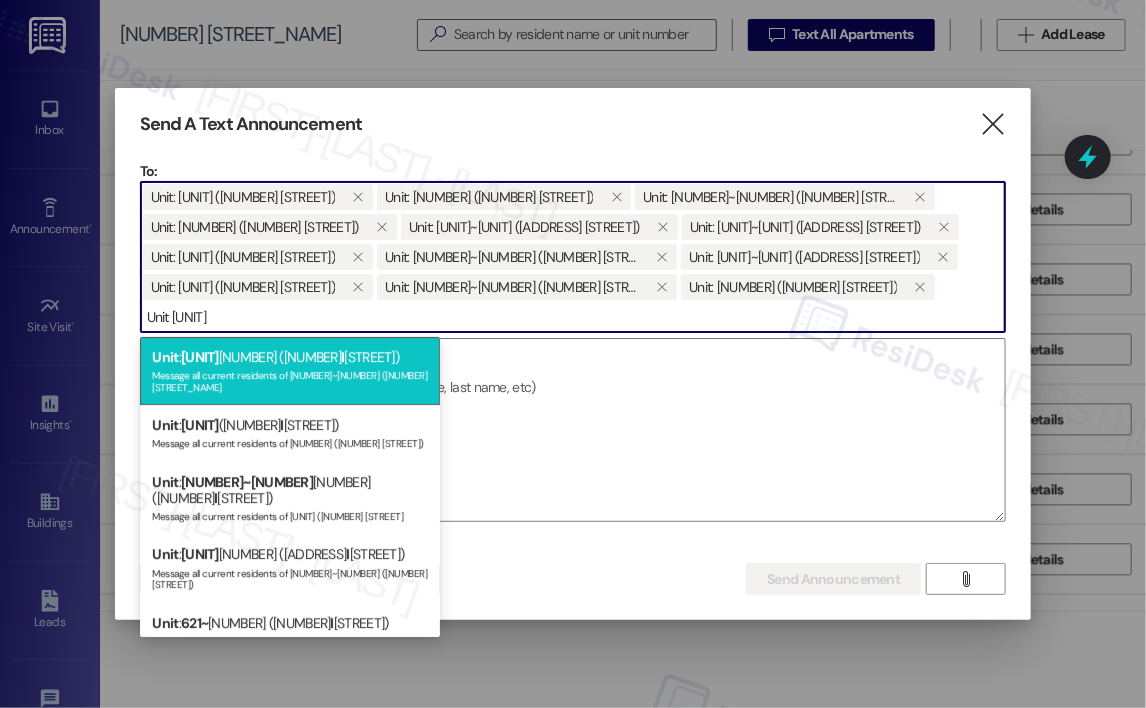 type on "Unit [UNIT]" 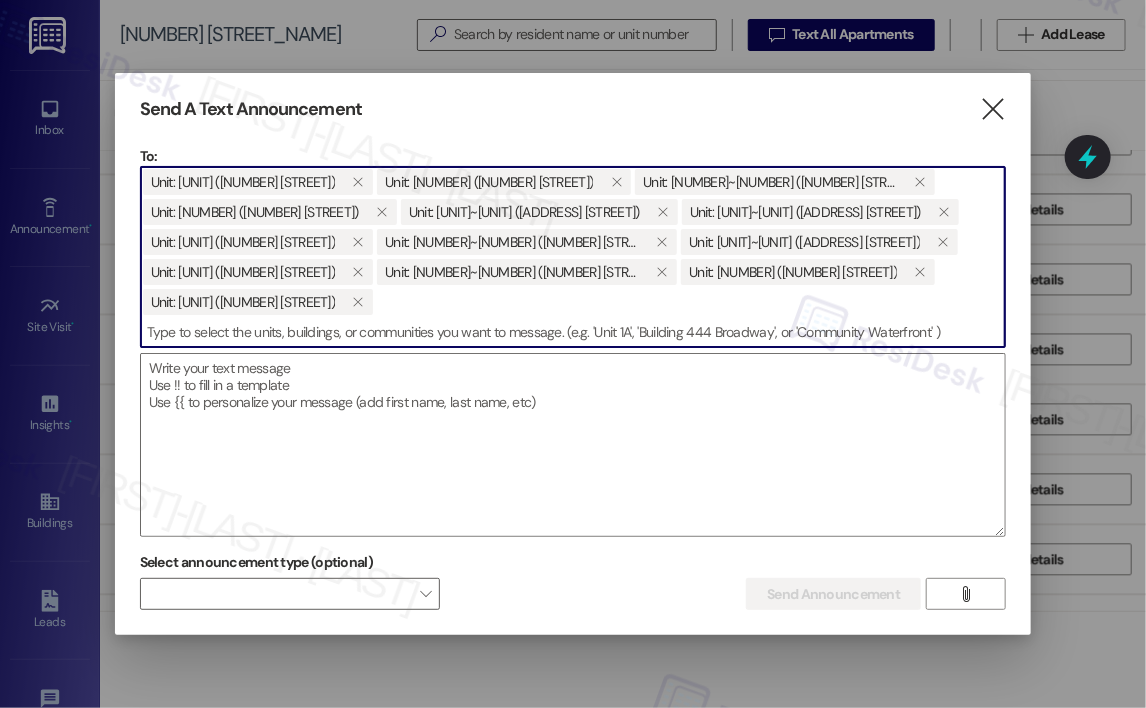 paste on "Unit 621~302" 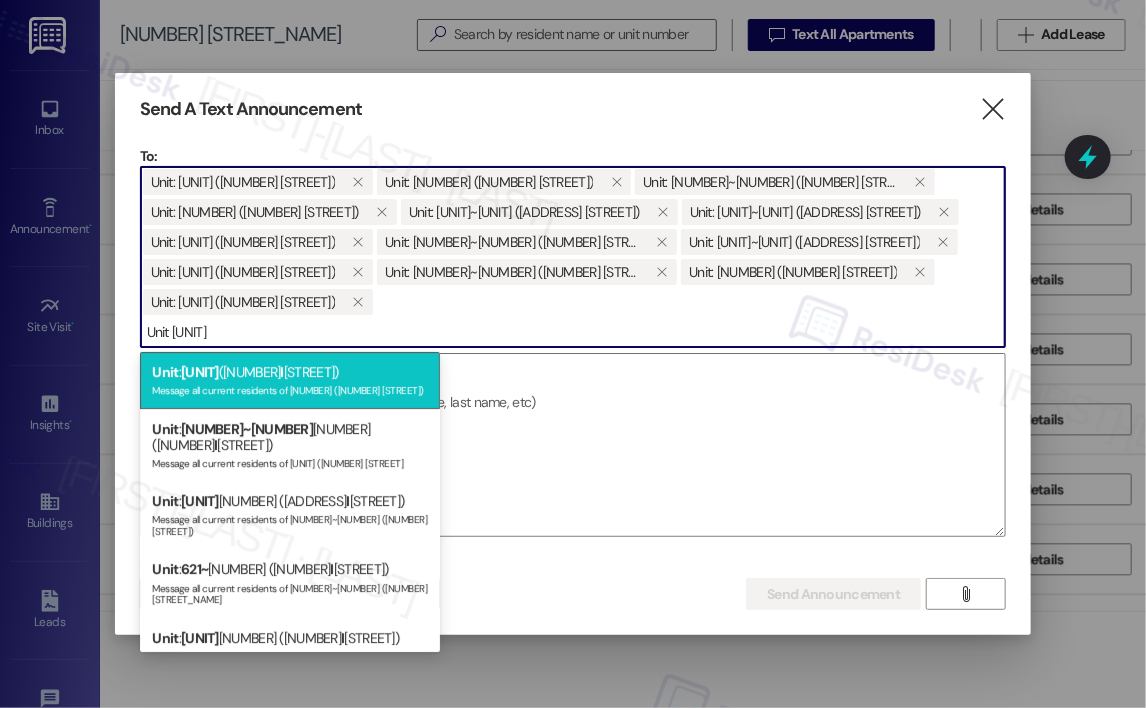 type on "Unit [UNIT]" 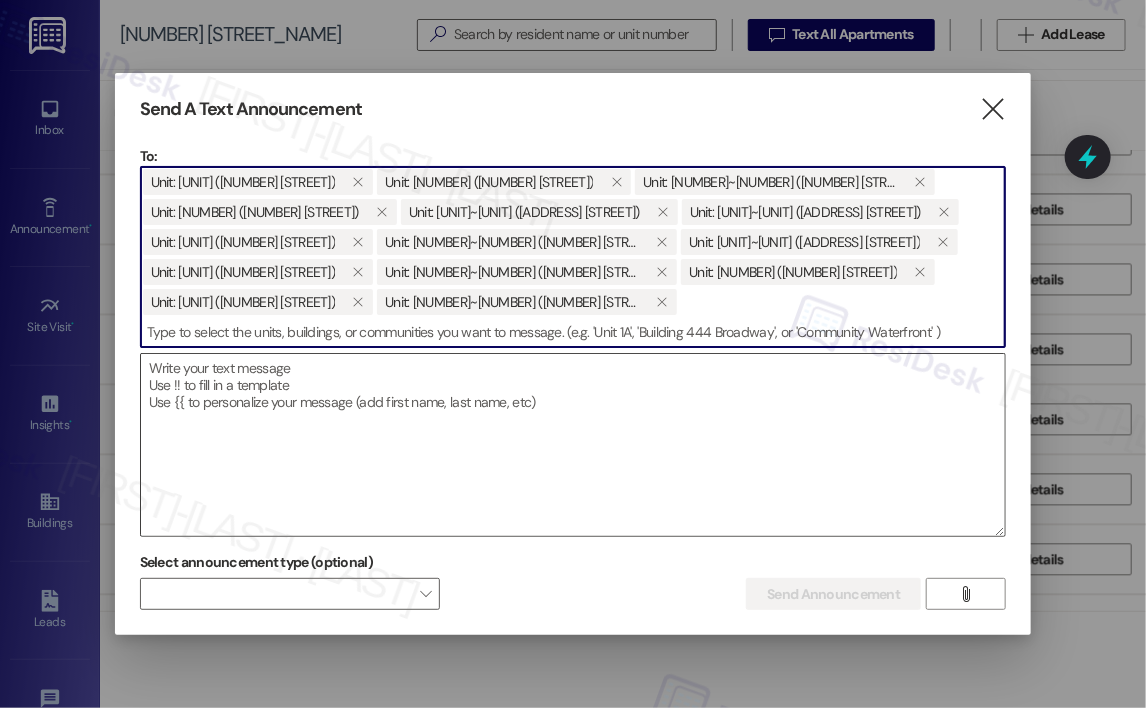 paste on "Unit 621~302" 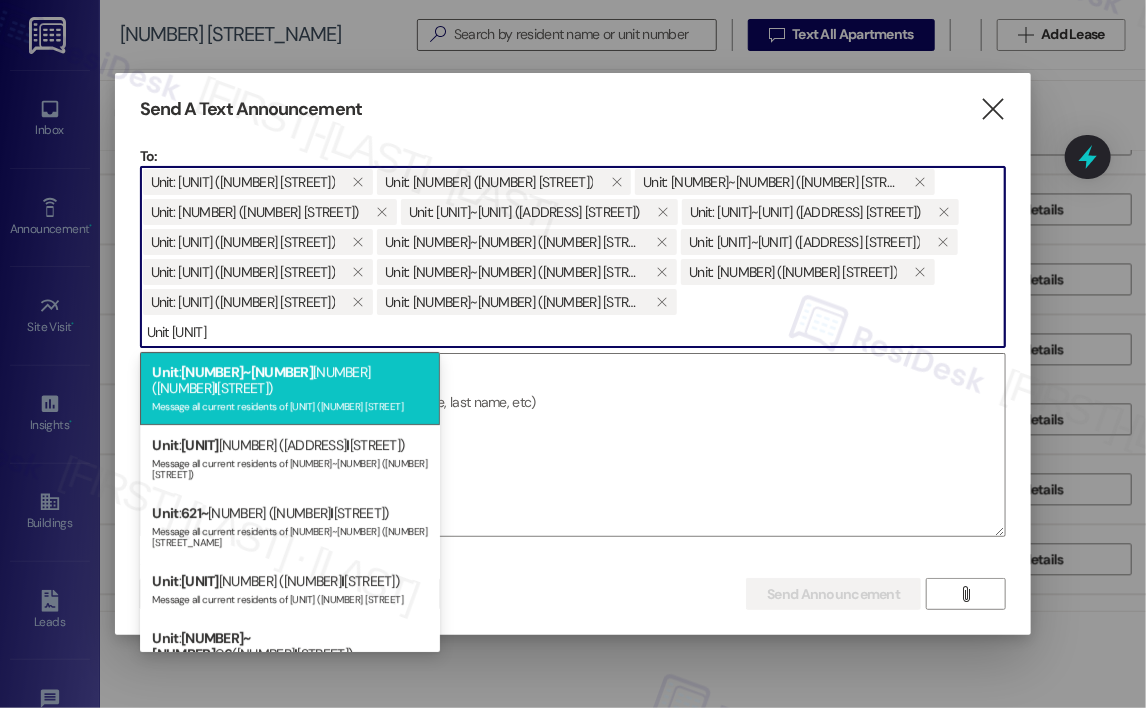 type on "Unit [UNIT]" 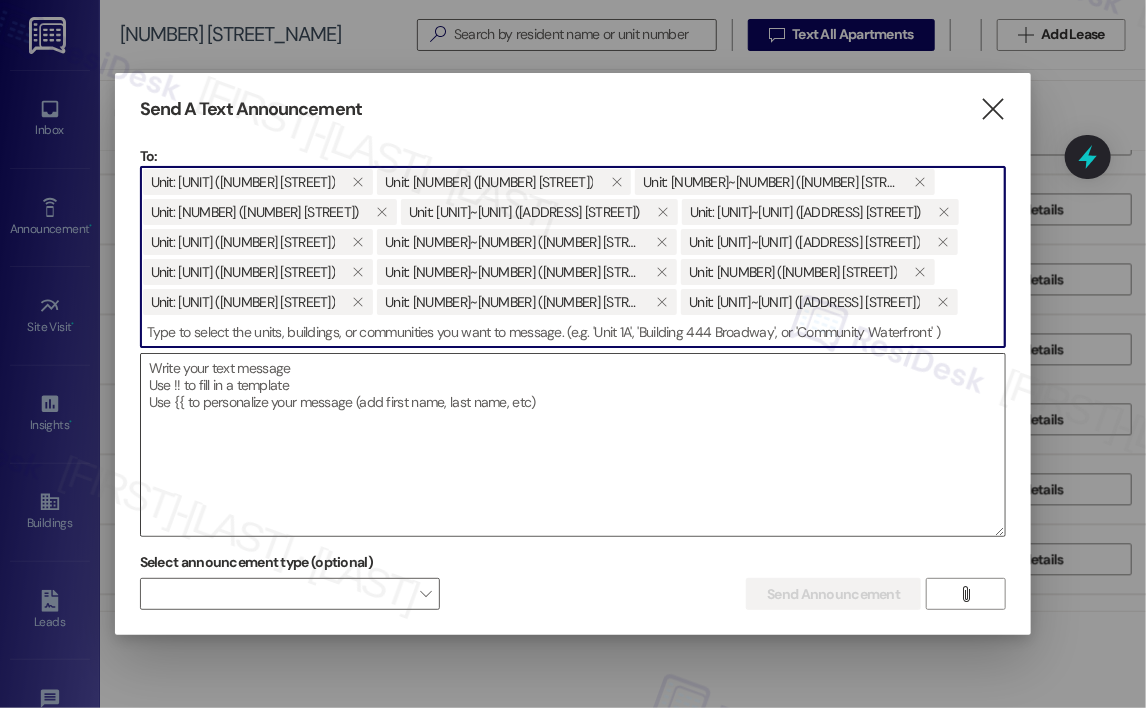 paste on "Unit 621~302" 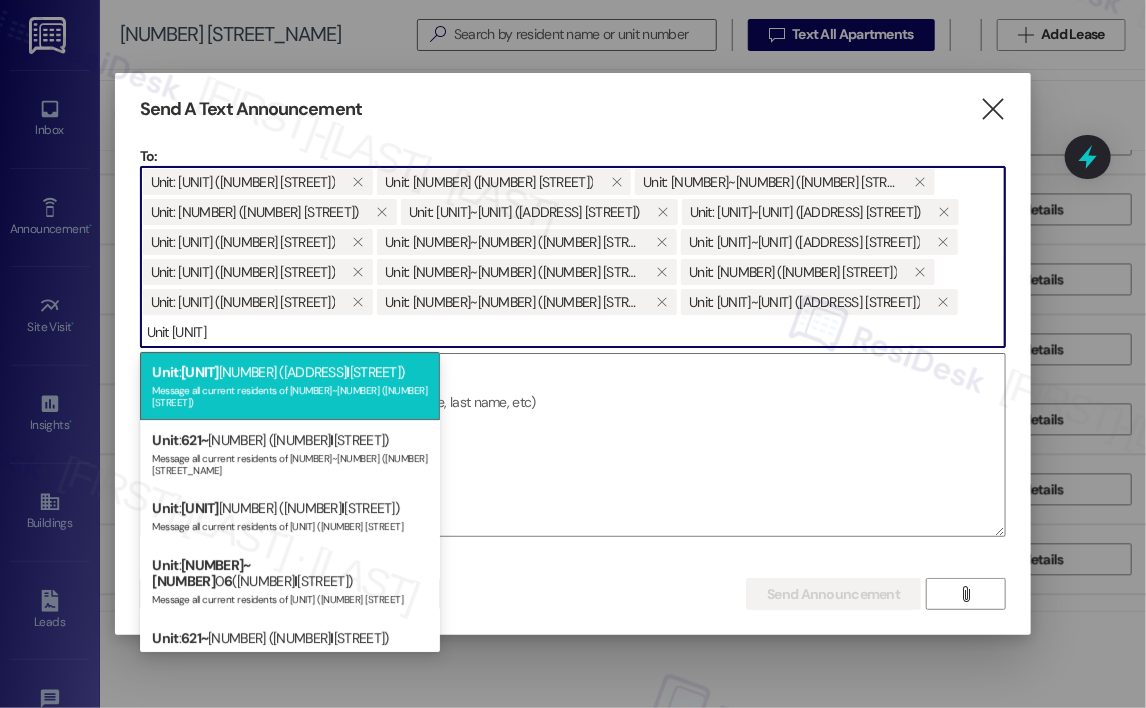 type on "Unit [UNIT]" 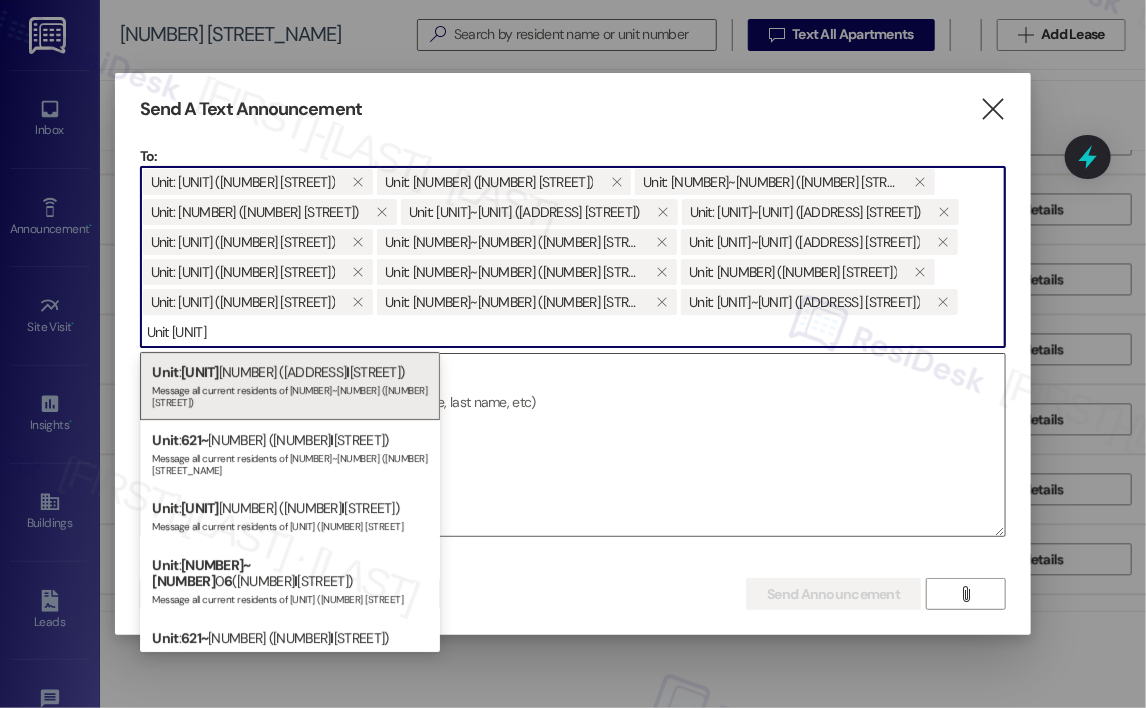 click on "Message all current residents of [NUMBER]~[NUMBER] ([NUMBER] [STREET])" at bounding box center (290, 394) 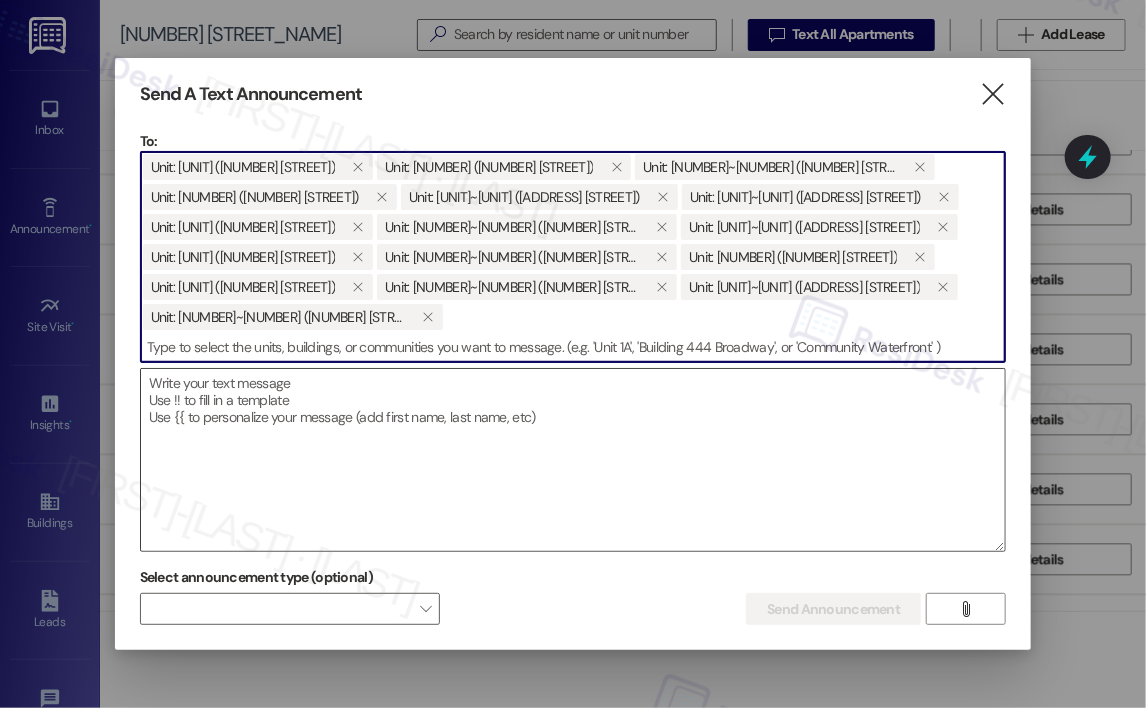 paste on "Unit 621~302" 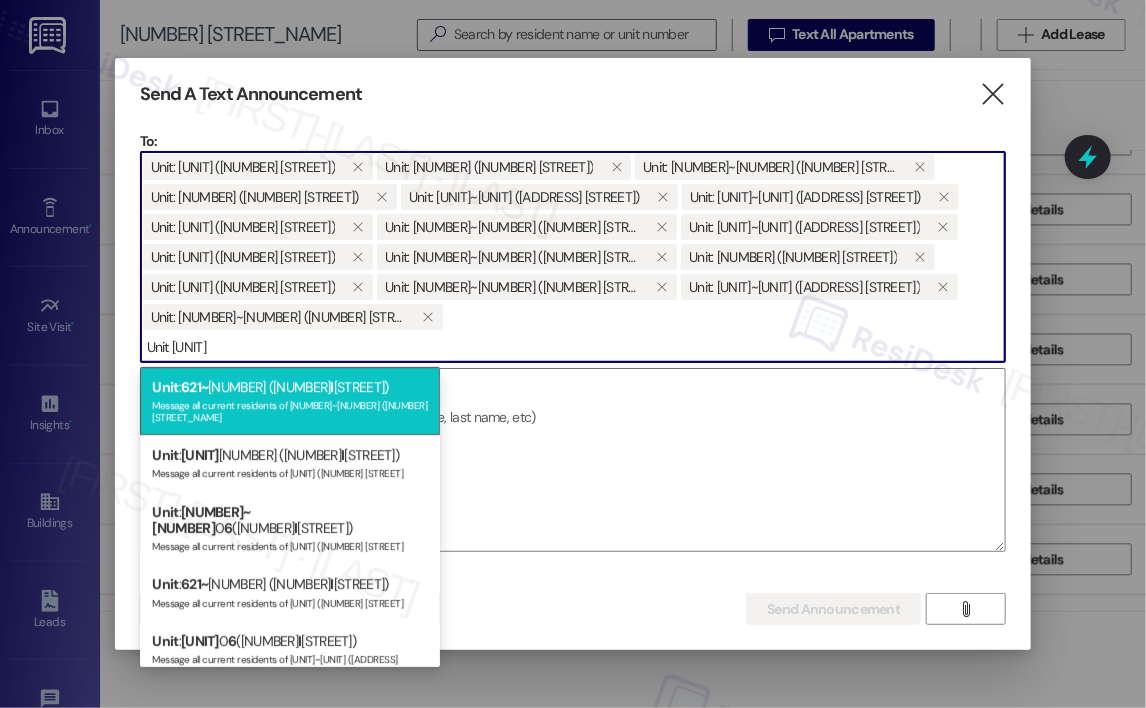 type on "Unit [UNIT]" 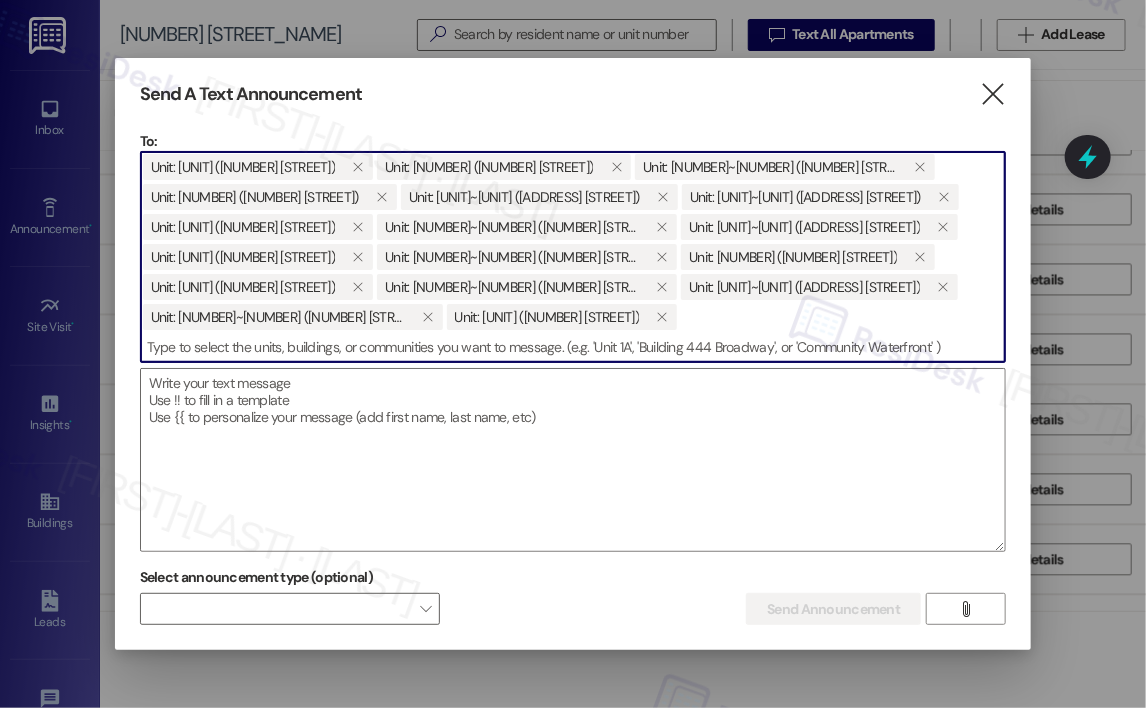 paste on "Unit 621~302" 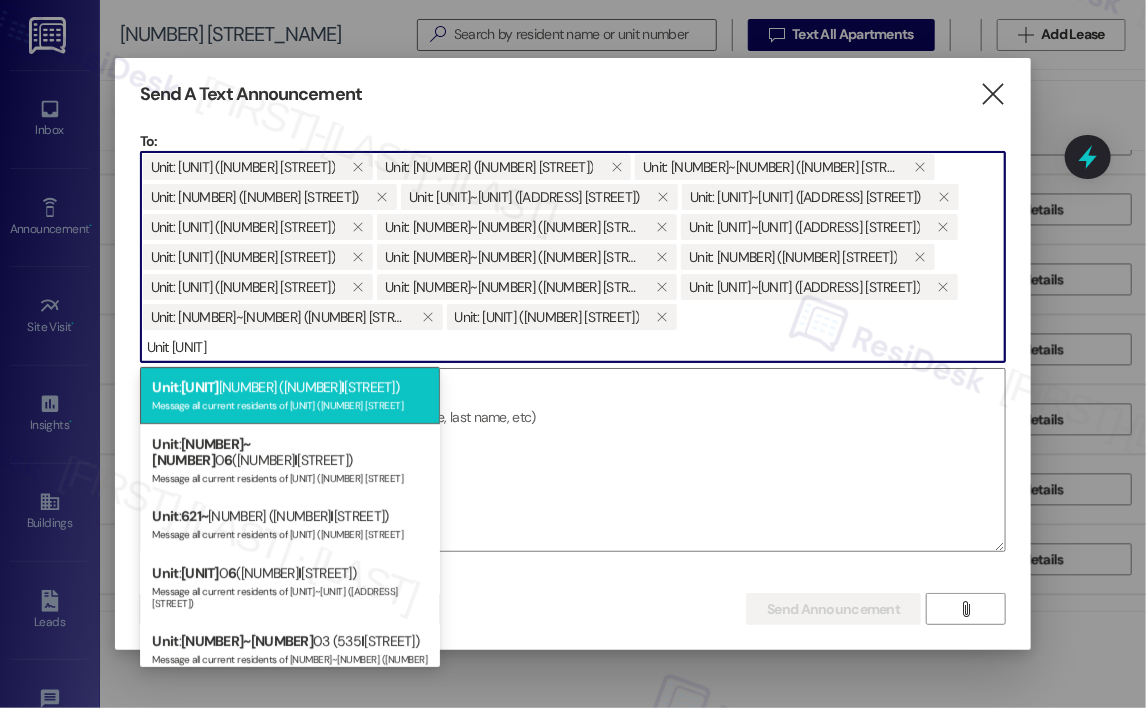 type on "Unit [UNIT]" 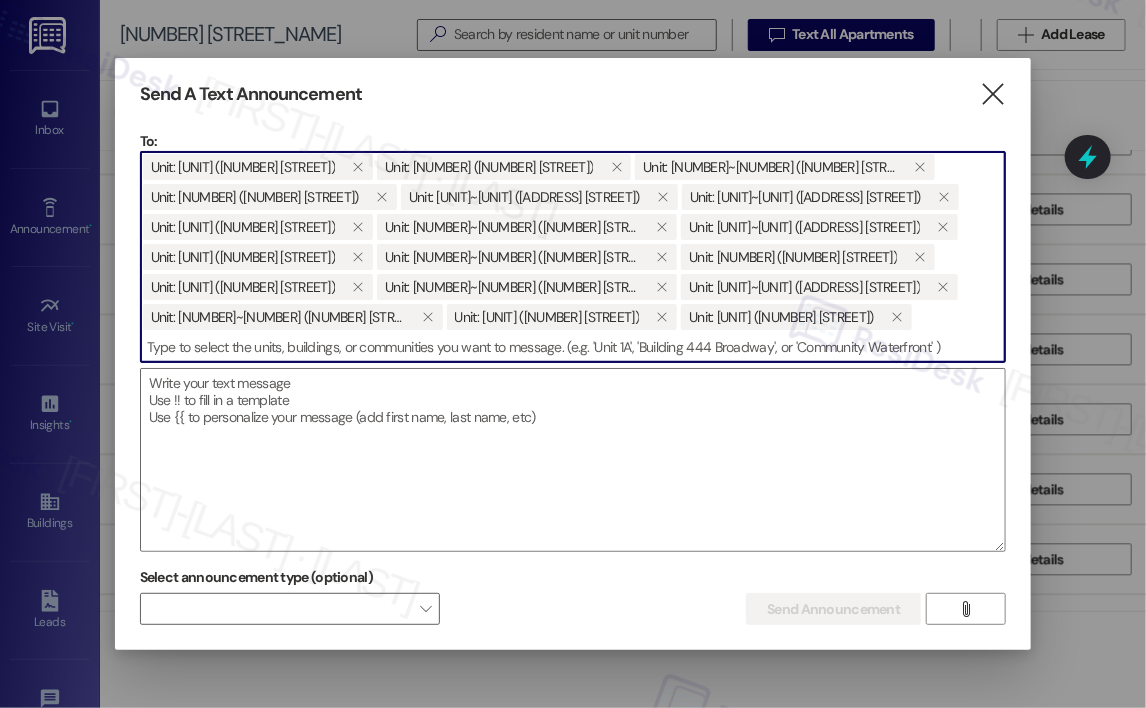 click at bounding box center (573, 347) 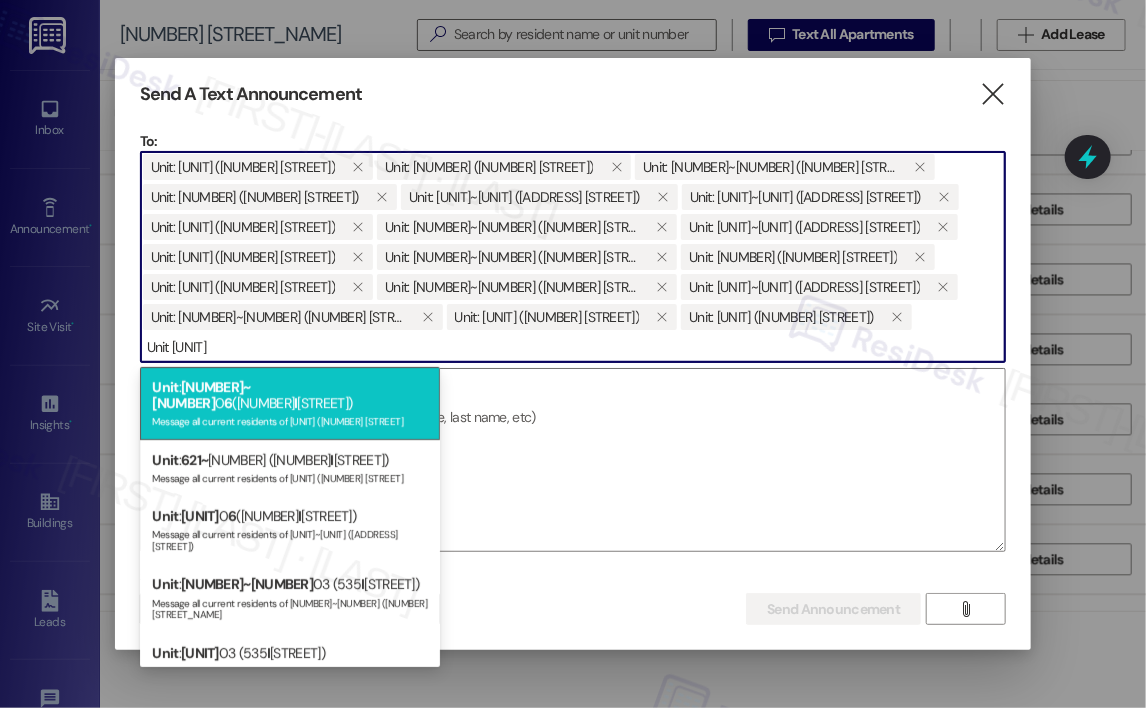 type on "Unit [UNIT]" 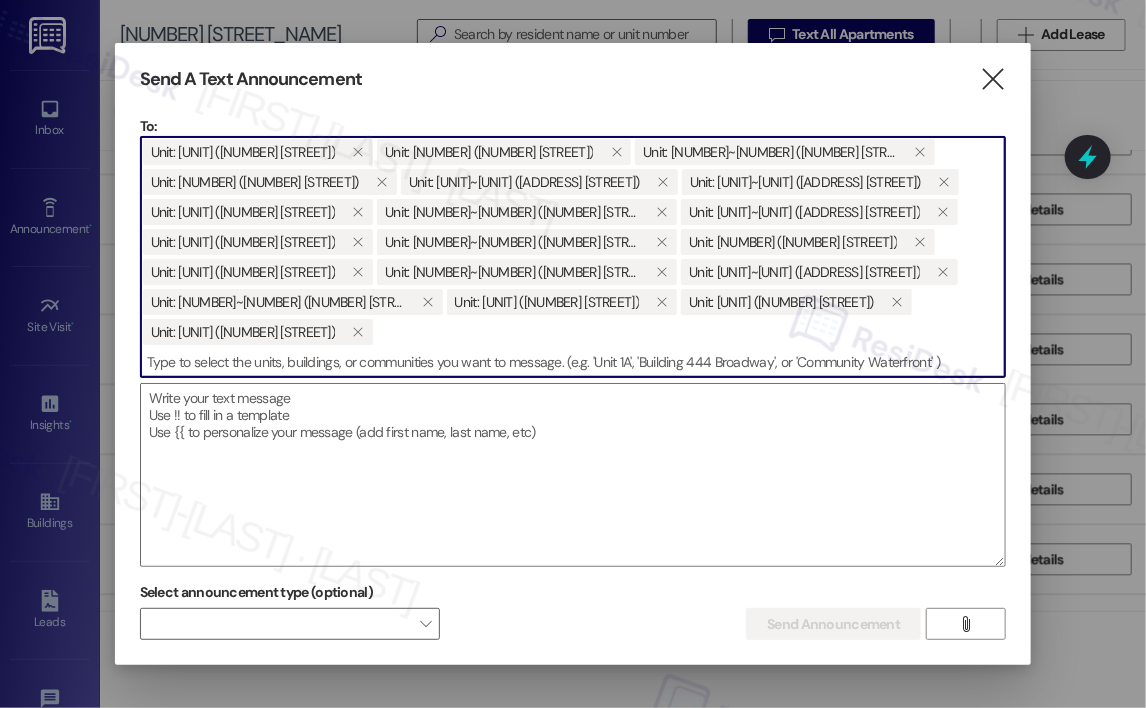 paste on "Unit 621~302" 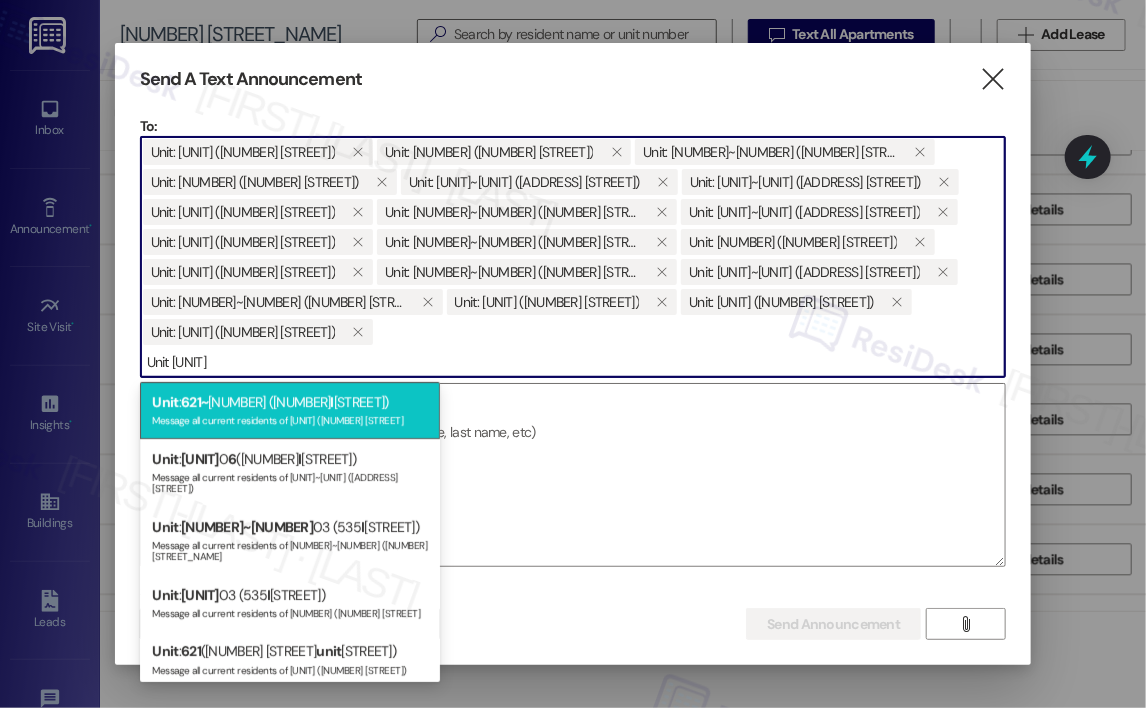 type on "Unit [UNIT]" 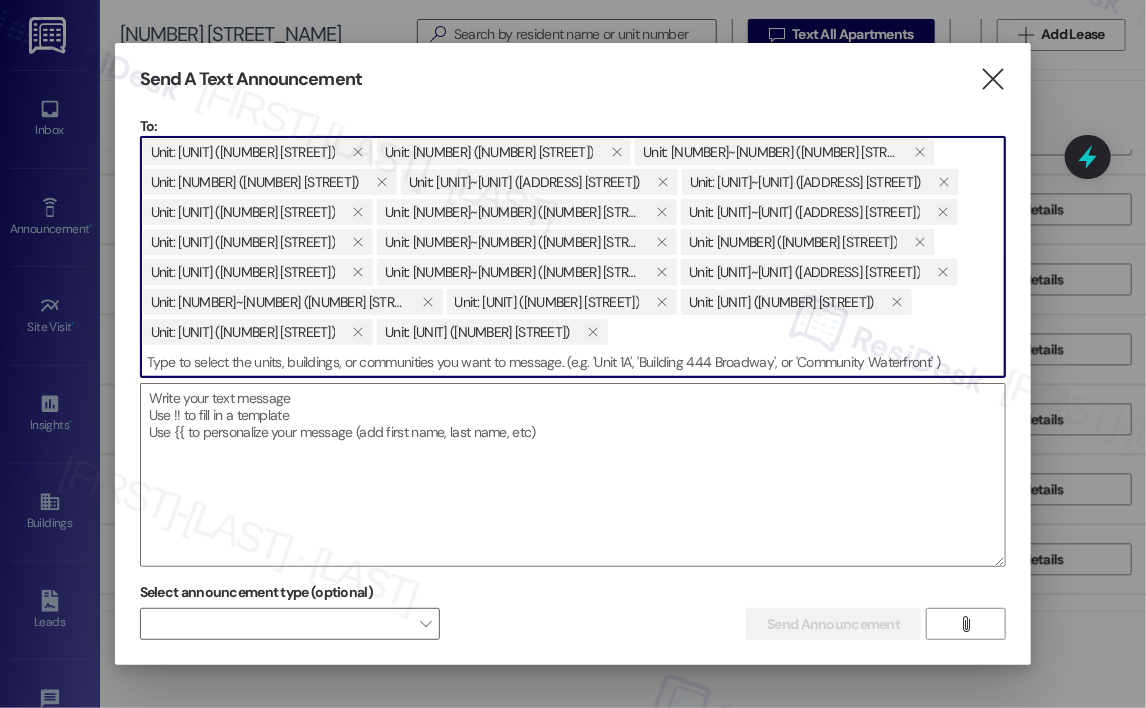 paste on "Unit 621~302" 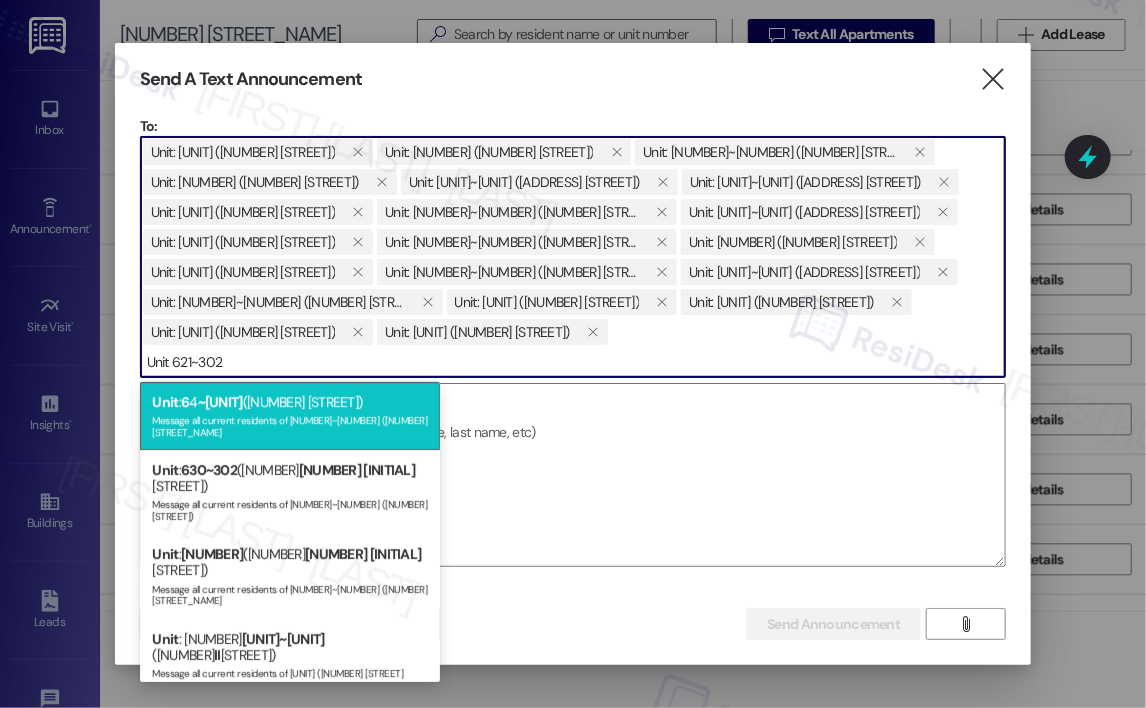 type on "Unit 621~302" 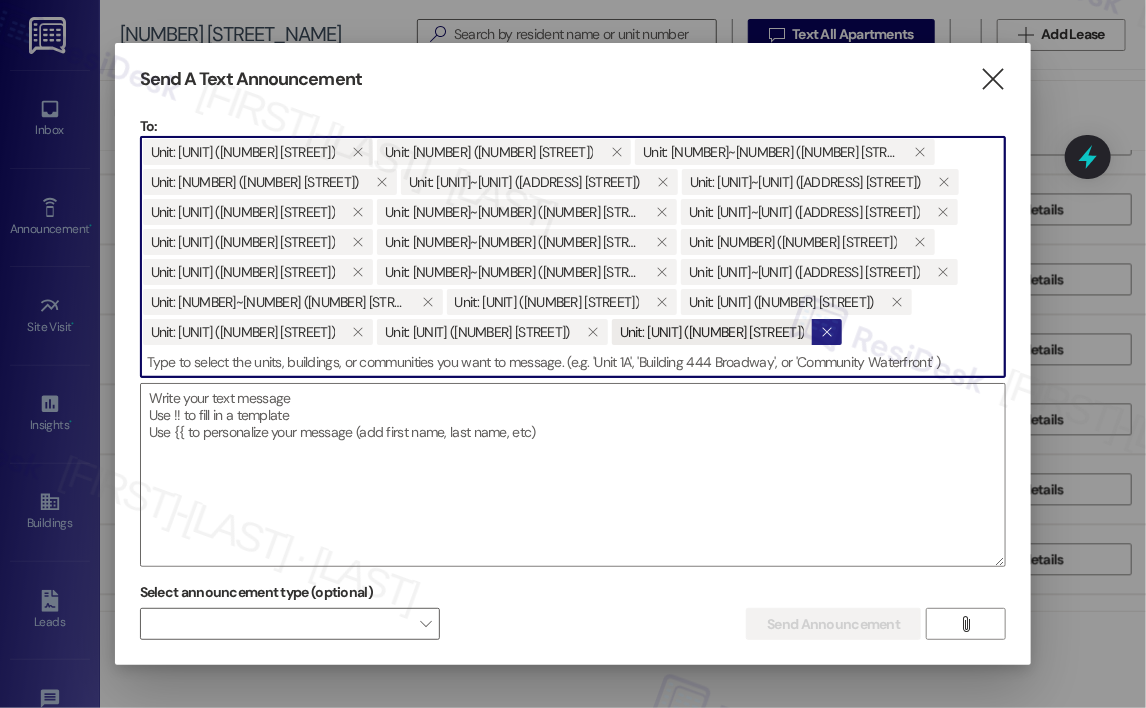 click on "" at bounding box center (827, 332) 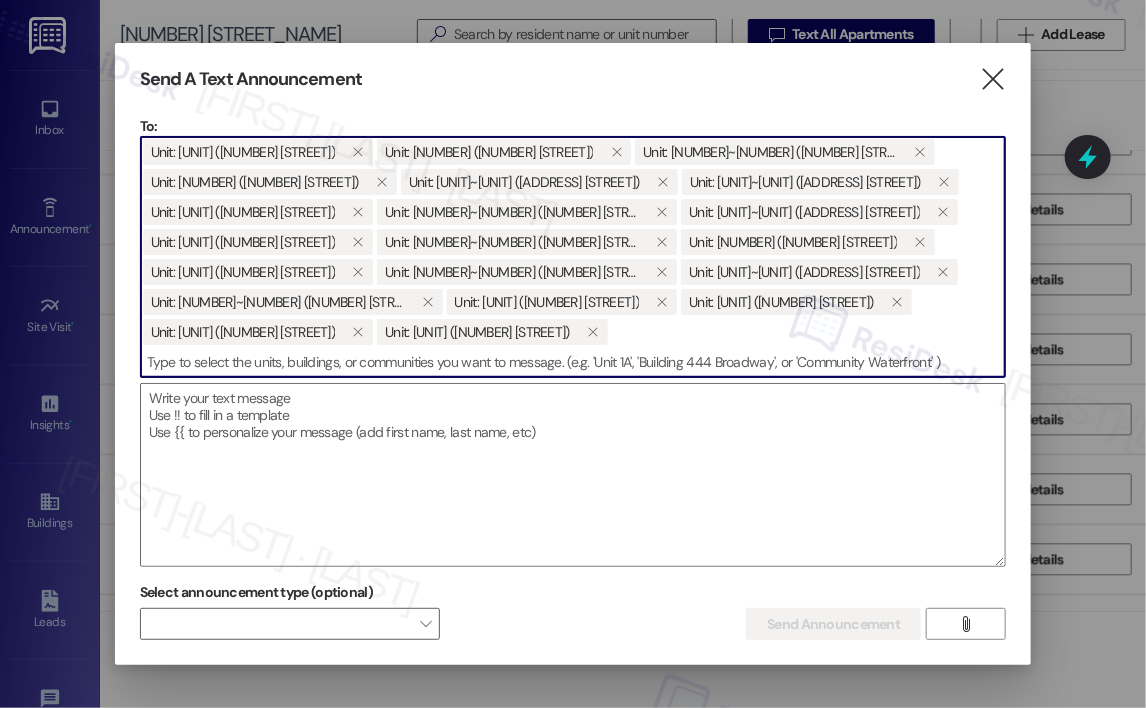 click at bounding box center (573, 362) 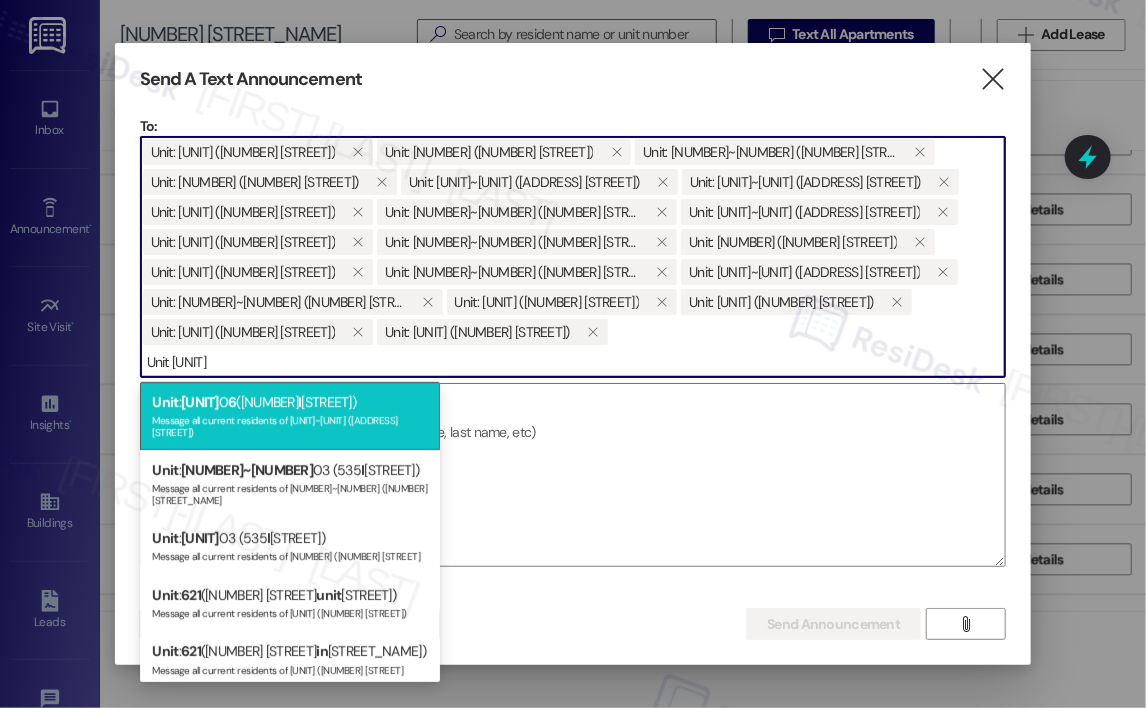 type on "Unit [UNIT]" 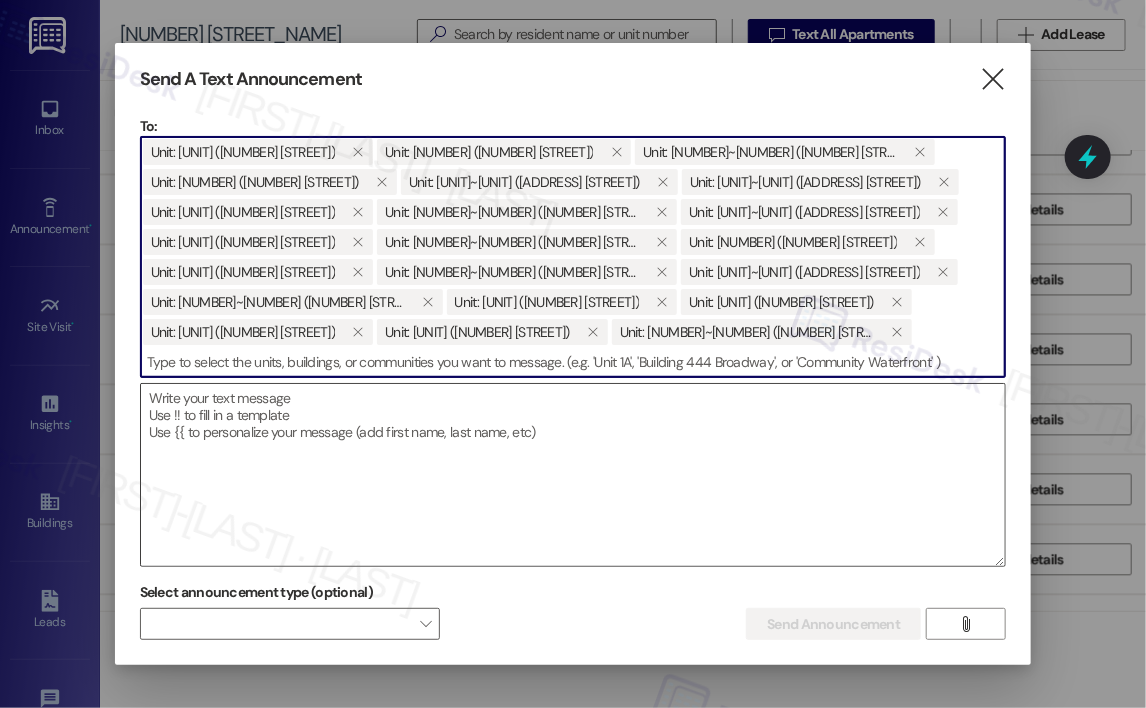 paste on "Unit 621~302" 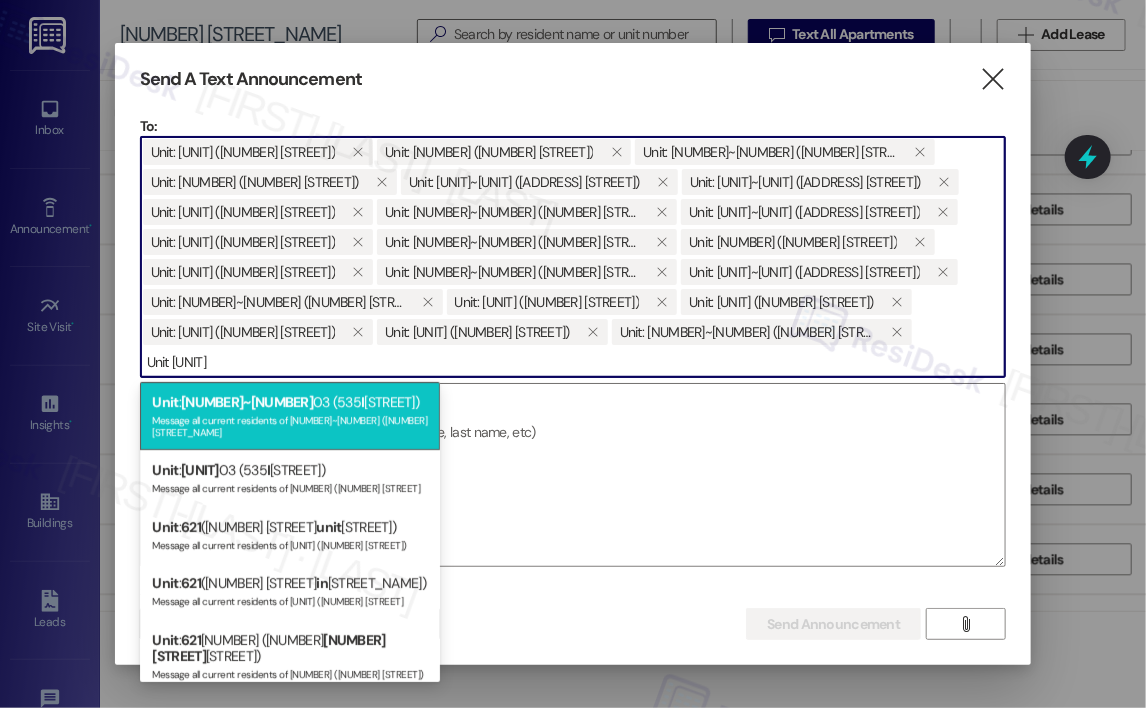type on "Unit [UNIT]" 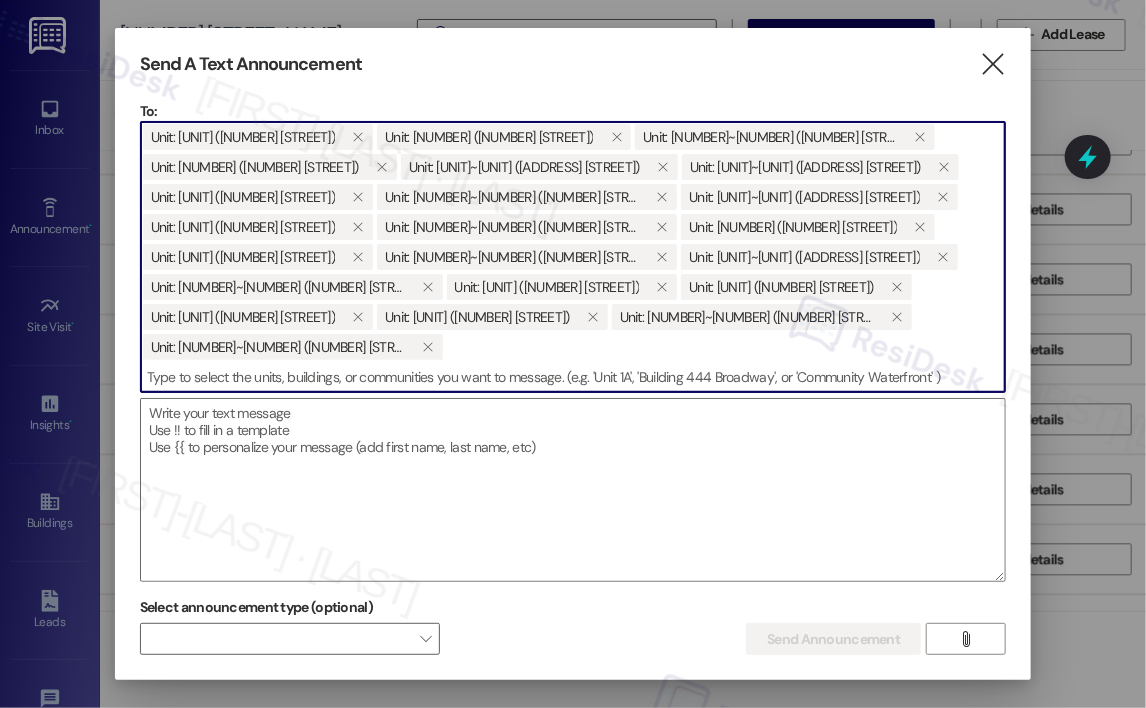 click at bounding box center (573, 377) 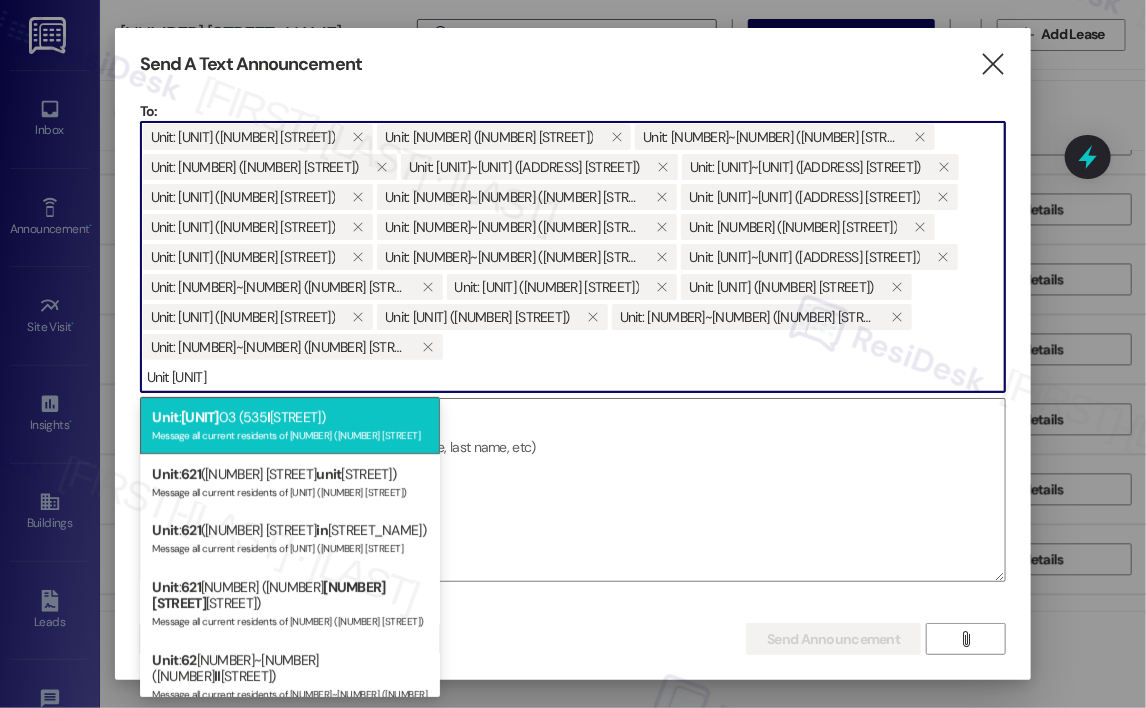 type on "Unit [UNIT]" 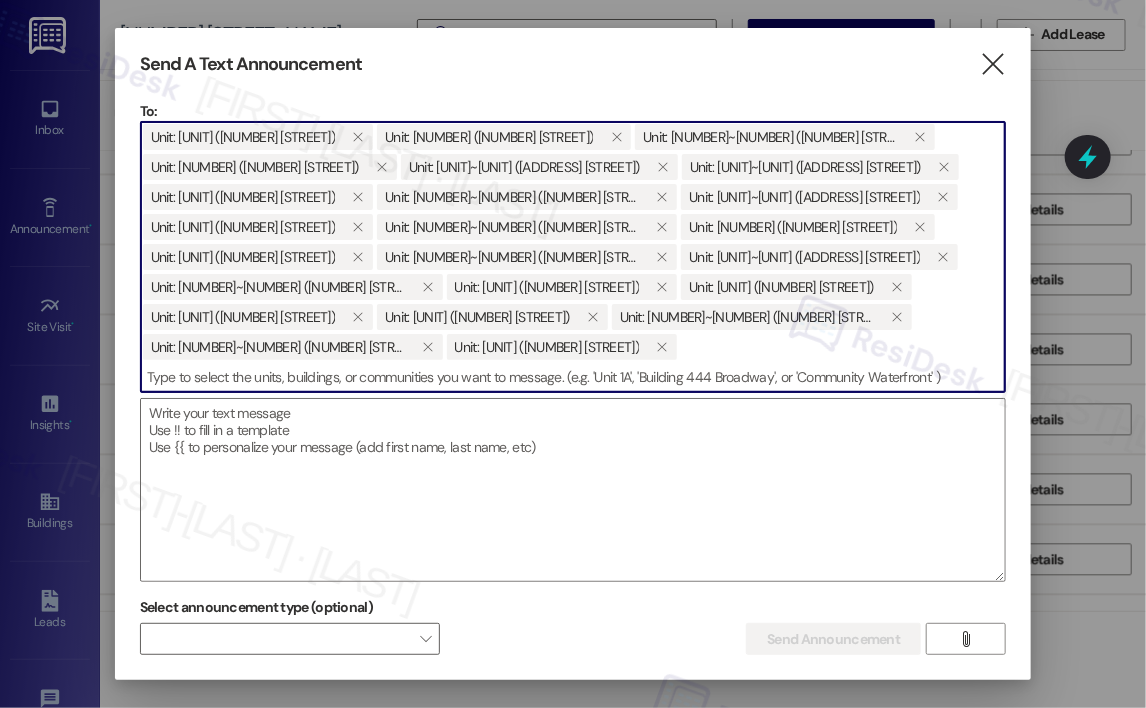 paste on "Unit 621~302" 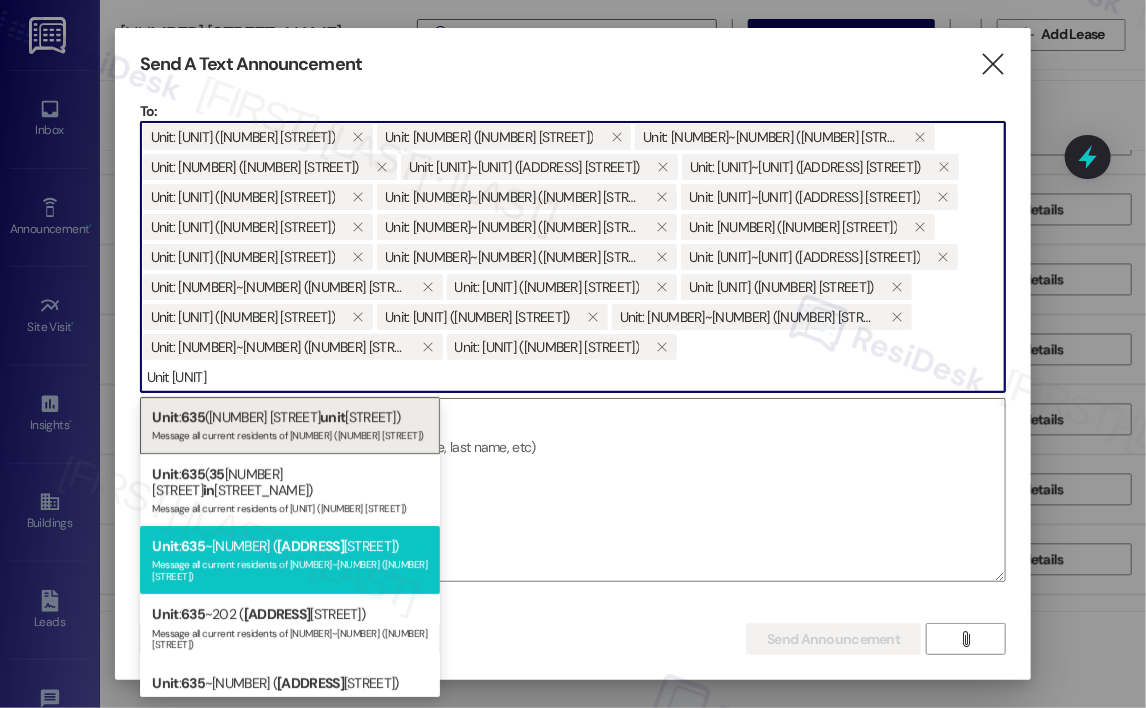 type on "Unit [UNIT]" 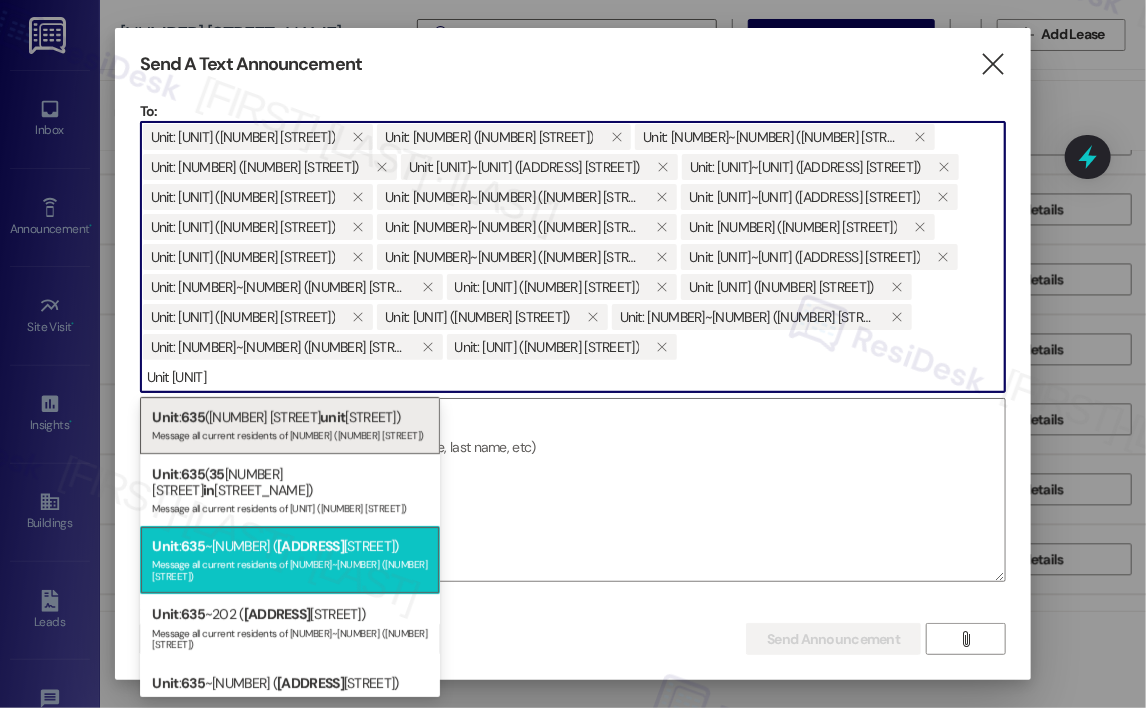 click on "Unit :  [UNIT] ( [NUMBER] [STREET]) Message all current residents of [UNIT] ([NUMBER] [STREET]" at bounding box center [290, 560] 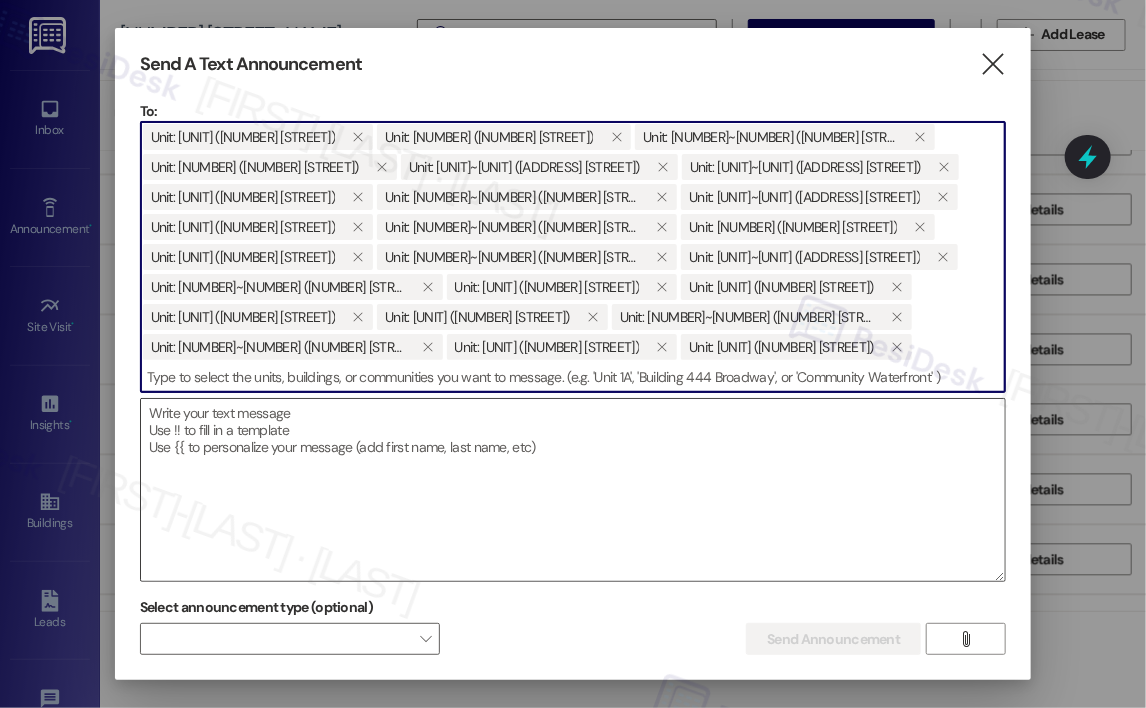 paste on "Unit 621~302" 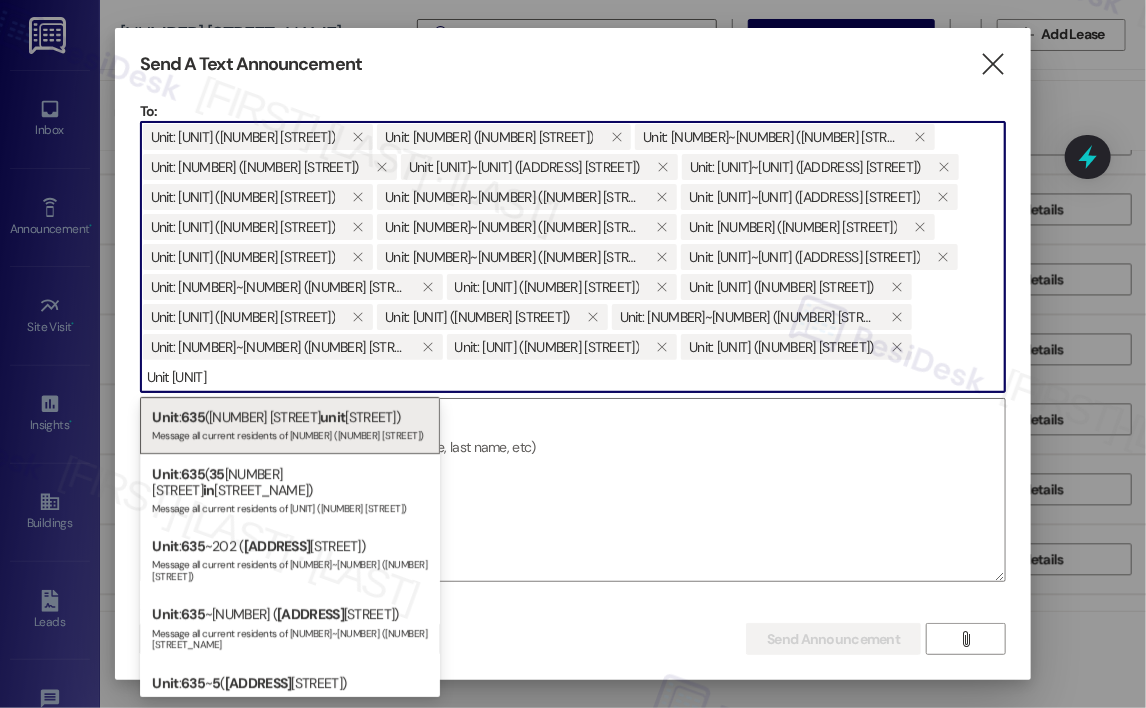 drag, startPoint x: 207, startPoint y: 375, endPoint x: 140, endPoint y: 375, distance: 67 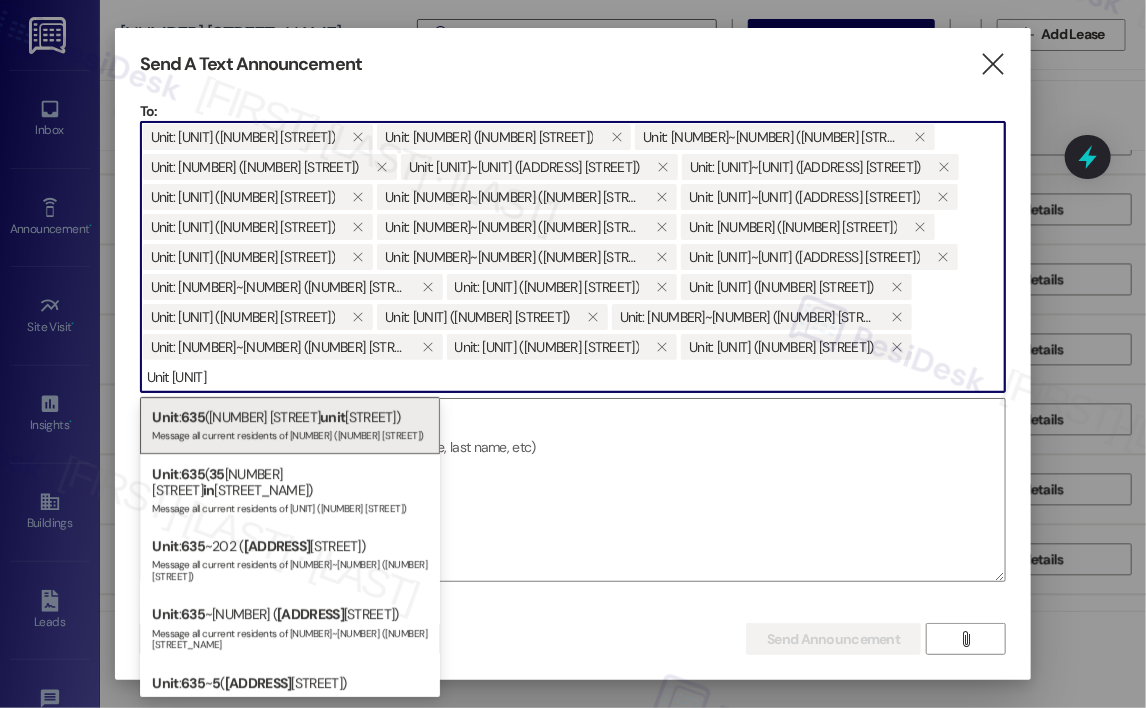 click on "Unit [UNIT]" at bounding box center [573, 377] 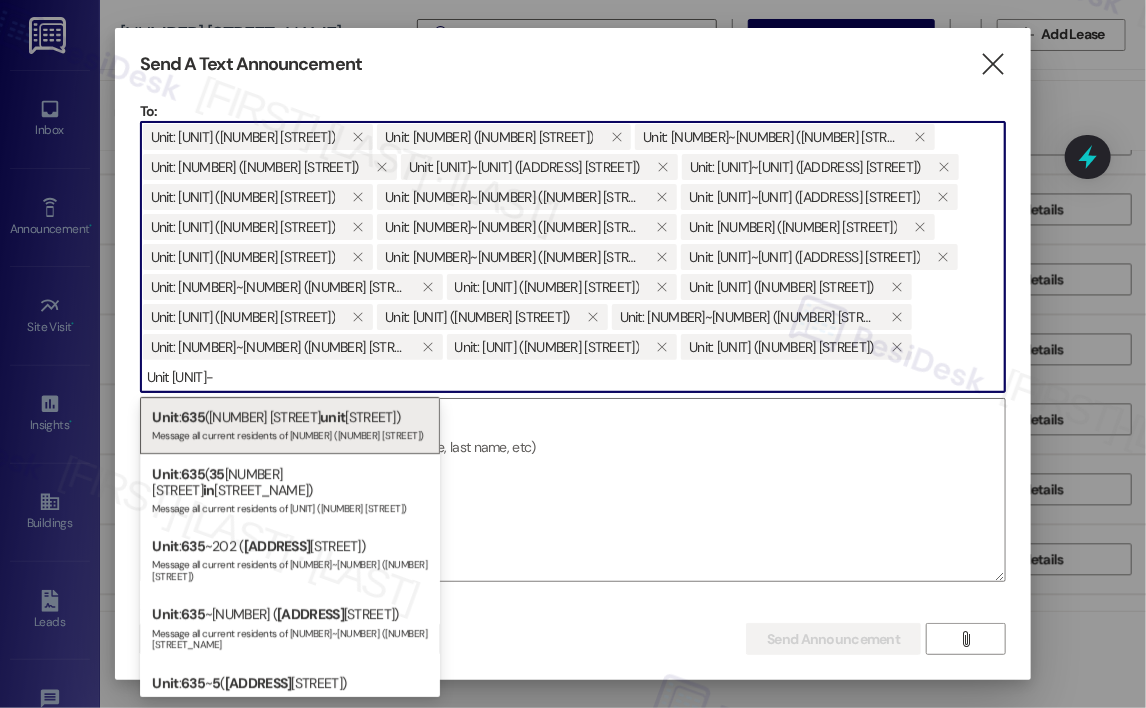 drag, startPoint x: 218, startPoint y: 373, endPoint x: 124, endPoint y: 373, distance: 94 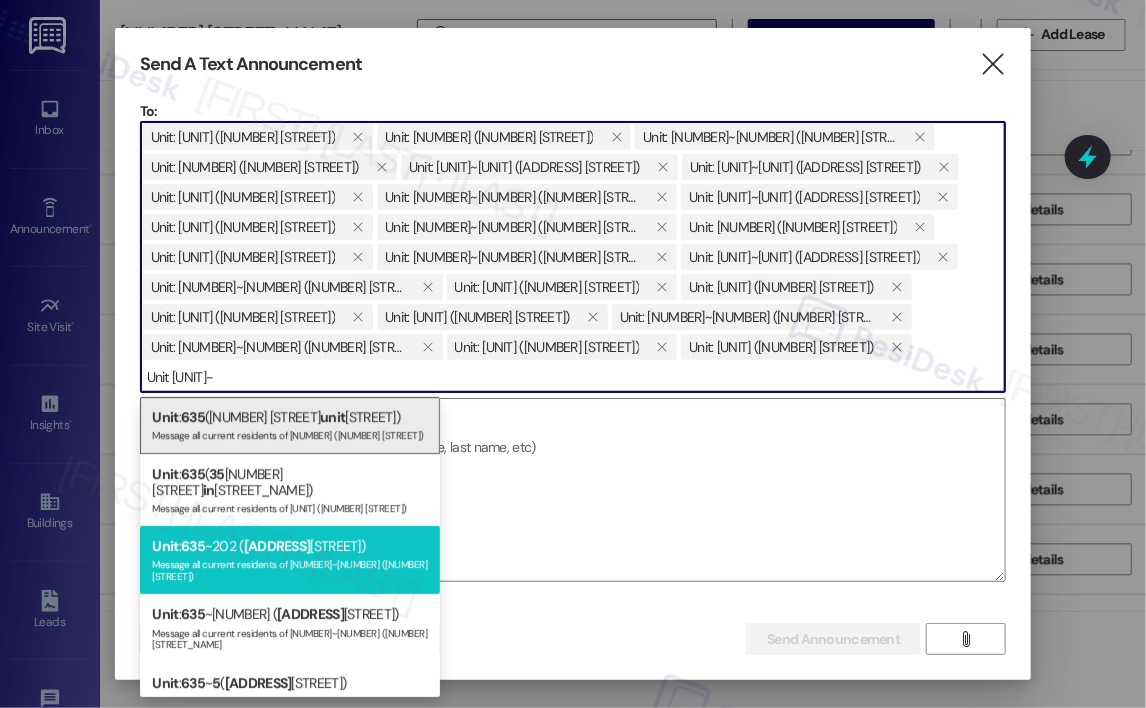 type on "Unit [UNIT]-" 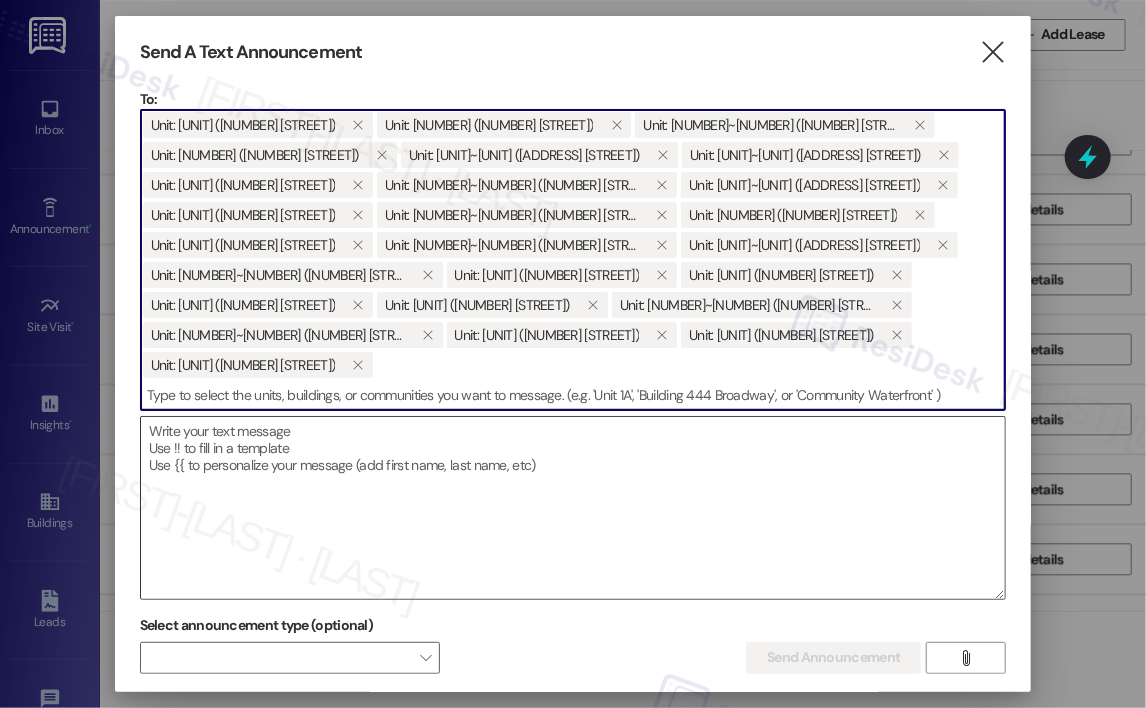 paste on "Unit [UNIT]-" 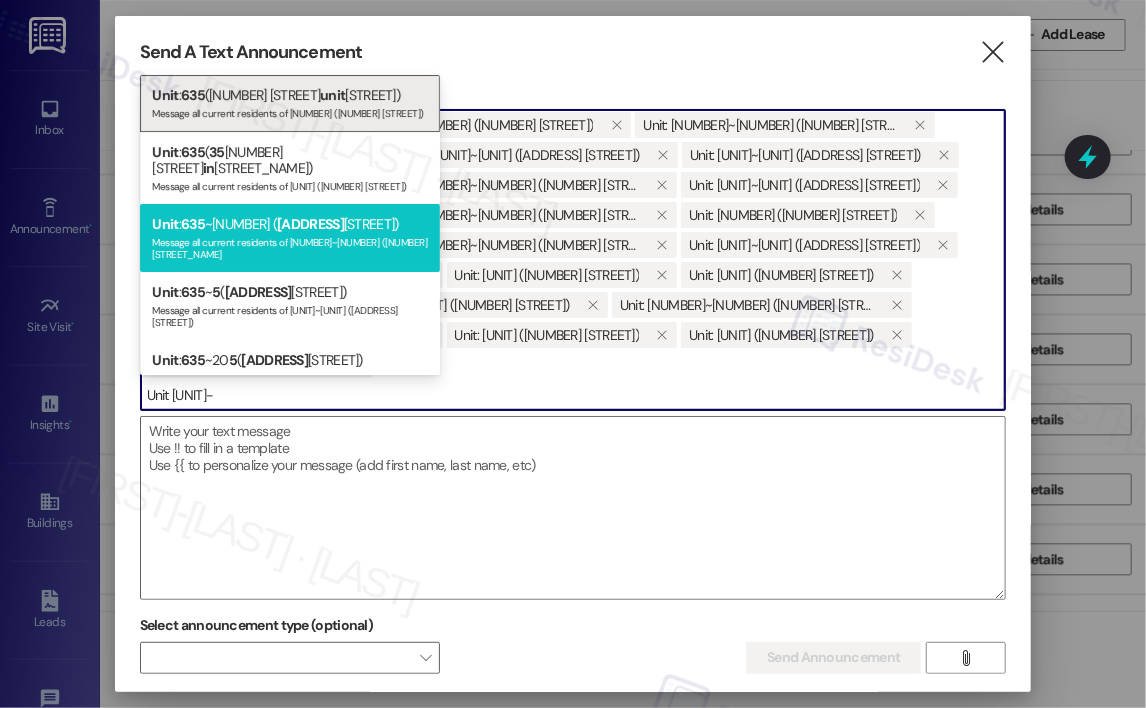 type on "Unit [UNIT]-" 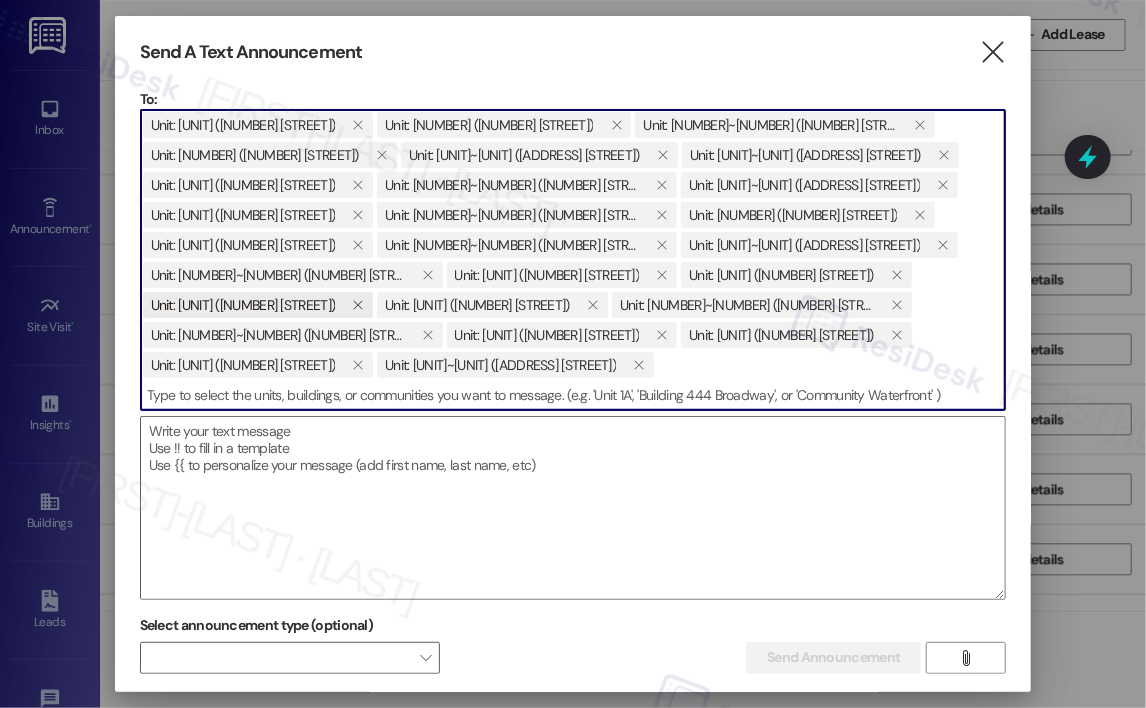 paste on "Unit [UNIT]-" 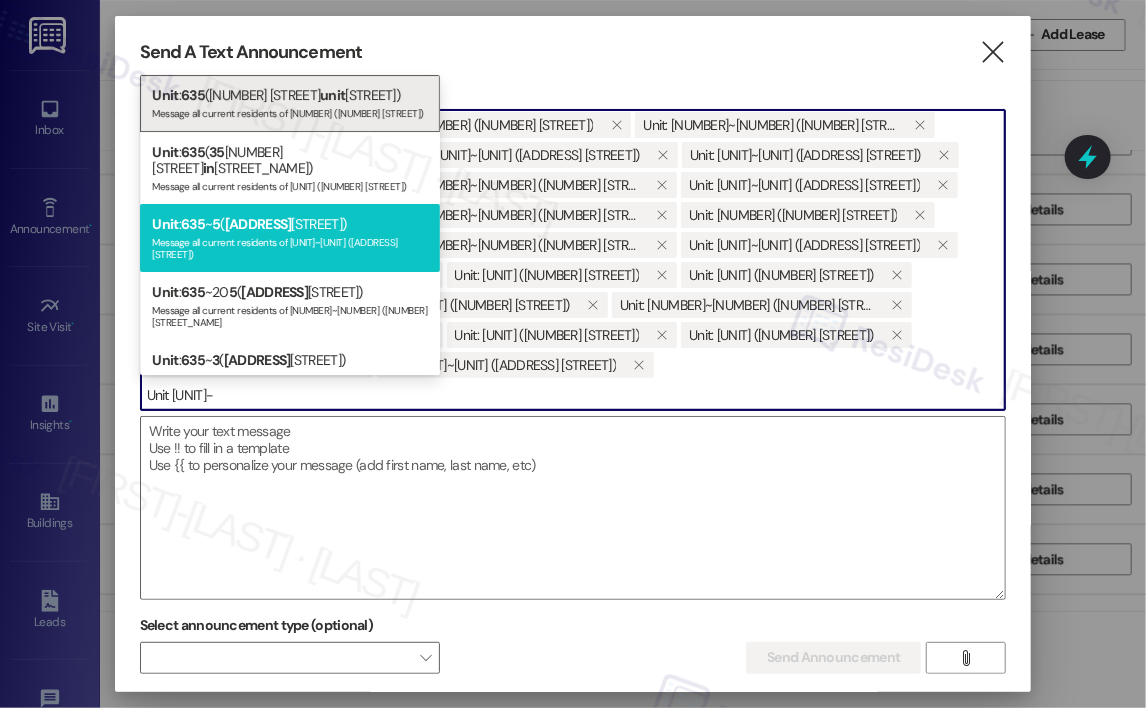 type on "Unit [UNIT]-" 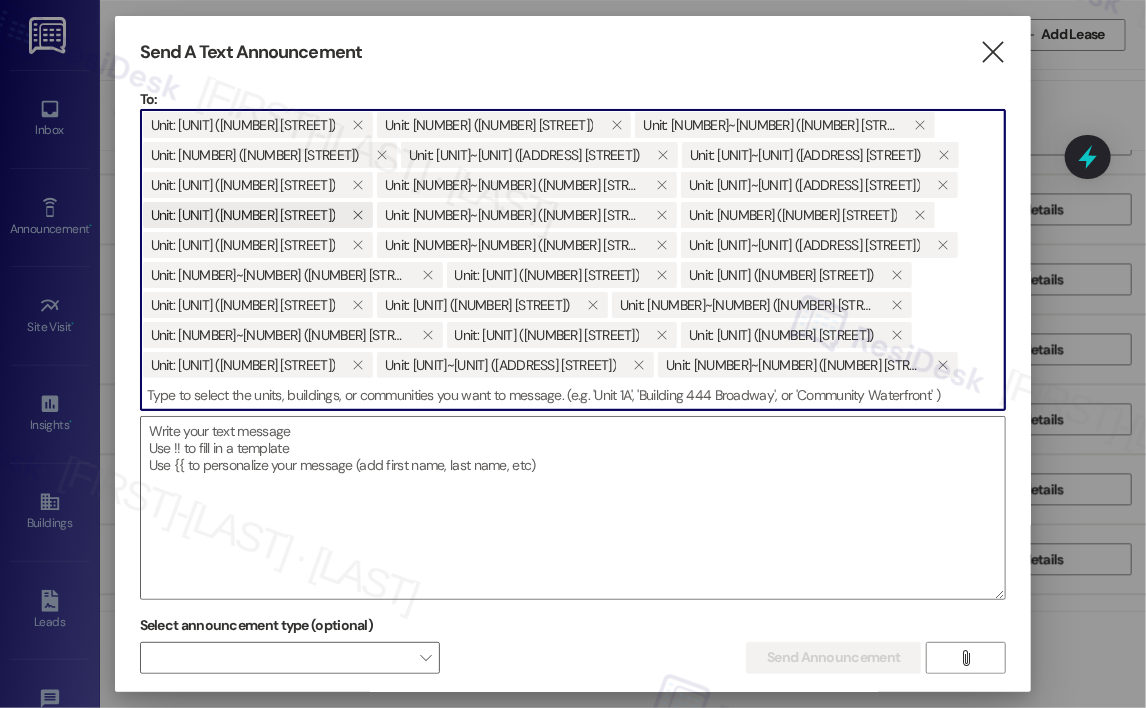 paste on "Unit [UNIT]-" 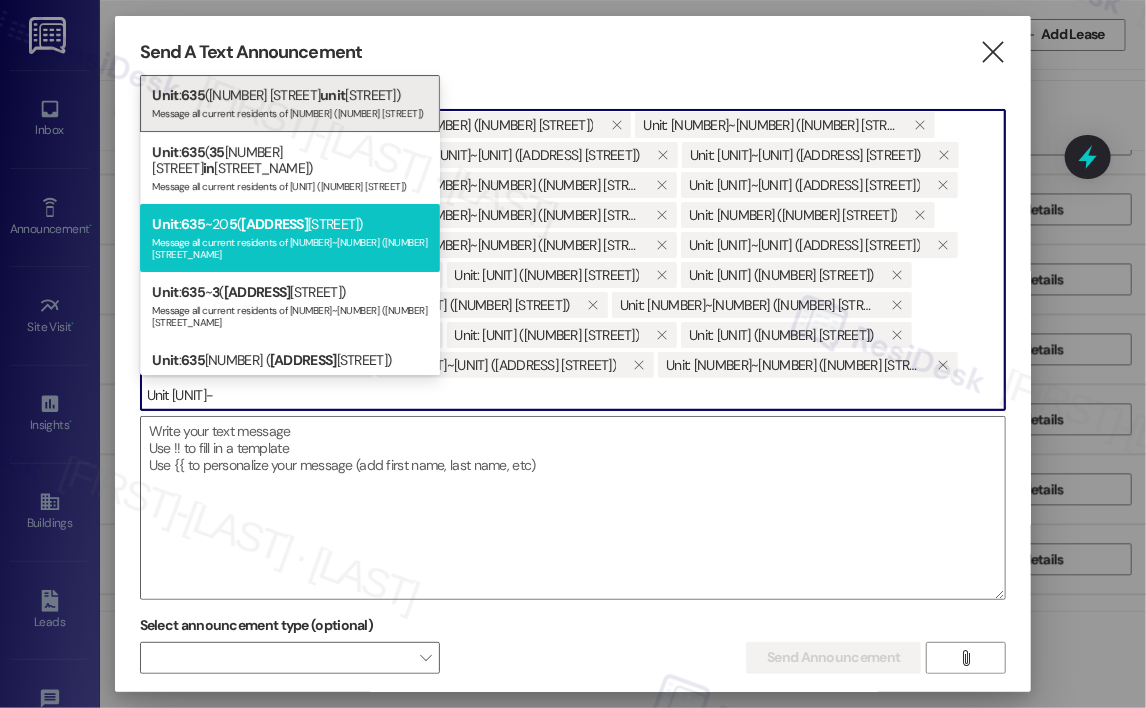 type on "Unit [UNIT]-" 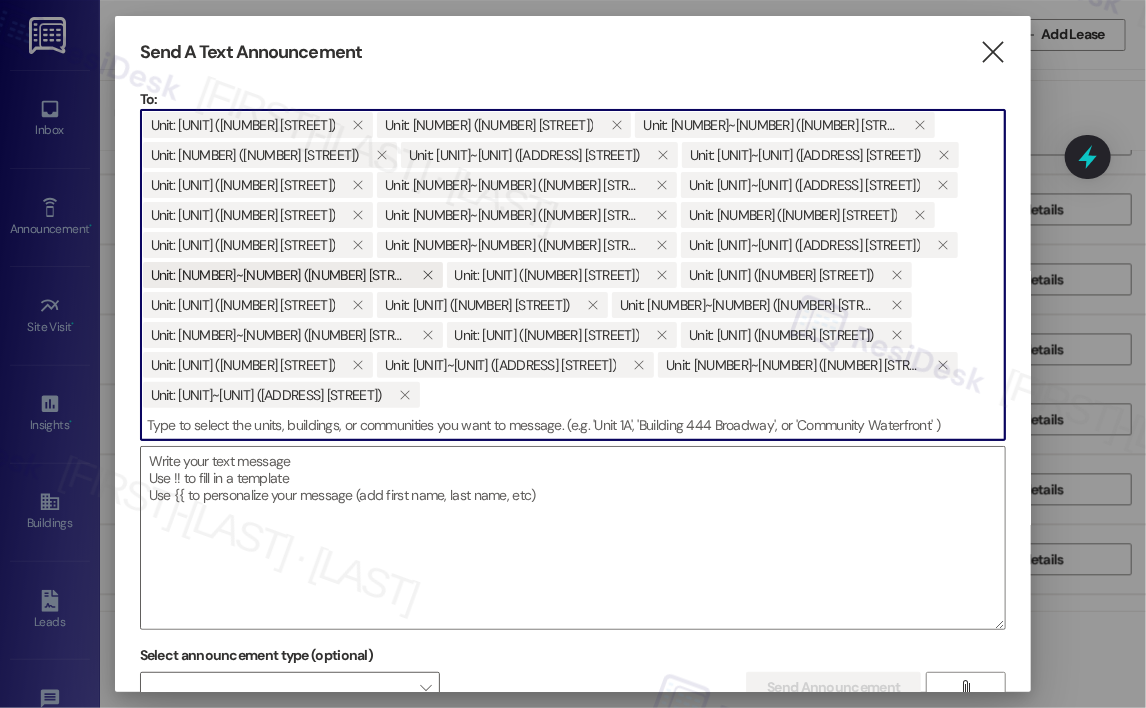 paste on "Unit [UNIT]-" 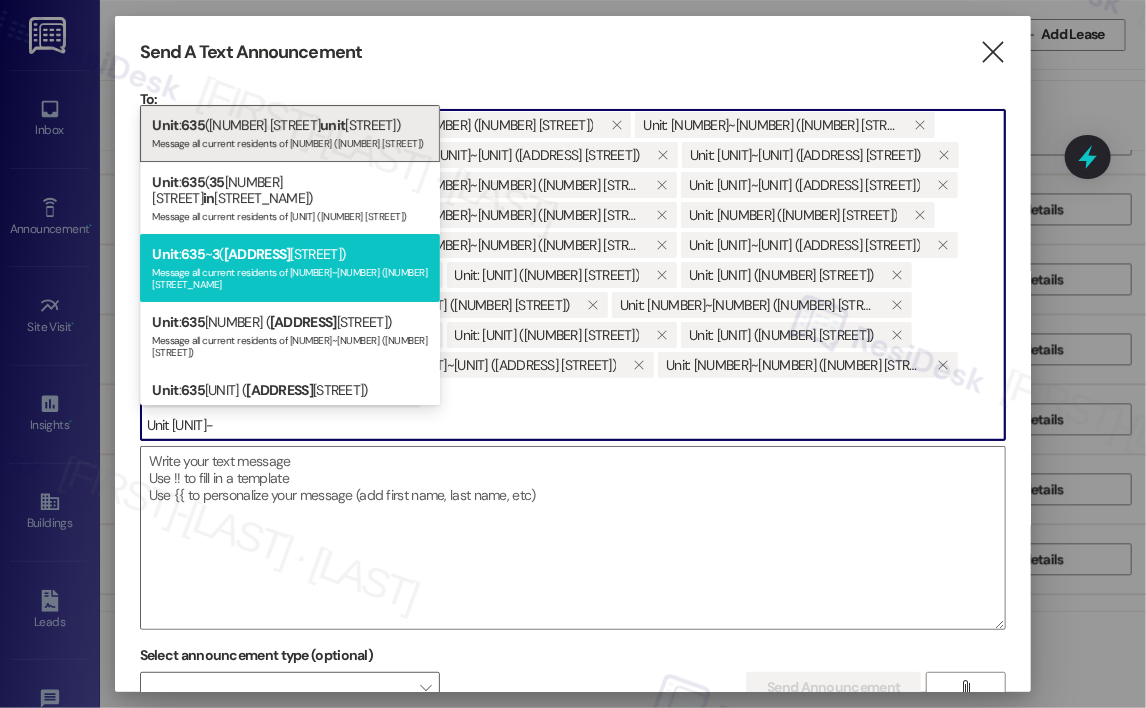 type on "Unit [UNIT]-" 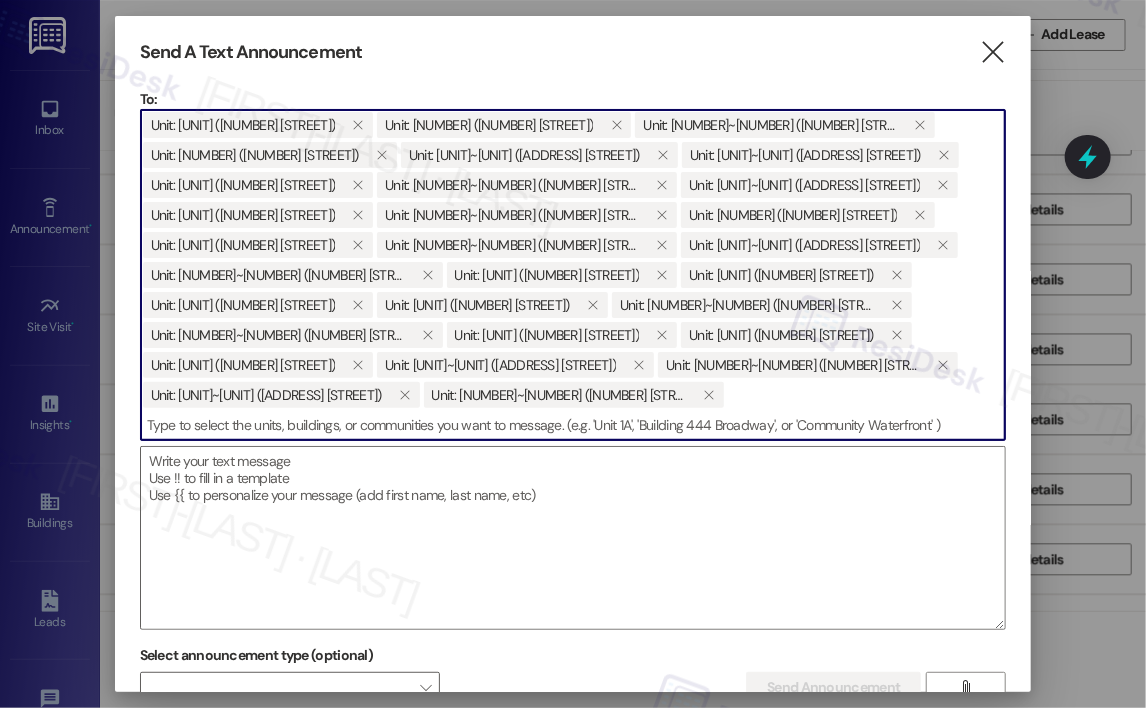 click at bounding box center [573, 425] 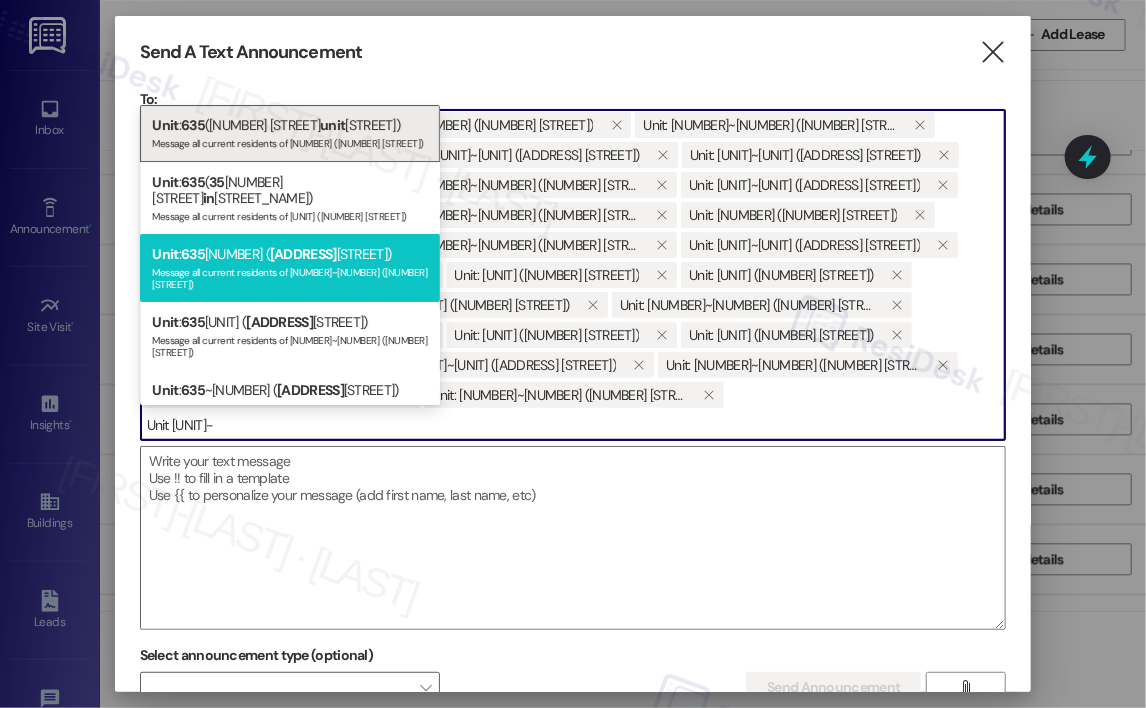 type on "Unit [UNIT]-" 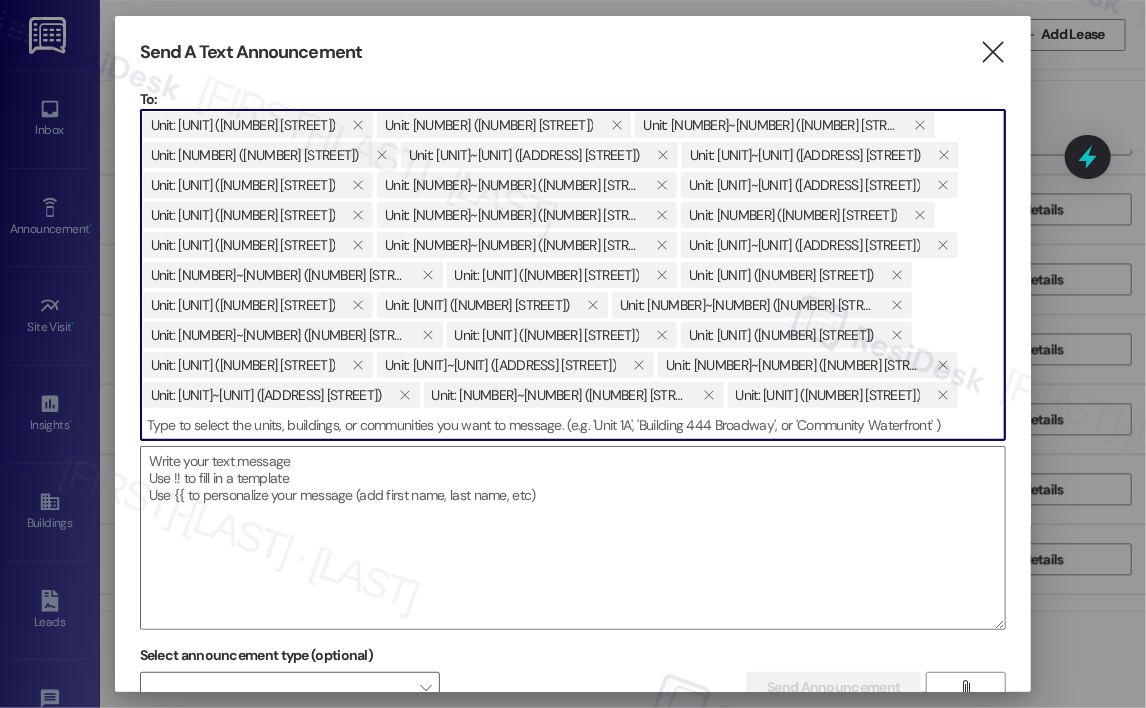 click at bounding box center [573, 425] 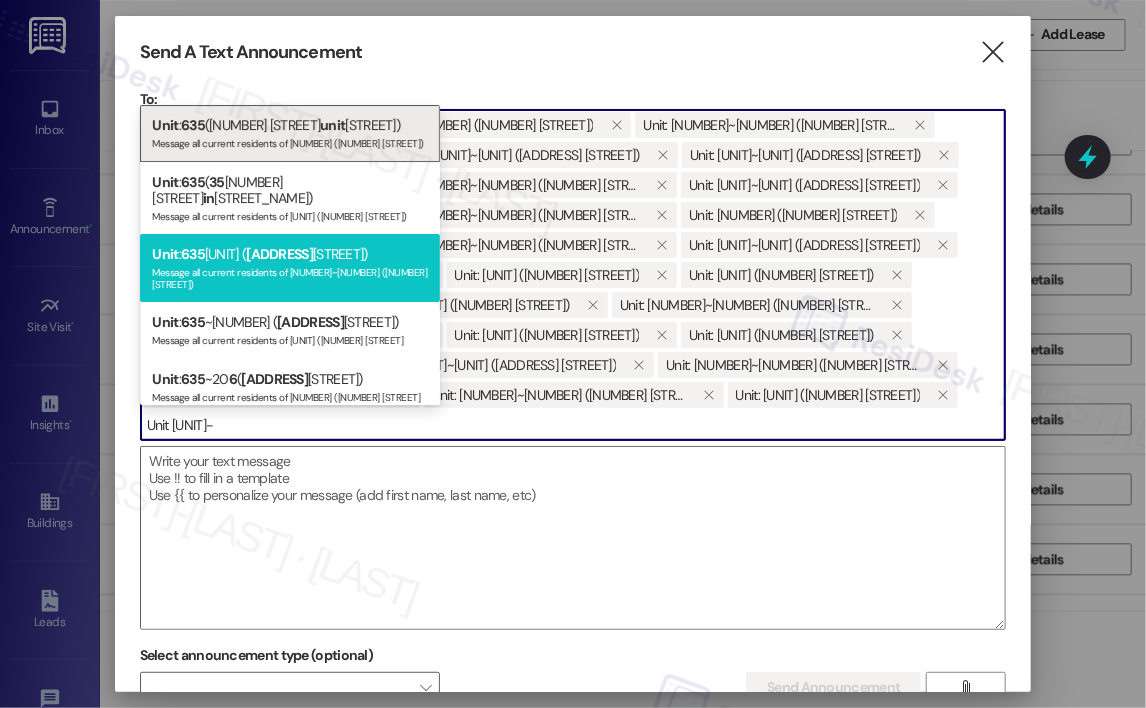 type on "Unit [UNIT]-" 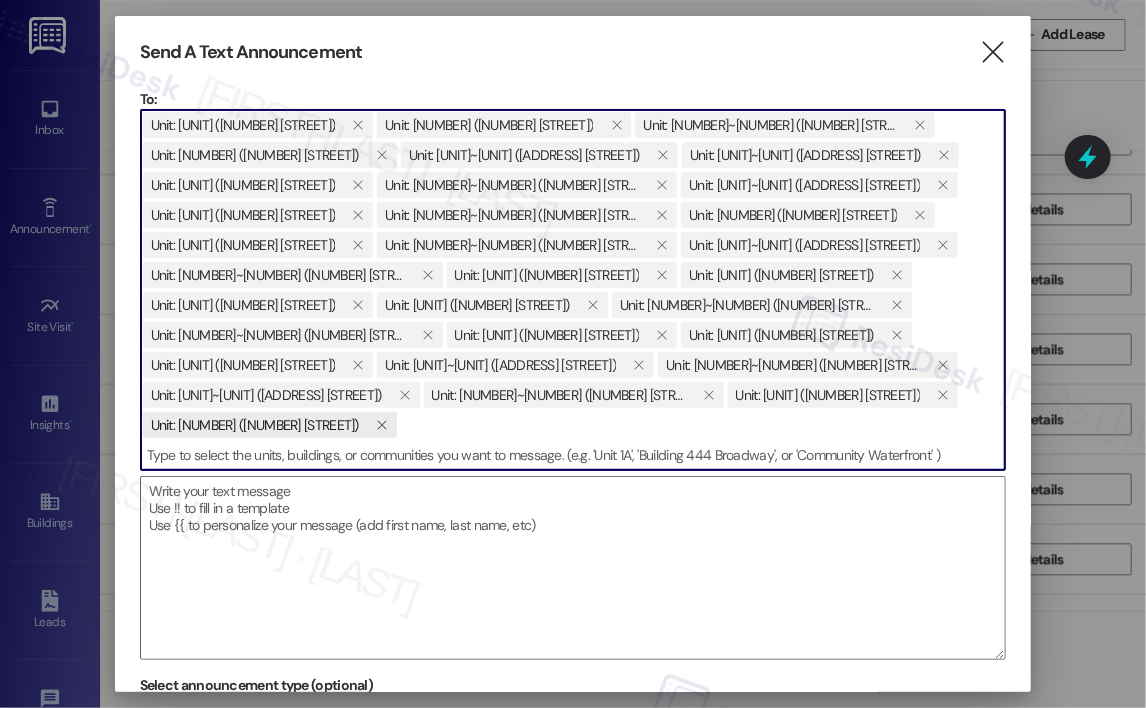 paste on "Unit [UNIT]-" 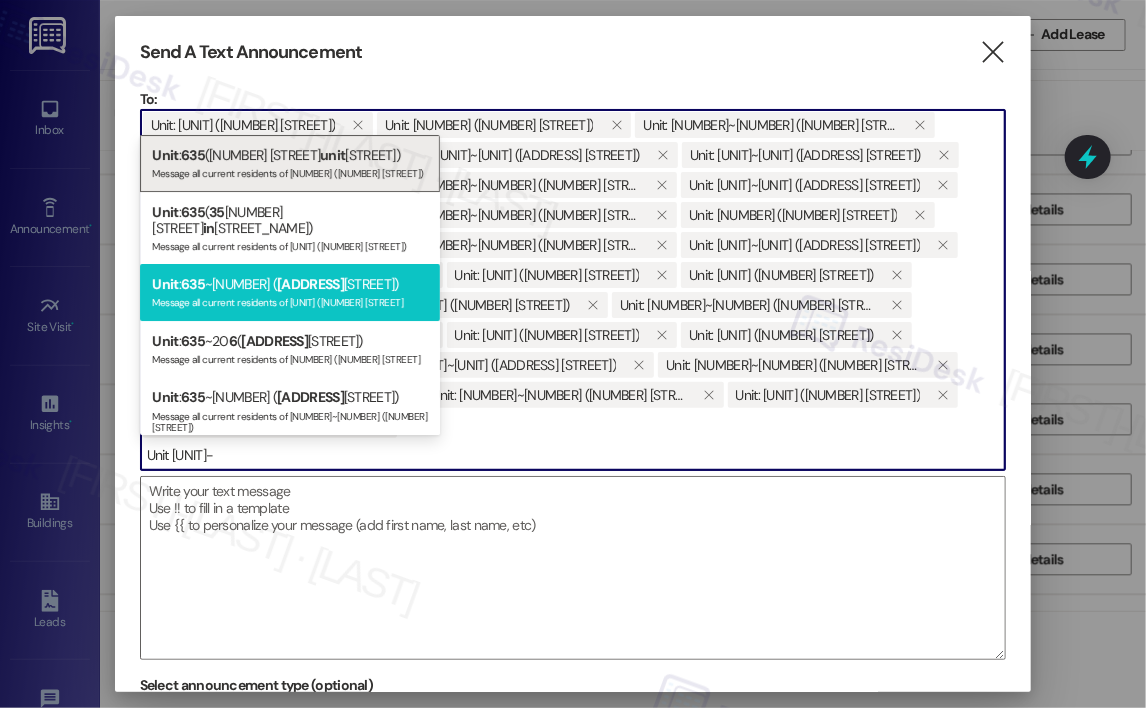 type on "Unit [UNIT]-" 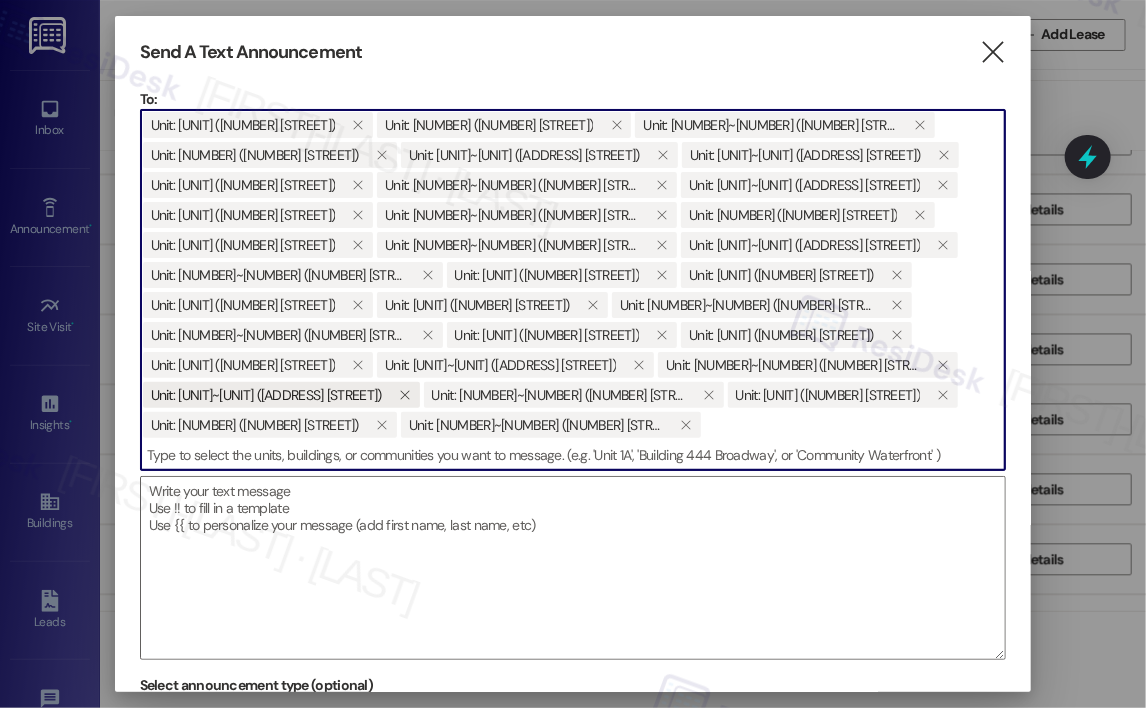 paste on "Unit [UNIT]-" 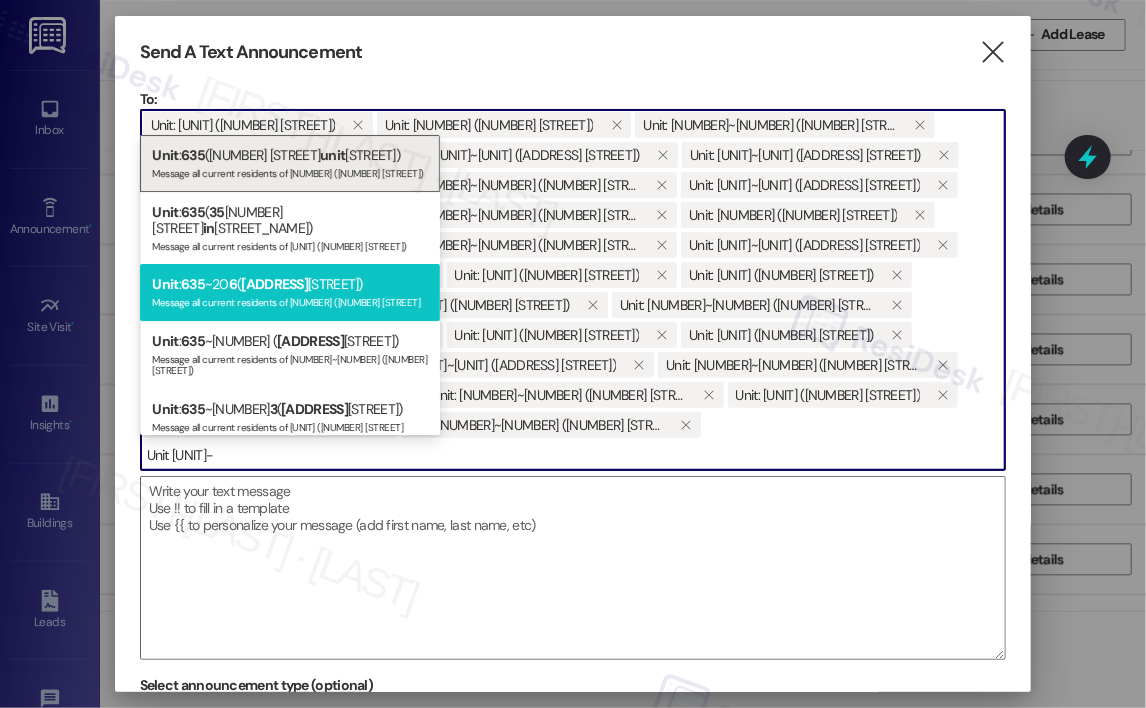 type on "Unit [UNIT]-" 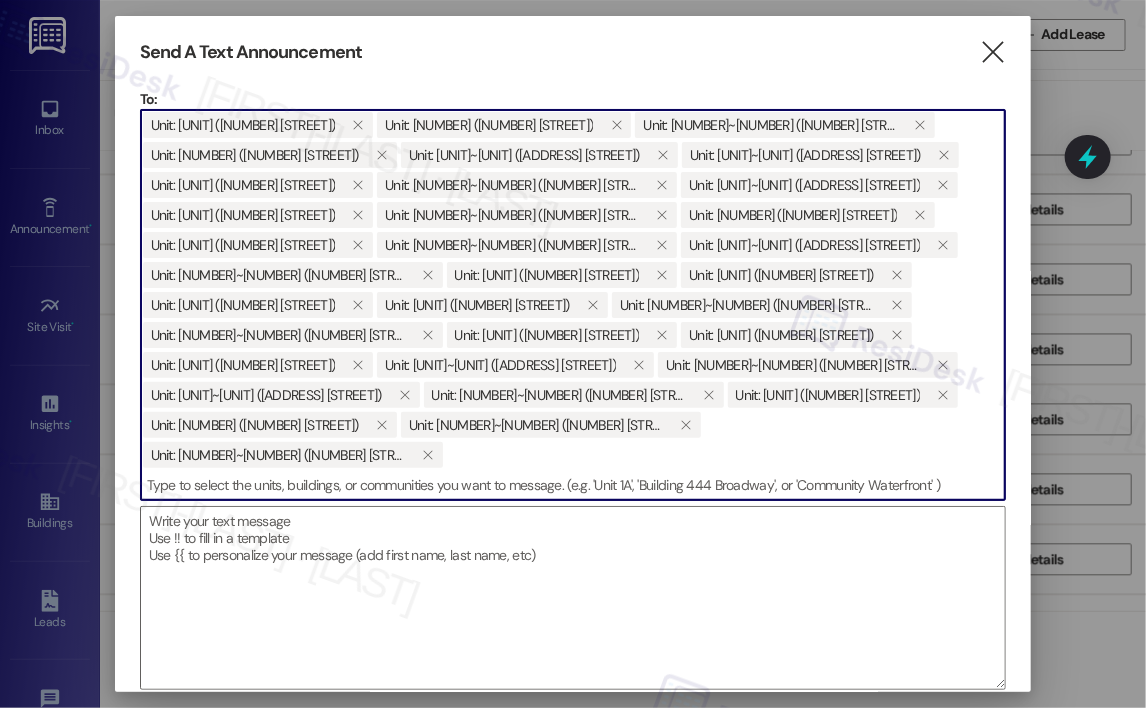 paste on "Unit [UNIT]-" 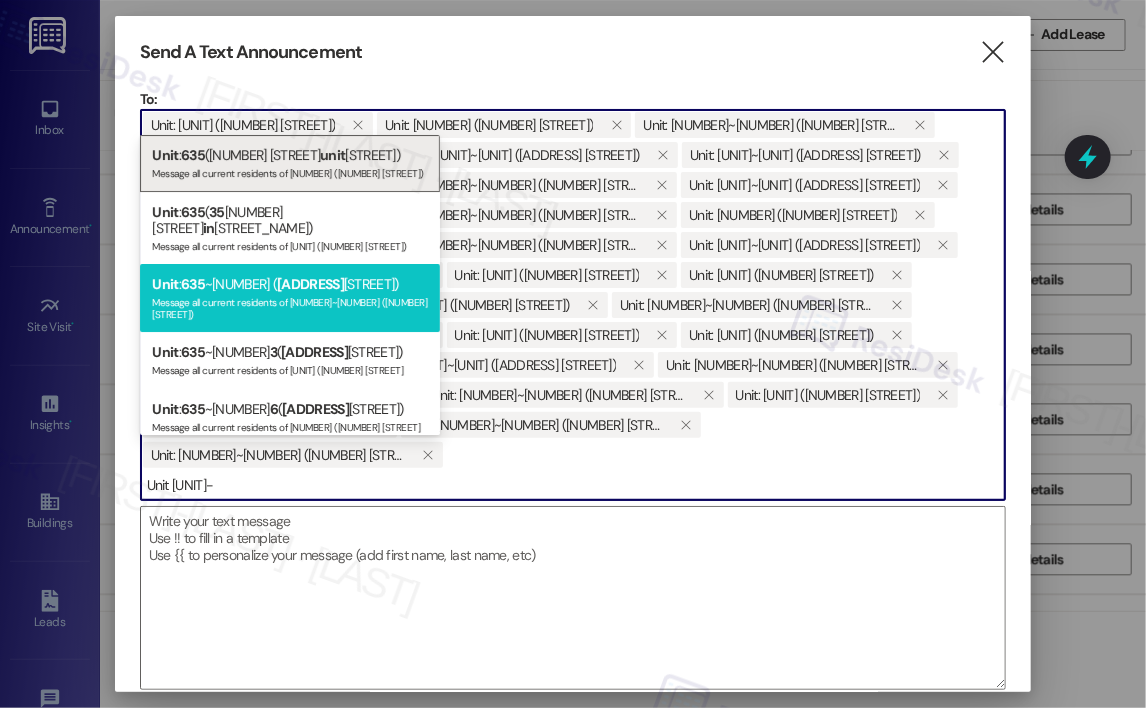 type on "Unit [UNIT]-" 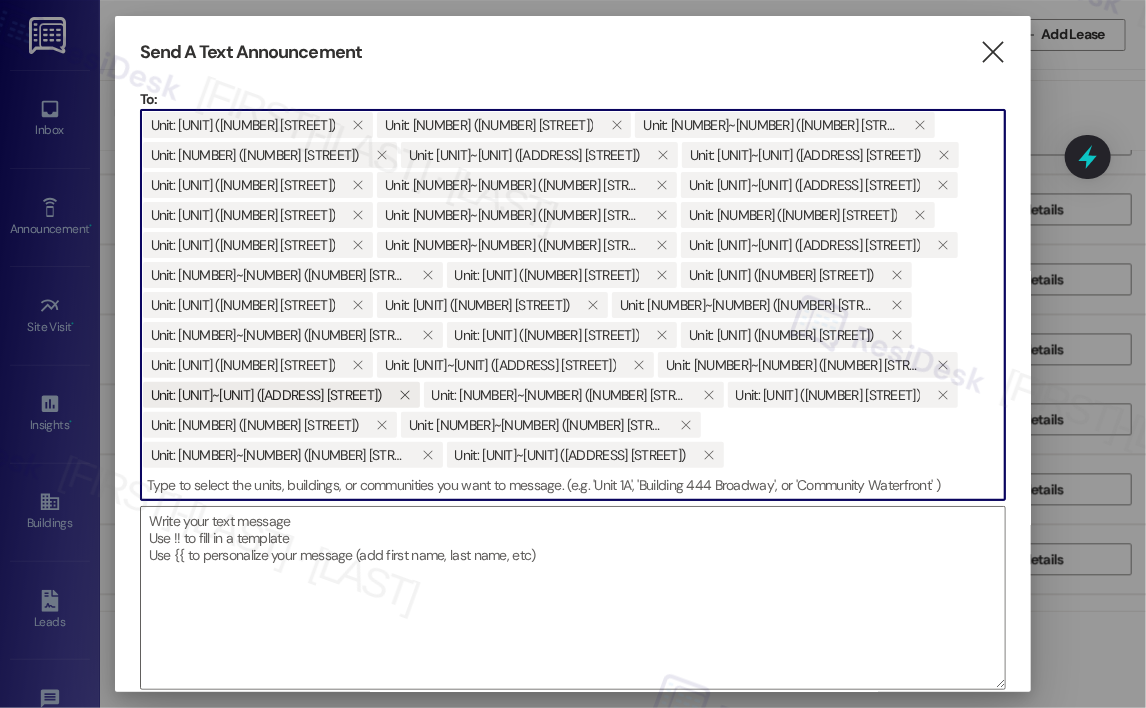 paste on "Unit [UNIT]-" 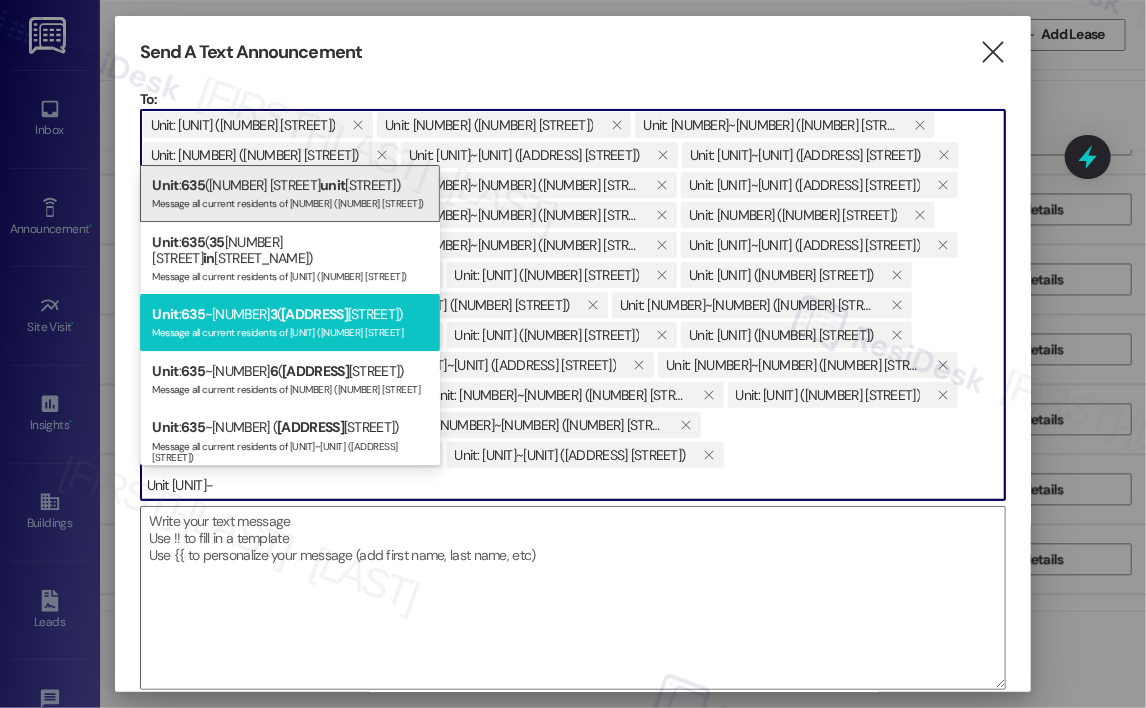type on "Unit [UNIT]-" 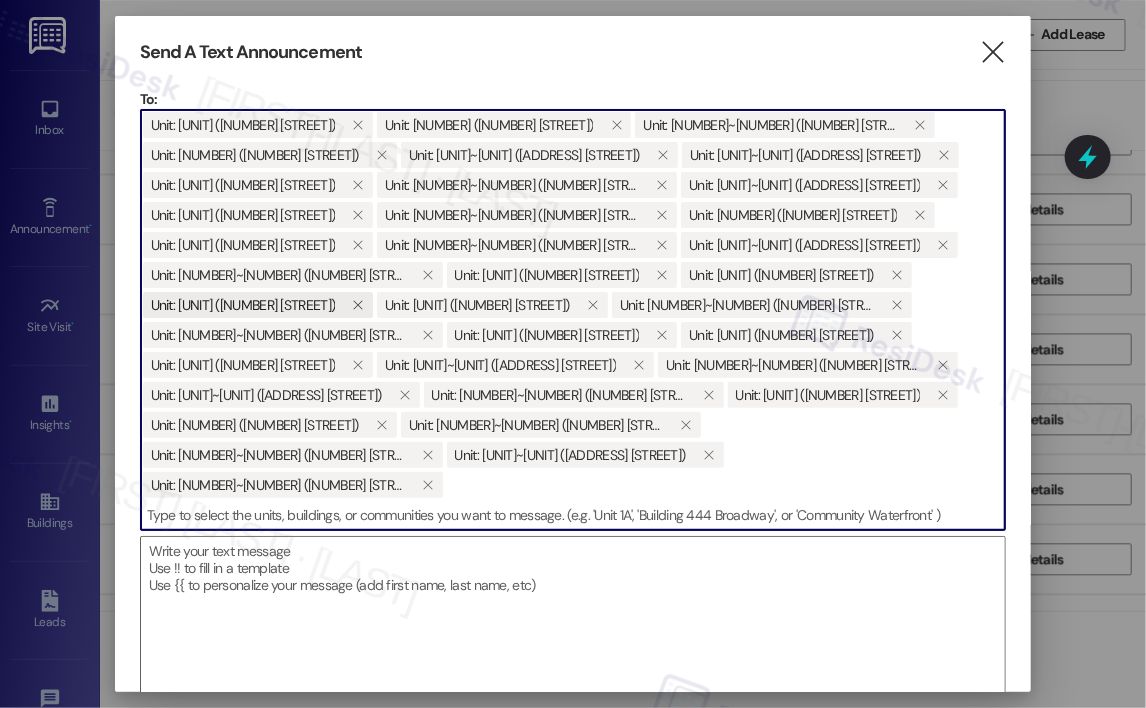paste on "Unit [UNIT]-" 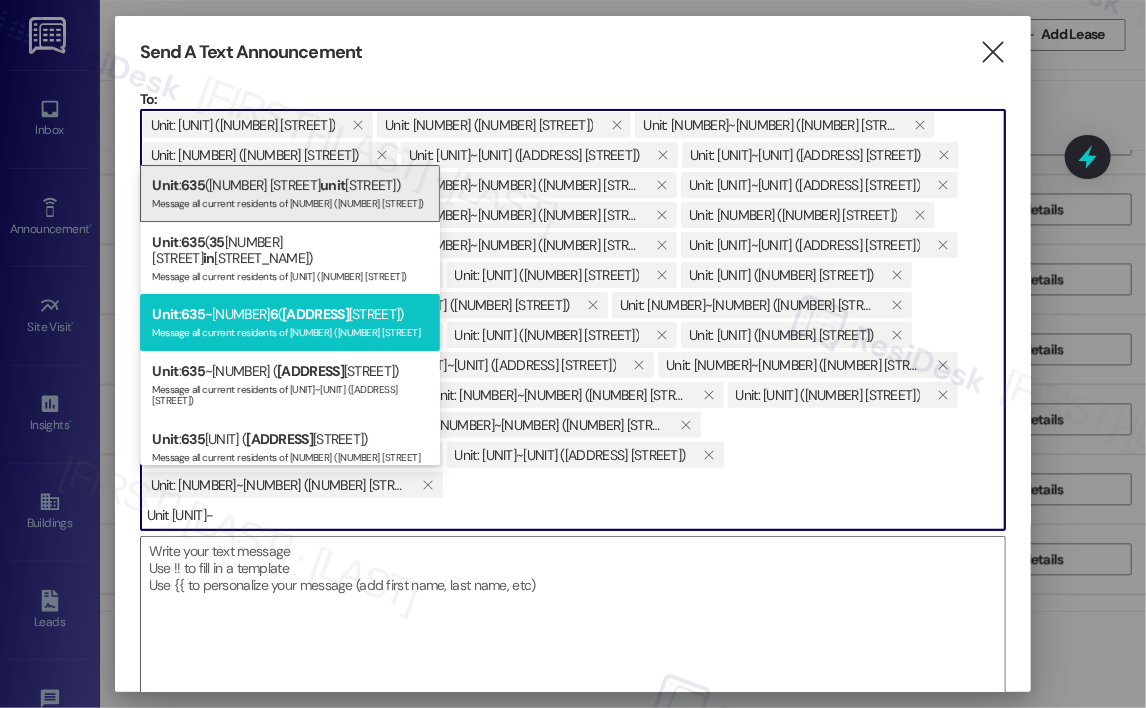 type on "Unit [UNIT]-" 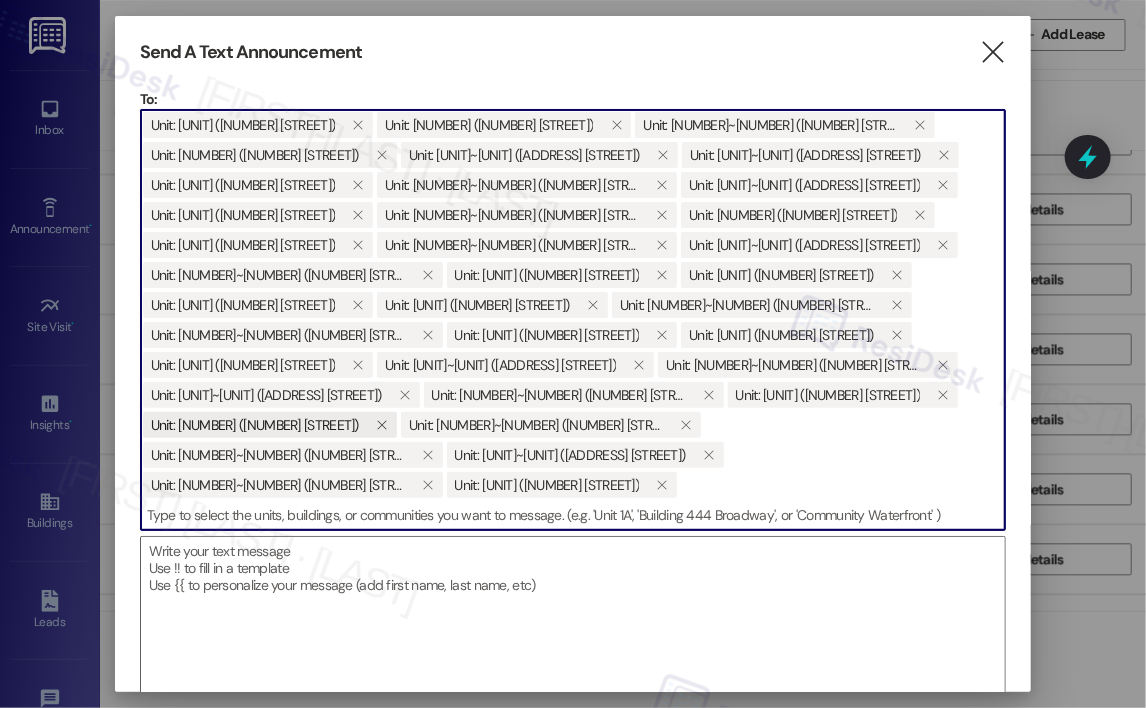 paste on "Unit [UNIT]-" 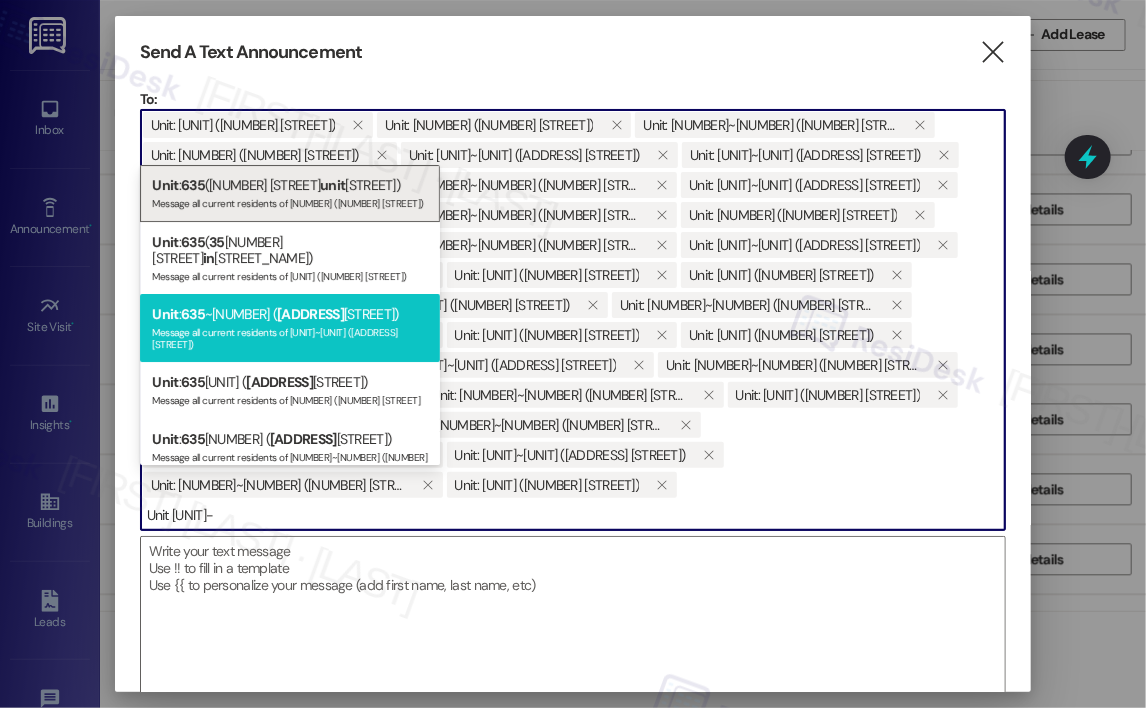 type on "Unit [UNIT]-" 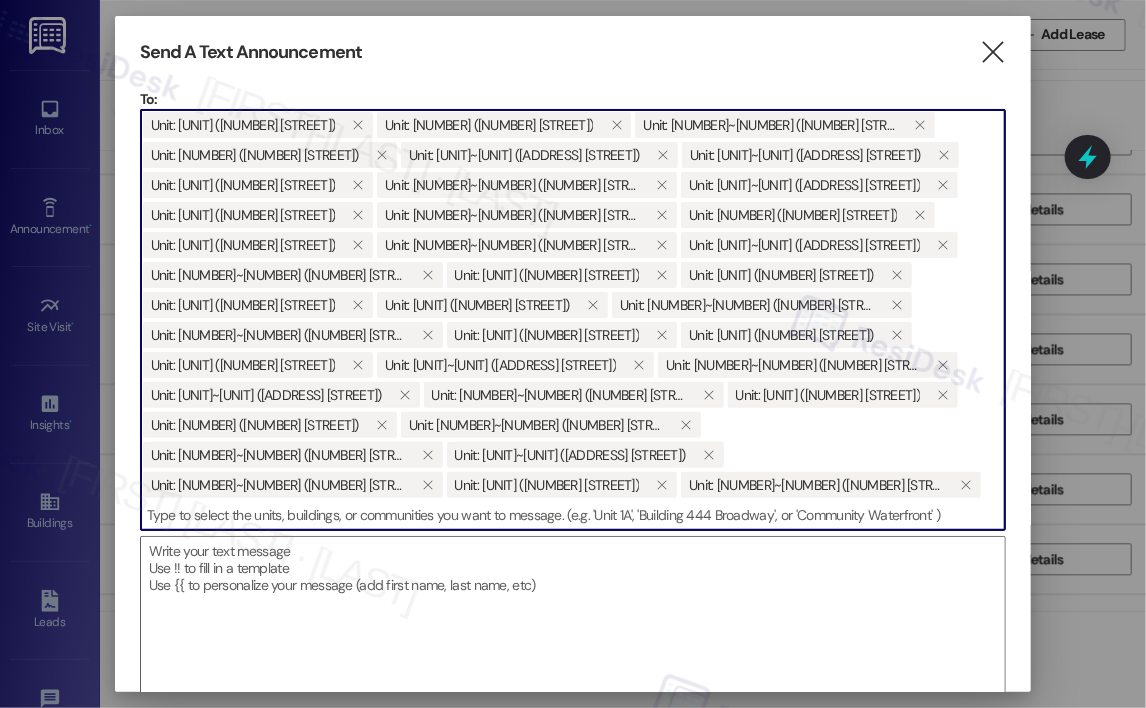 paste on "Unit [UNIT]-" 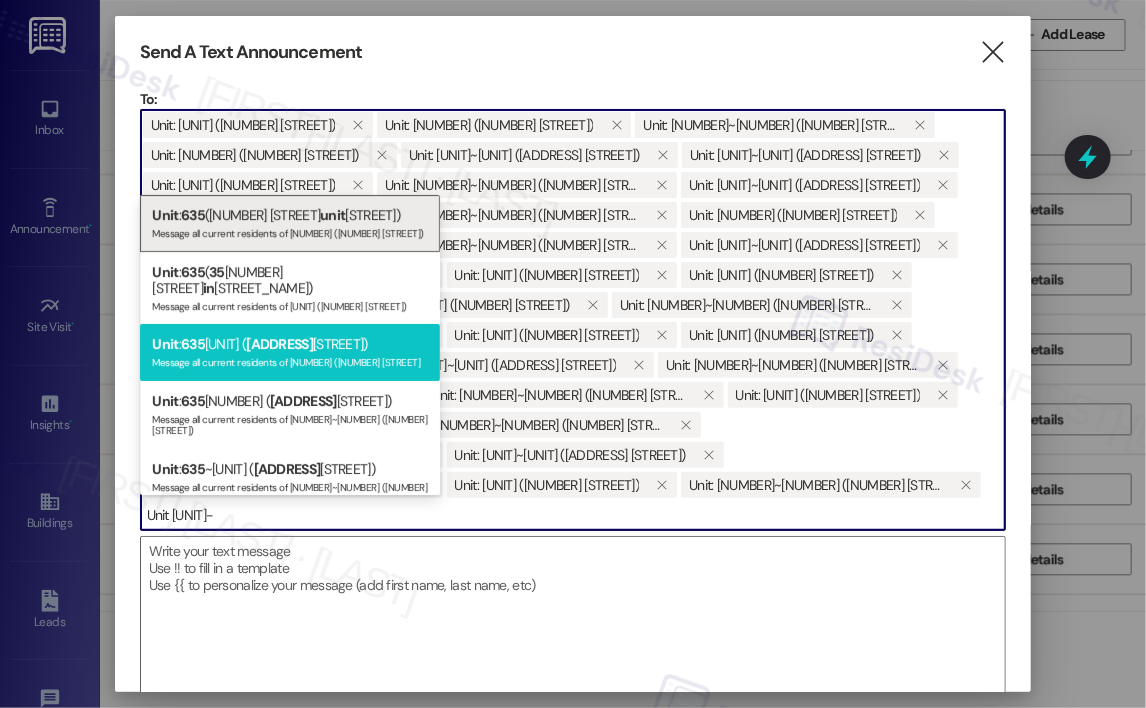 type on "Unit [UNIT]-" 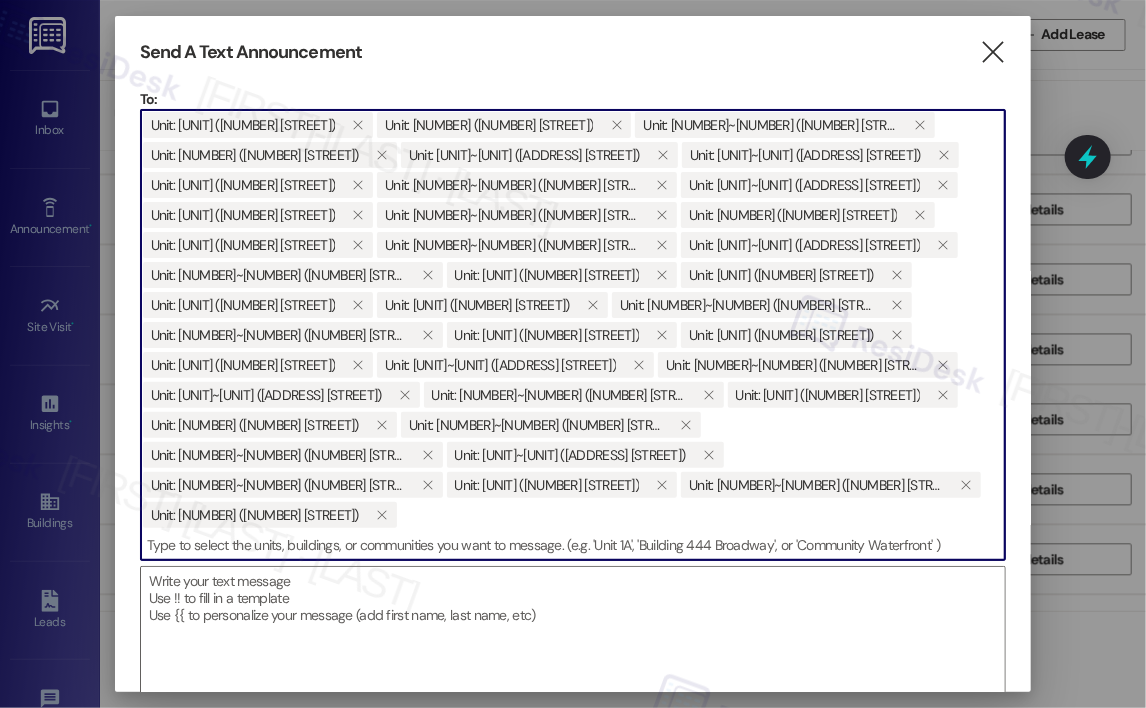 paste on "Unit [UNIT]-" 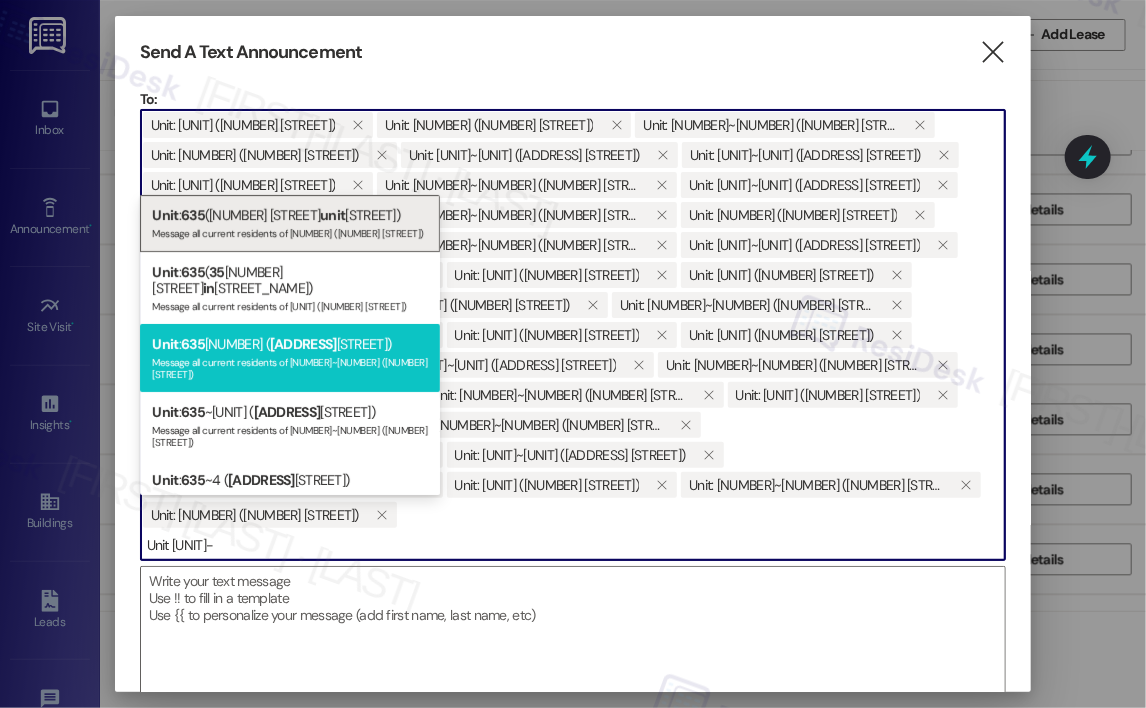 type on "Unit [UNIT]-" 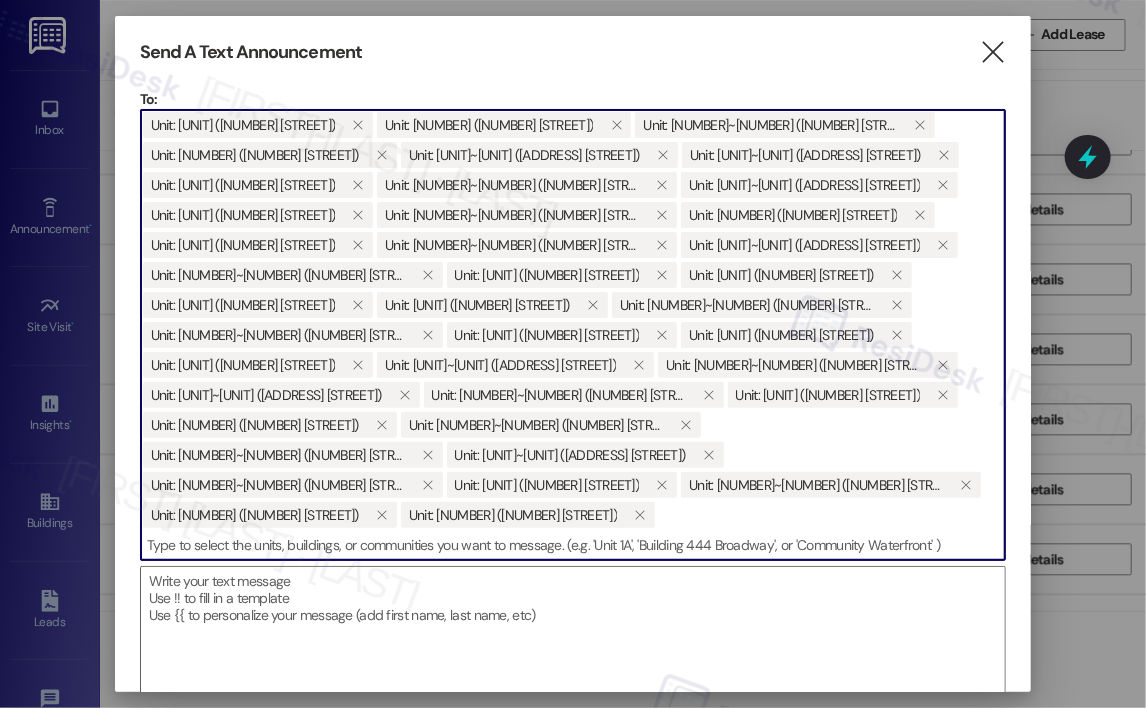 paste on "Unit [UNIT]-" 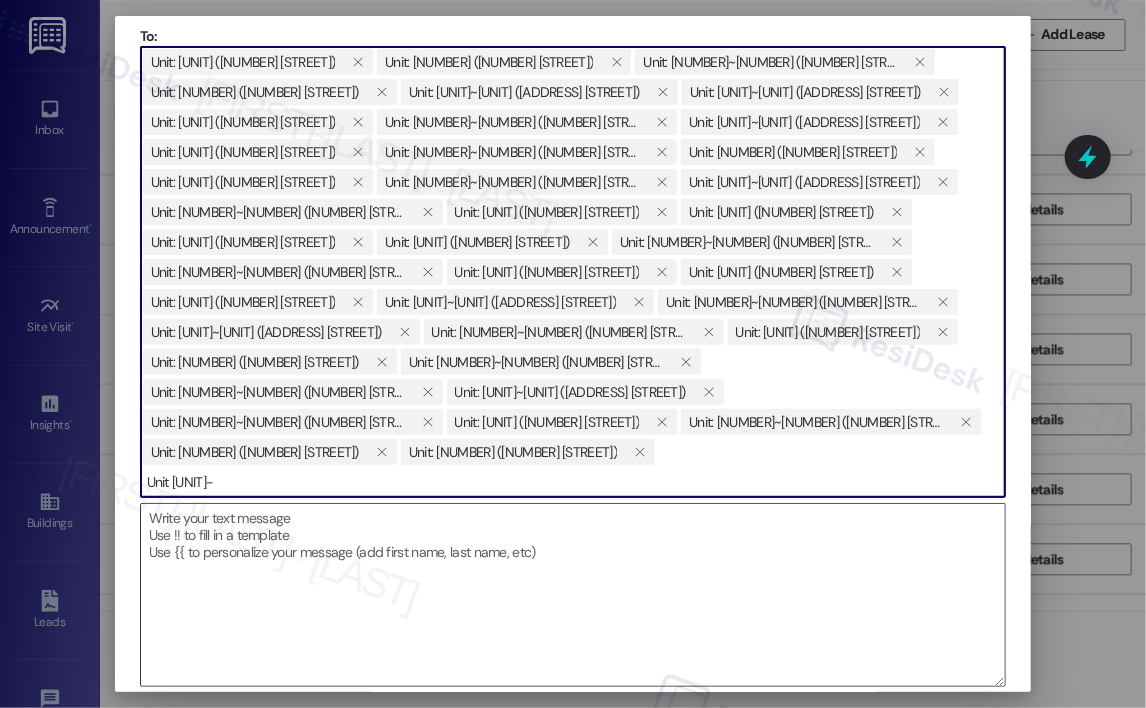 scroll, scrollTop: 93, scrollLeft: 0, axis: vertical 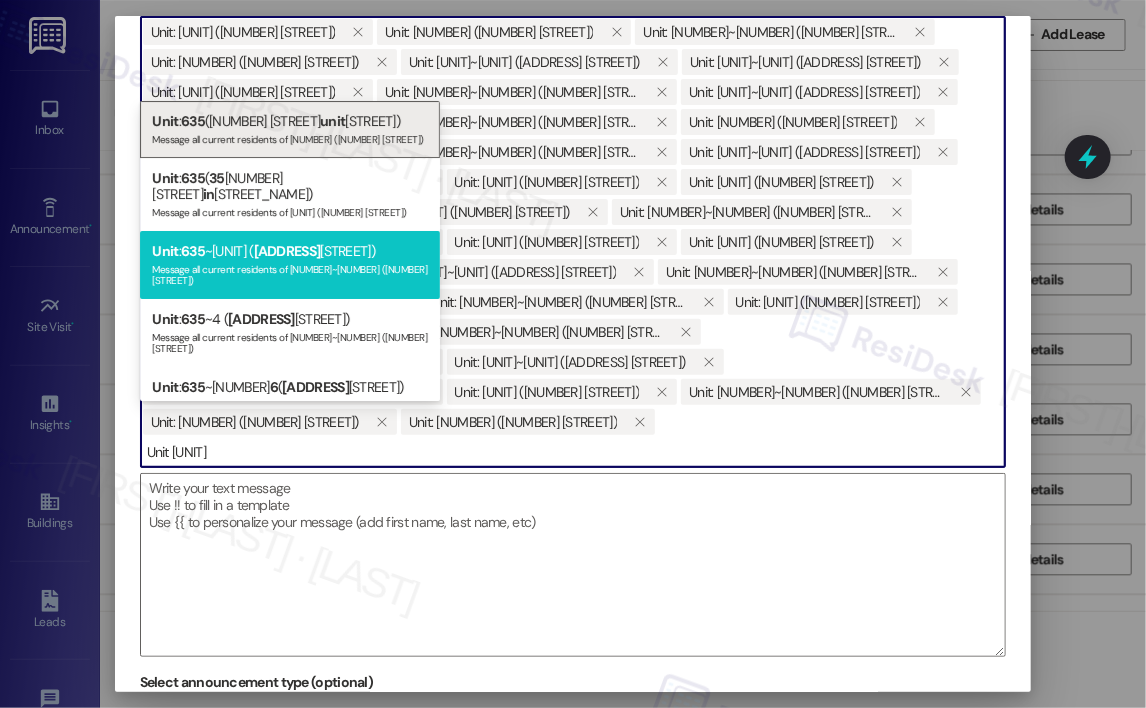type on "Unit [UNIT]" 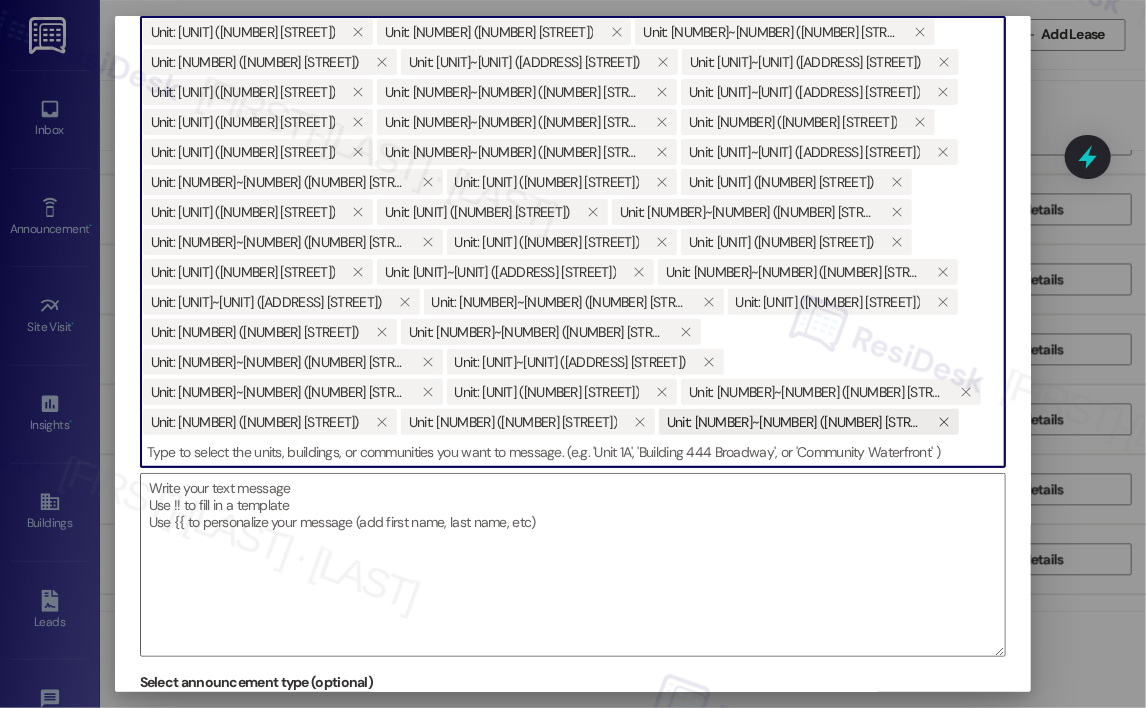 paste on "Unit [UNIT]-" 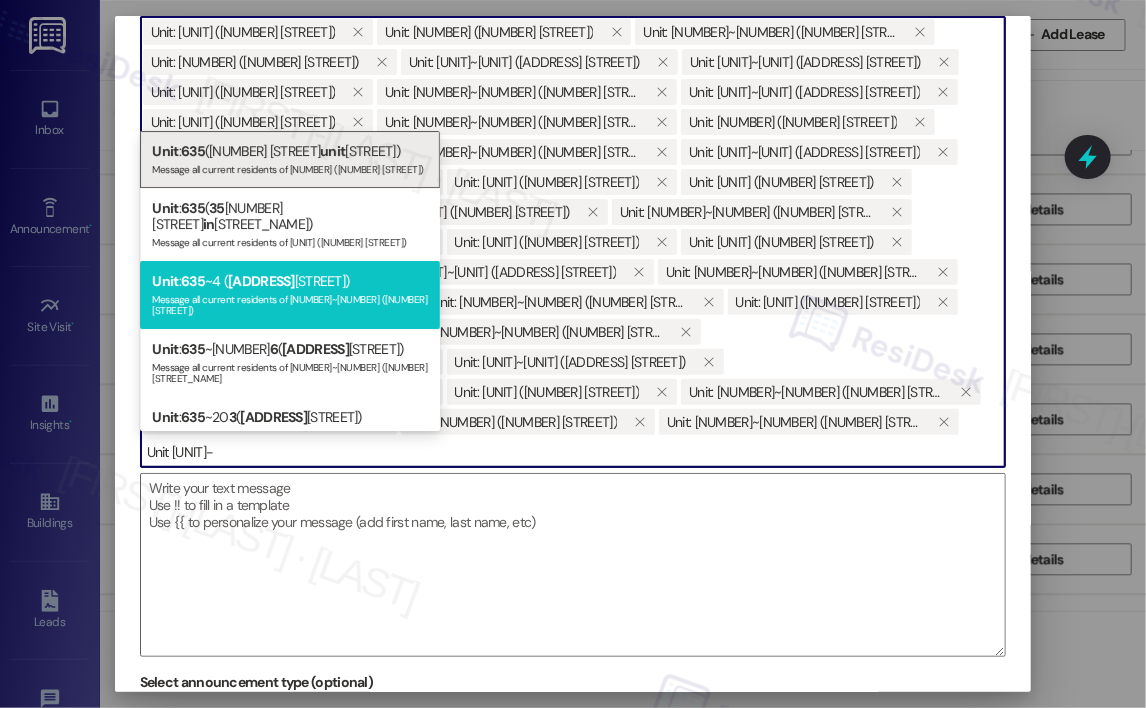 type on "Unit [UNIT]-" 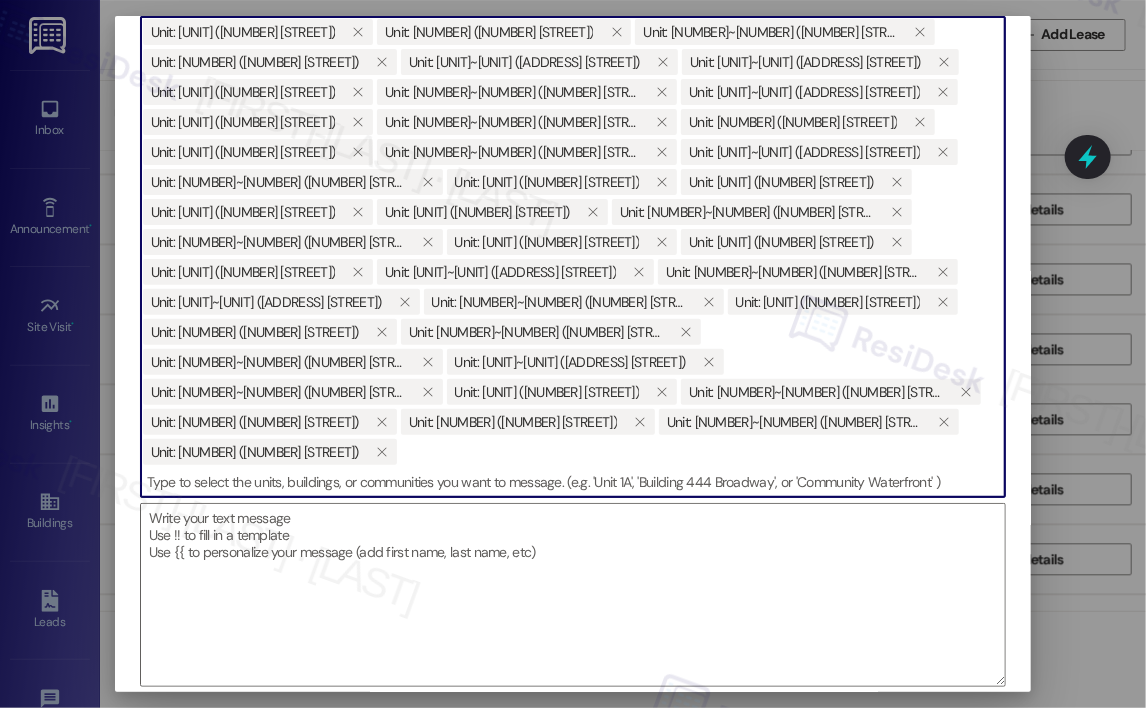 paste on "Unit [UNIT]-" 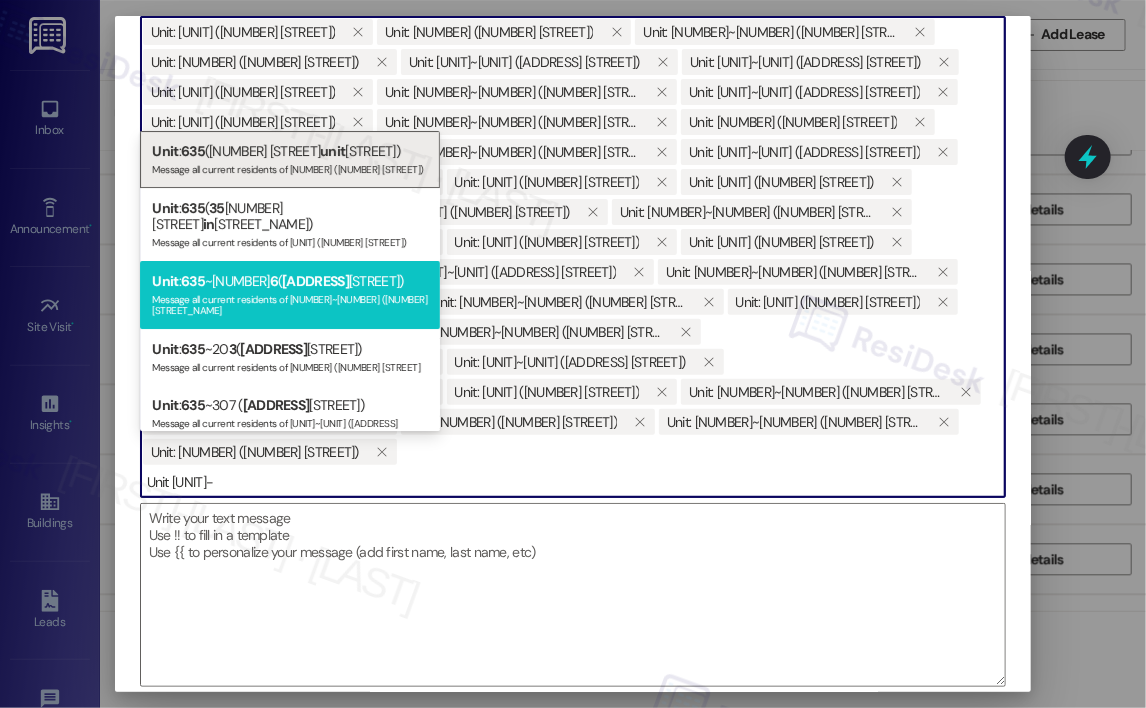 type on "Unit [UNIT]-" 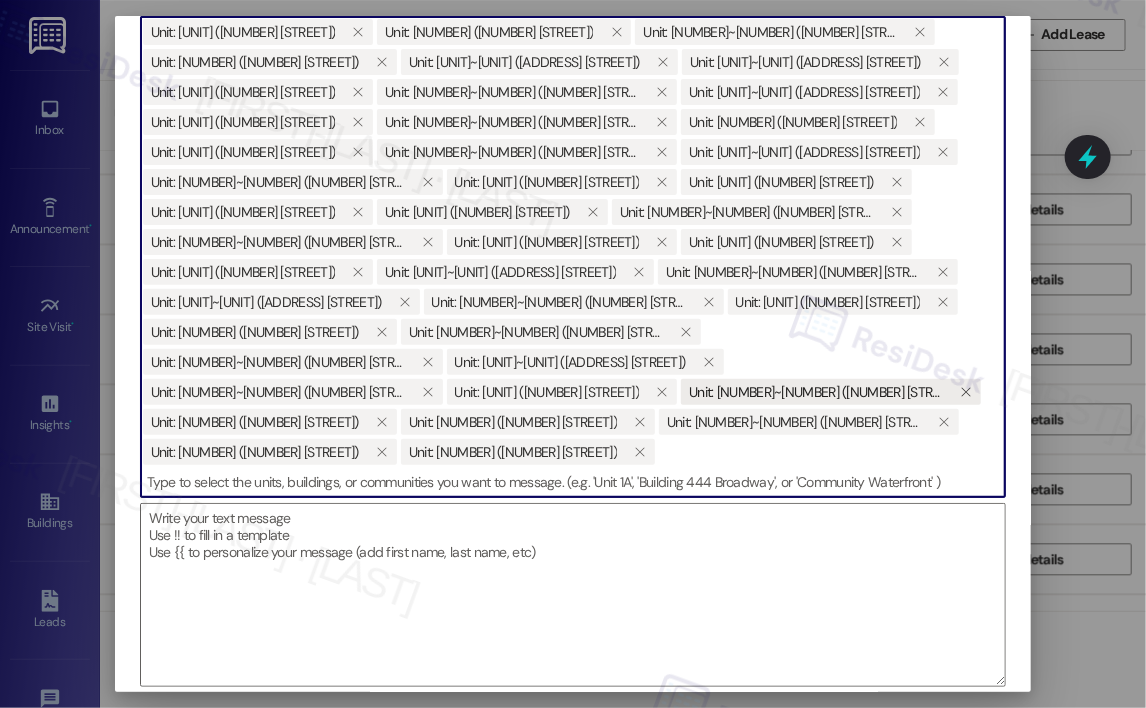 paste on "Unit [UNIT]-" 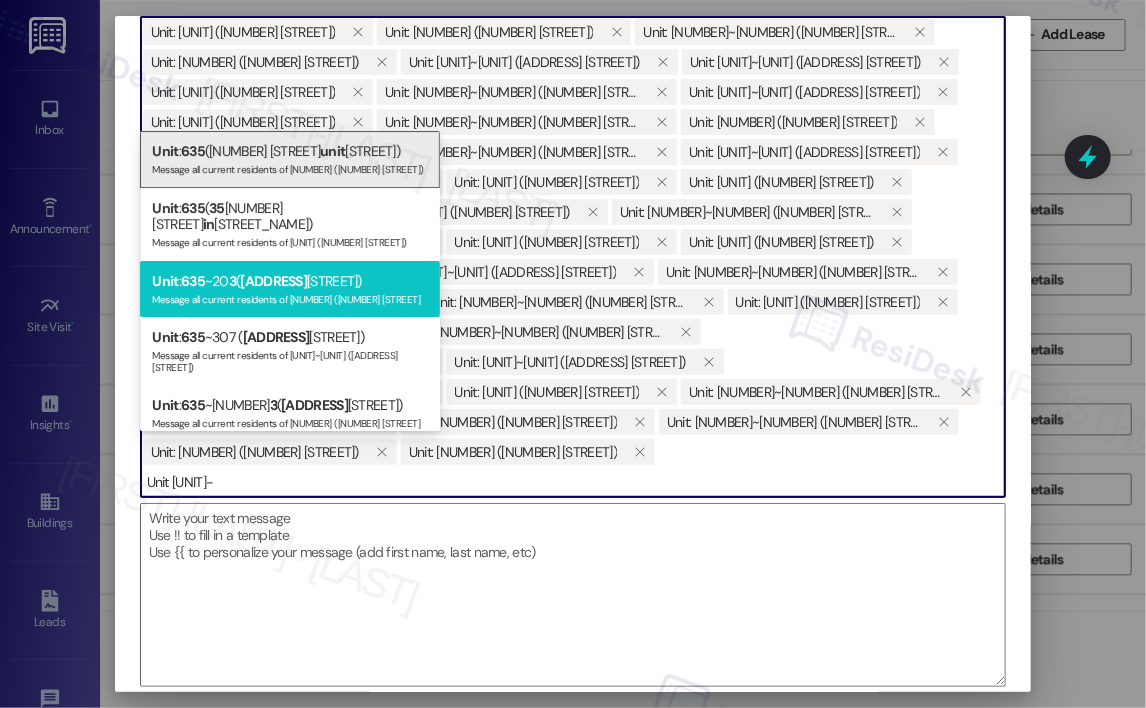 type on "Unit [UNIT]-" 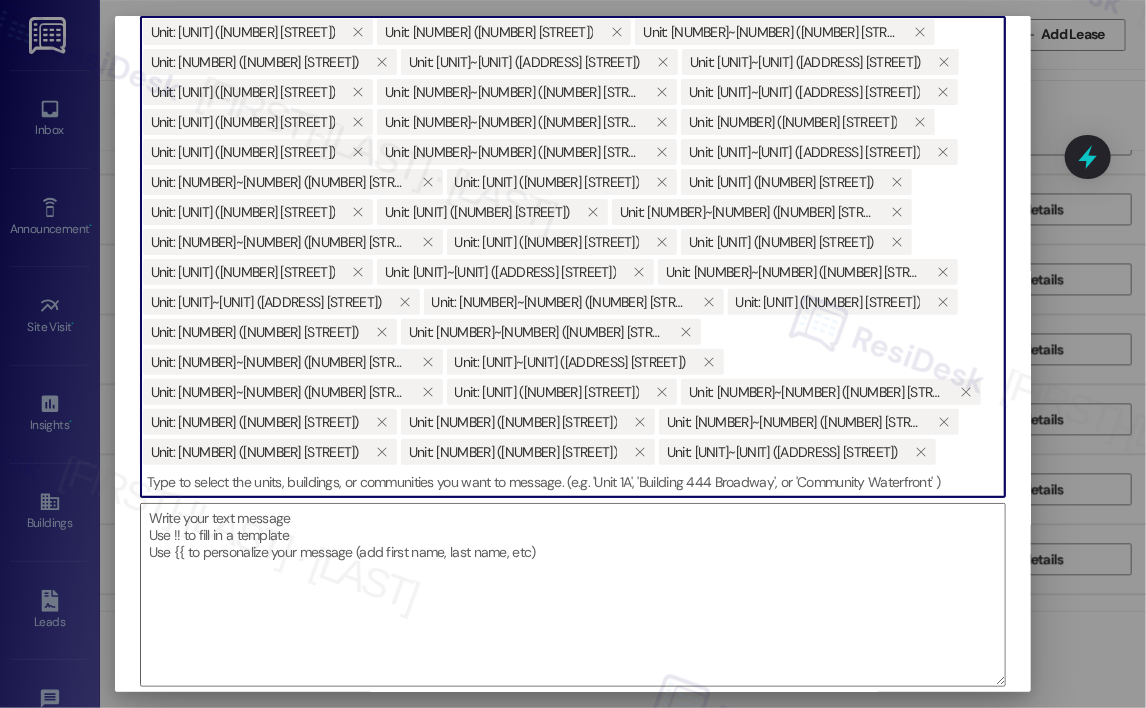 paste on "Unit [UNIT]-" 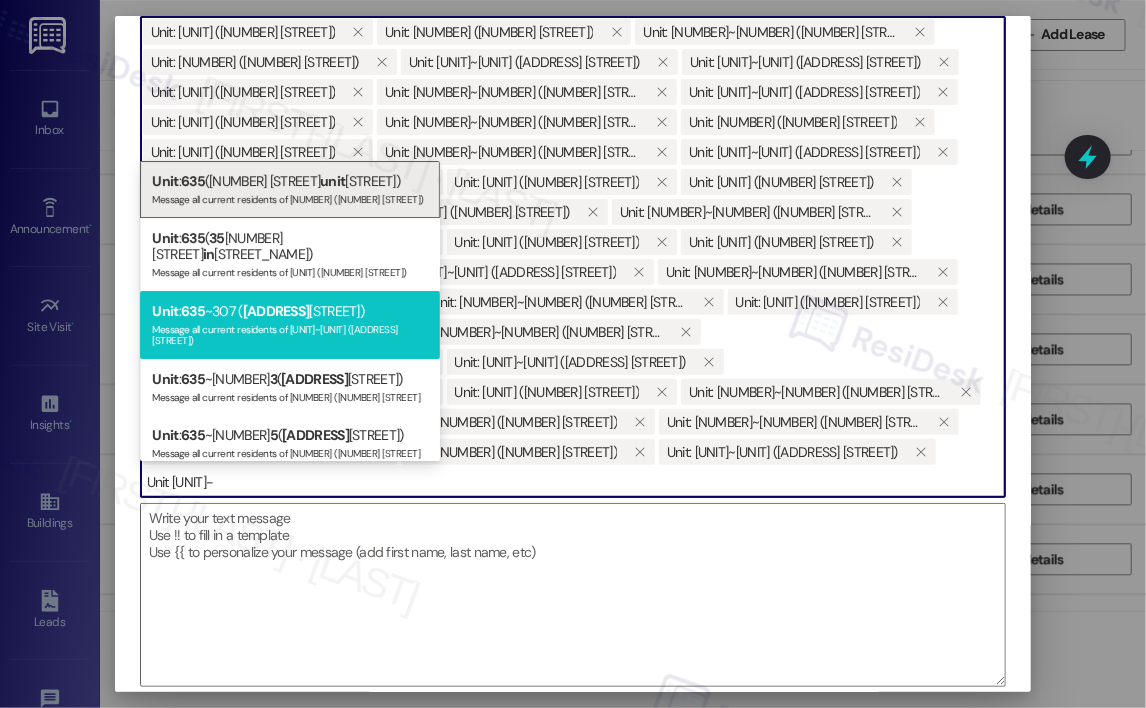 type on "Unit [UNIT]-" 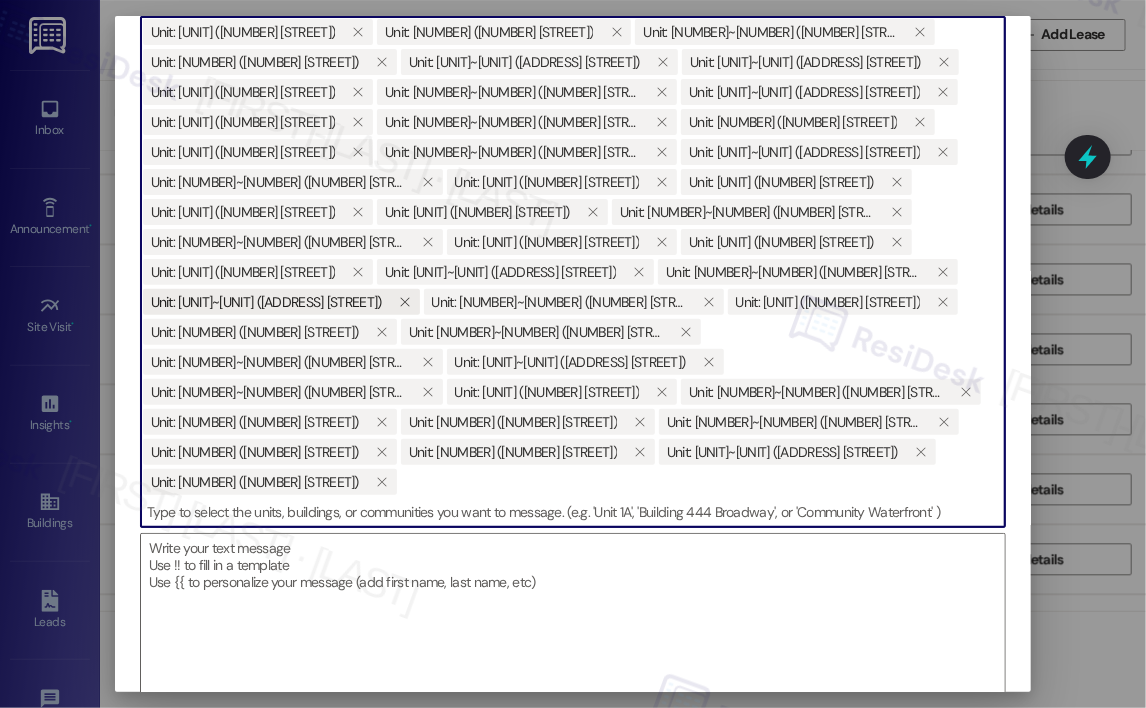 paste on "Unit [UNIT]-" 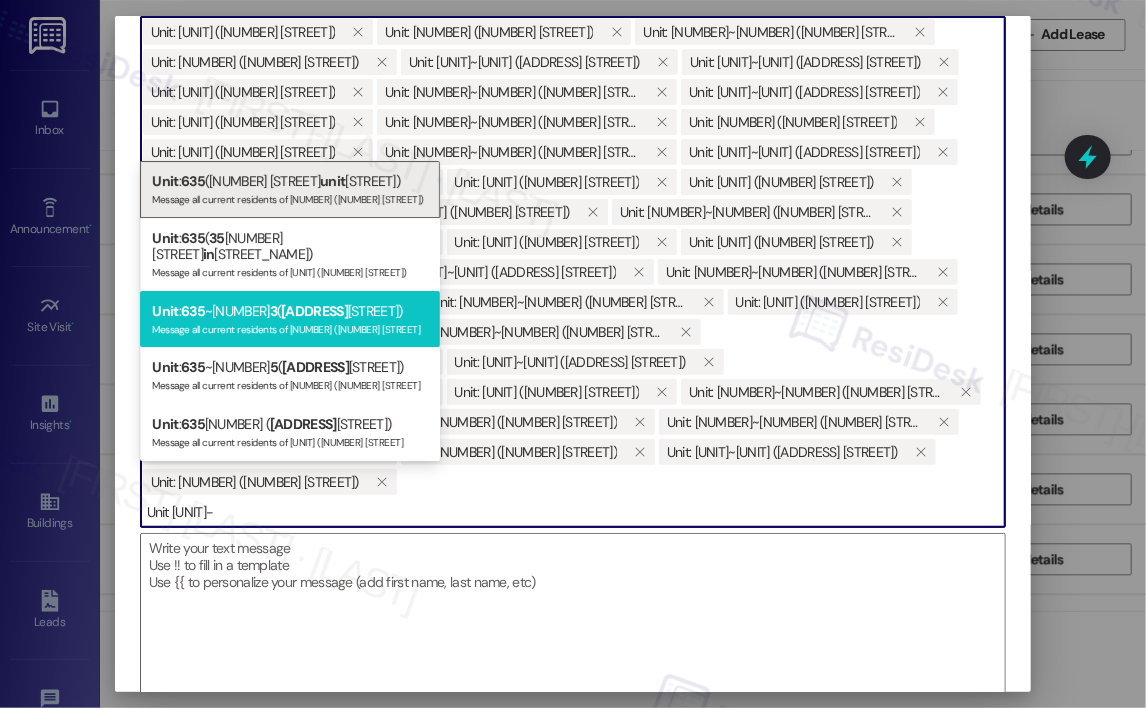 type on "Unit [UNIT]-" 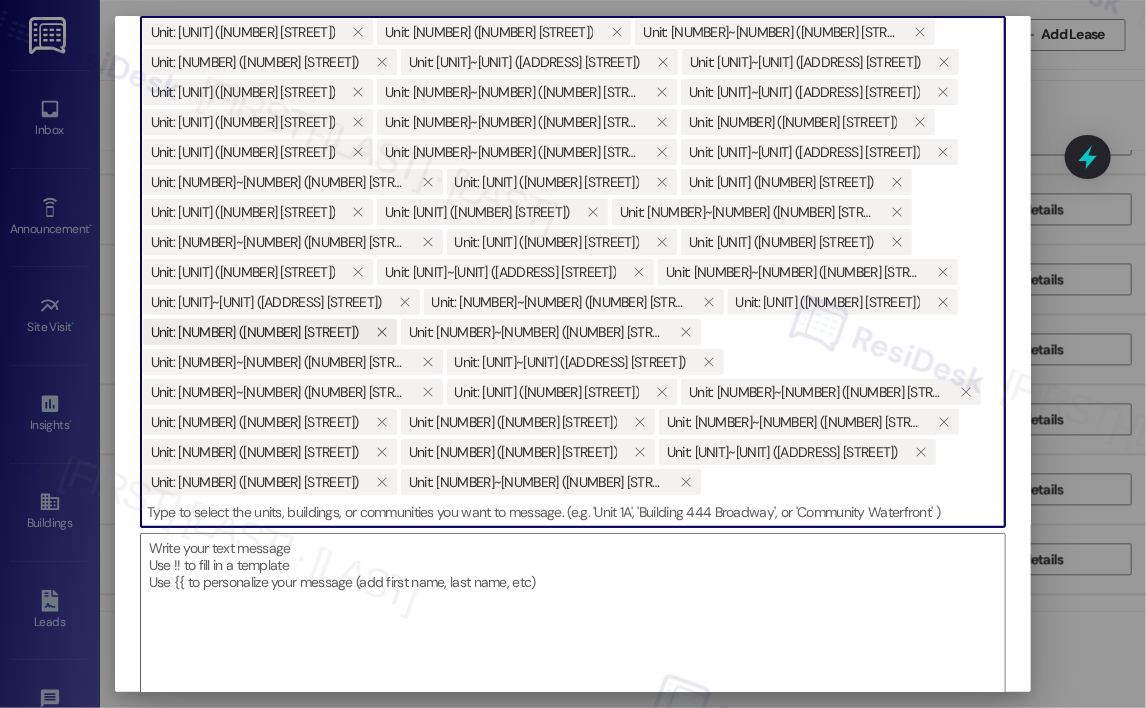 paste on "Unit [UNIT]-" 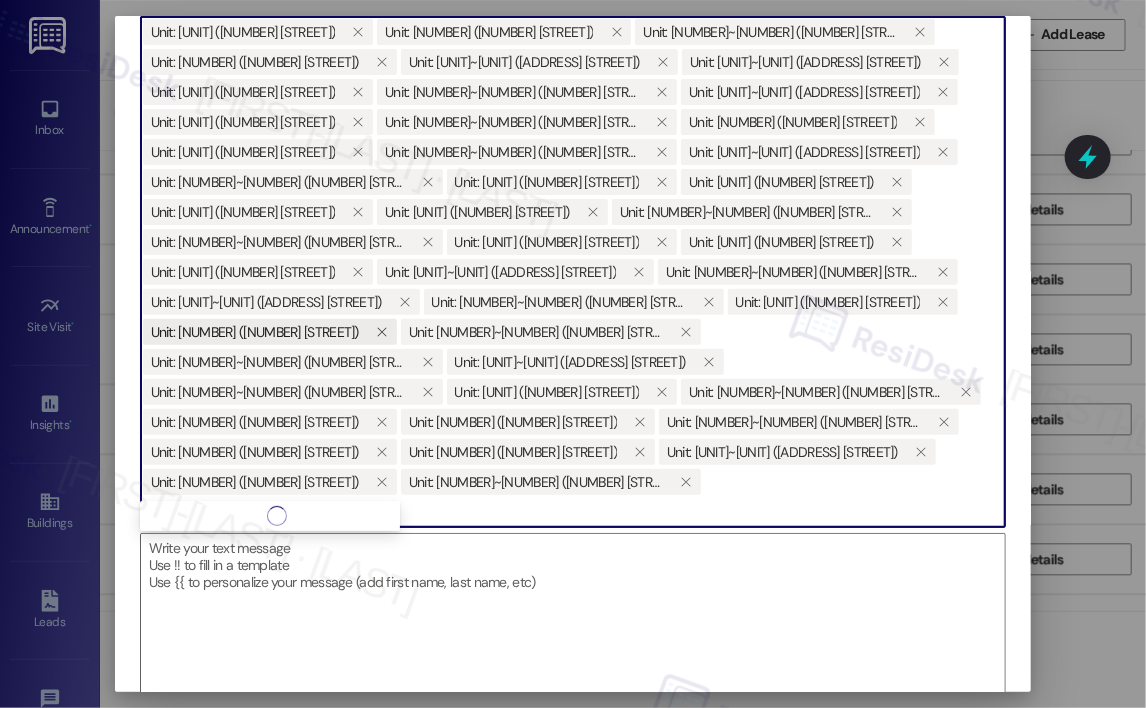 type on "Unit [UNIT]-" 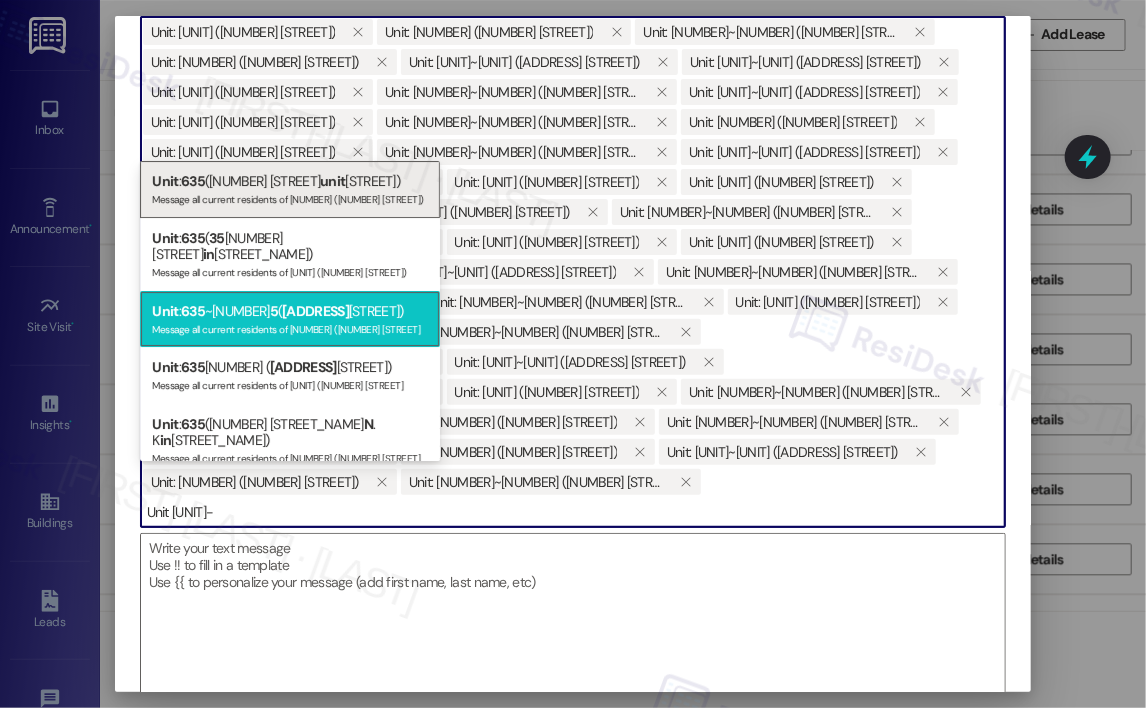 click on "Unit : [NUMBER] ([NUMBER] [STREET]) Message all current residents of [NUMBER] ([NUMBER] [STREET]" at bounding box center (290, 319) 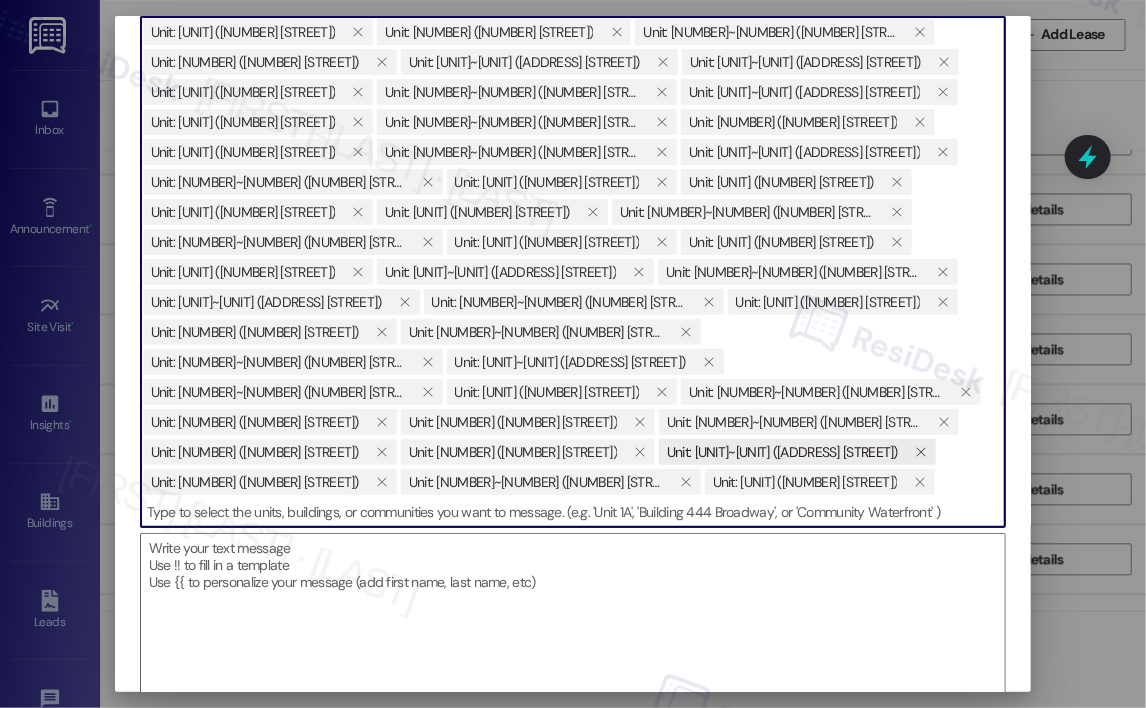 paste on "Unit [UNIT]-" 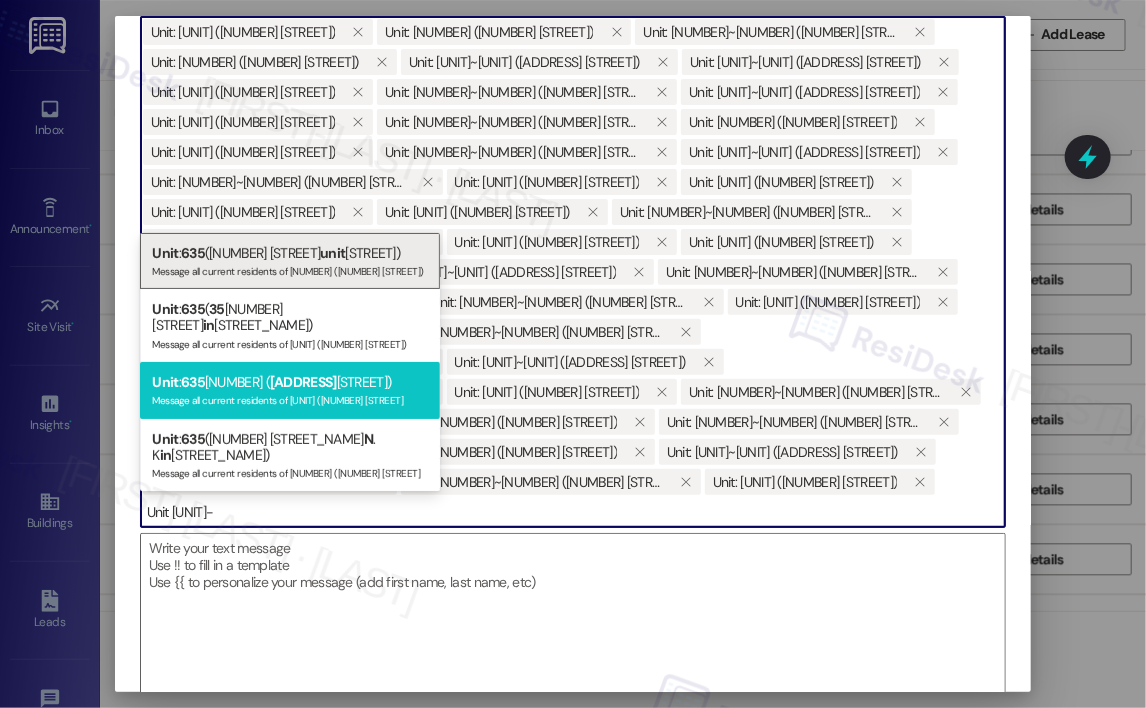 type on "Unit [UNIT]-" 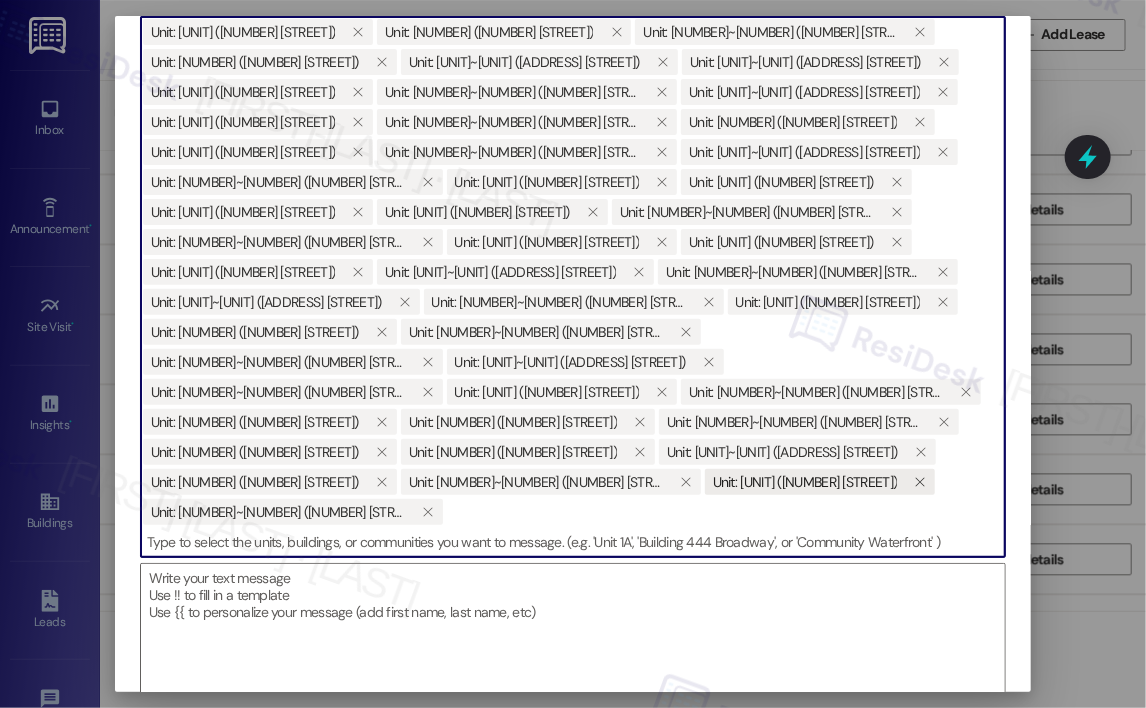 paste on "Unit [UNIT]-" 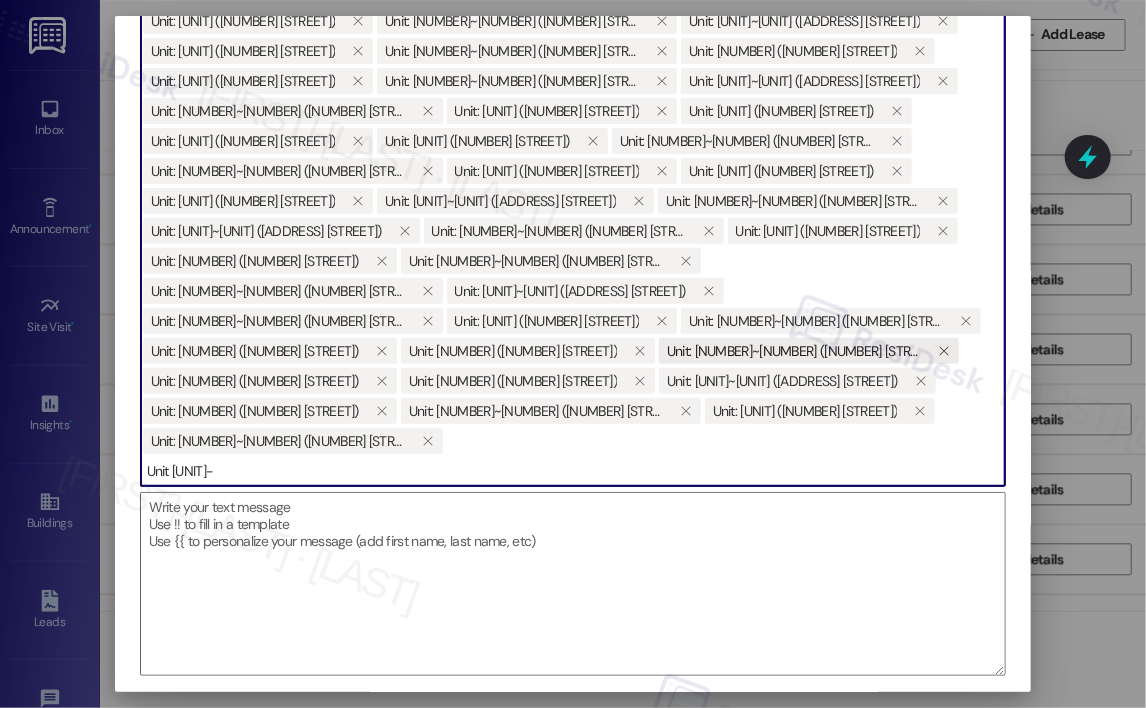 scroll, scrollTop: 184, scrollLeft: 0, axis: vertical 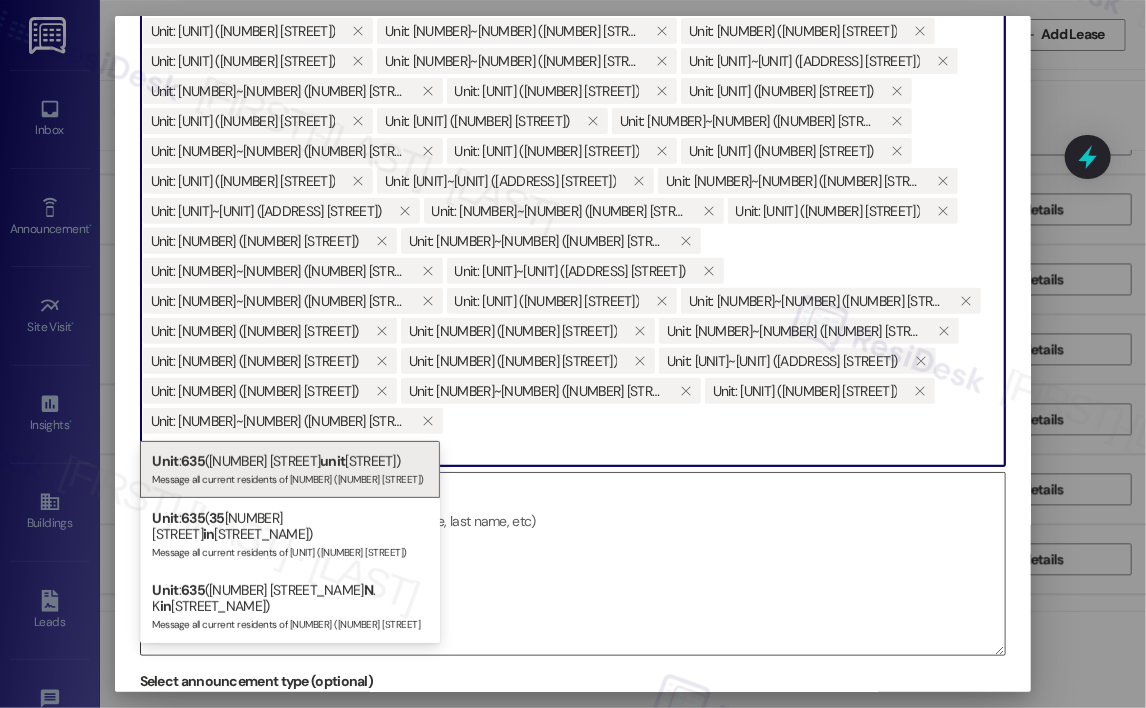 type on "Unit [UNIT]-" 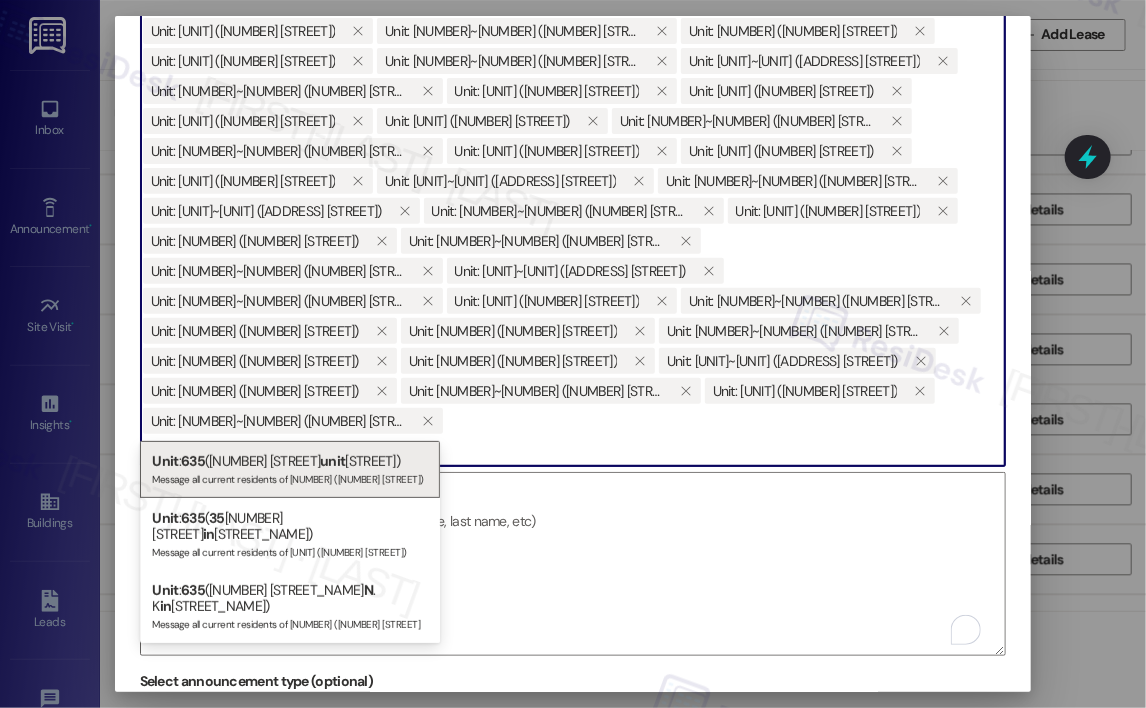 drag, startPoint x: 288, startPoint y: 428, endPoint x: 131, endPoint y: 427, distance: 157.00319 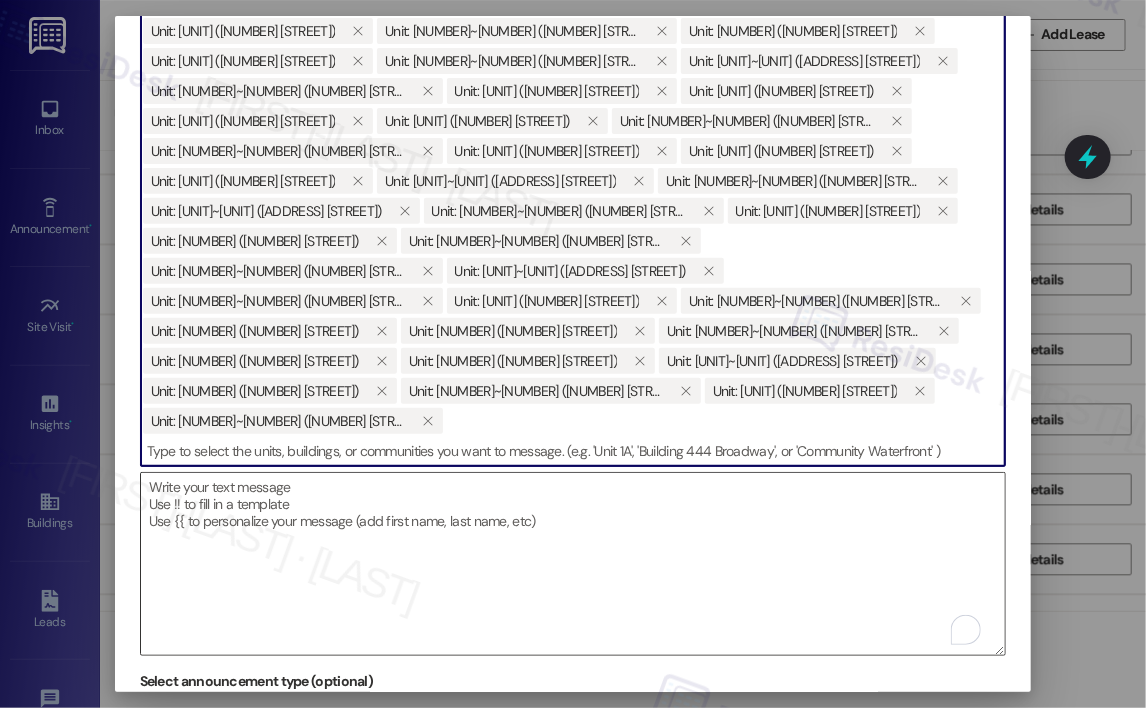 type 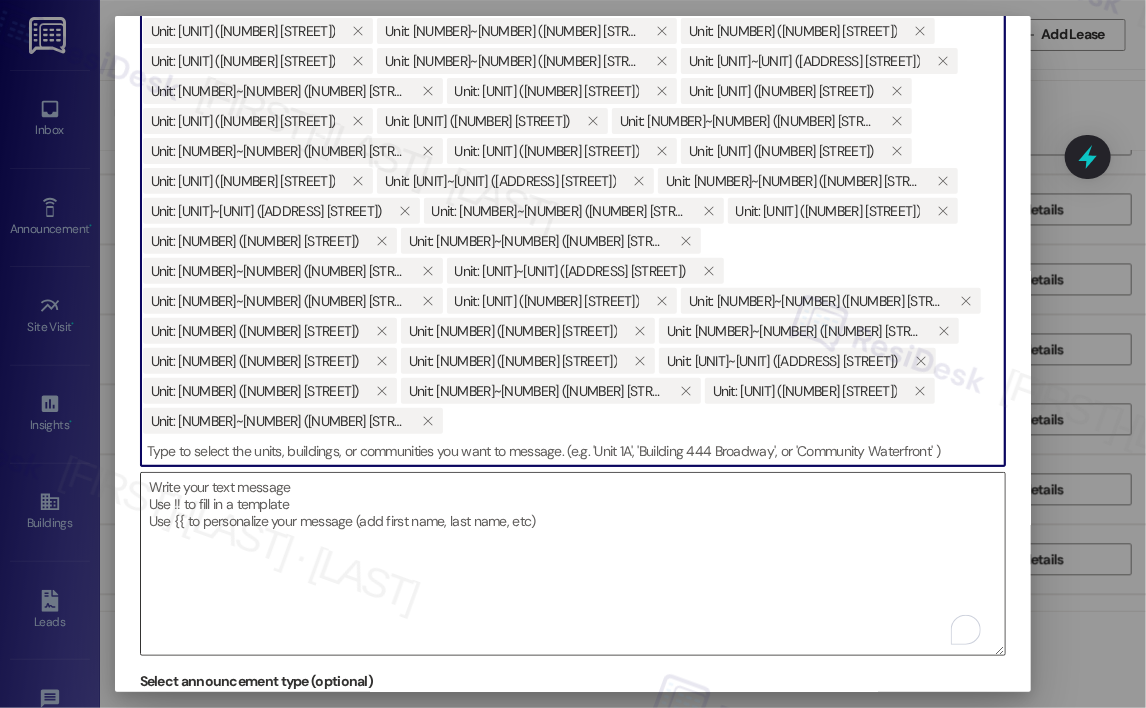 click at bounding box center [573, 564] 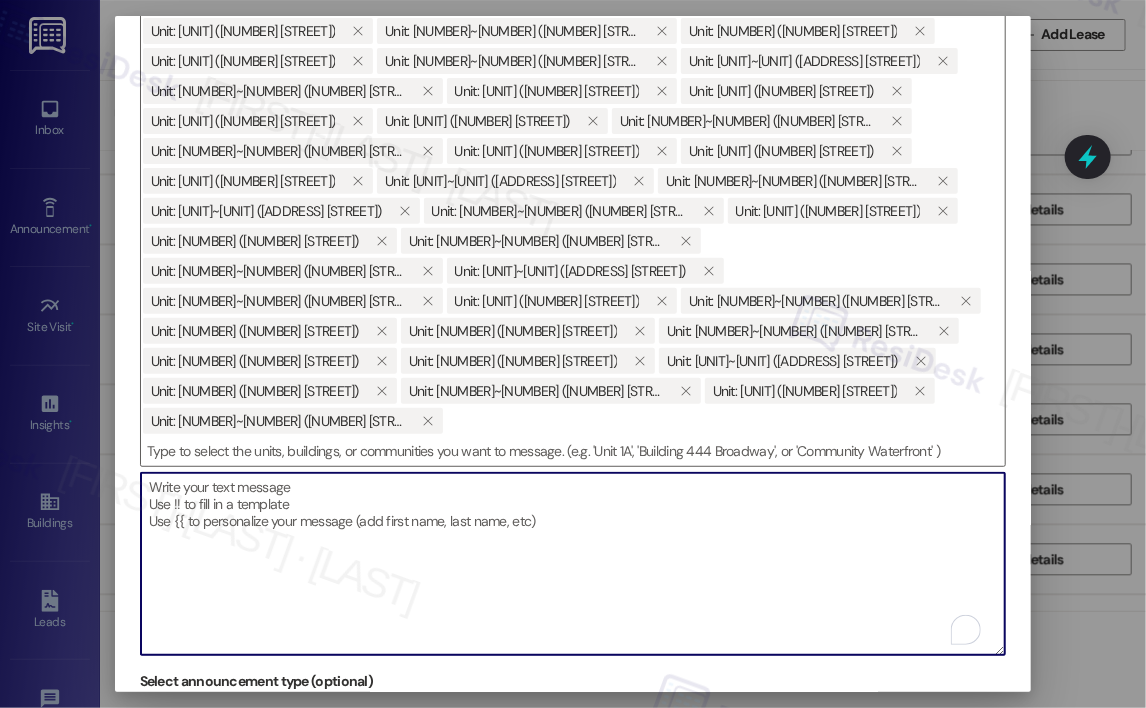 paste on "Hi {{first_name}}!
NOTICE: Quarterly air filter changes and unit inspections will take place on Wednesday, August 6th for Building [UNIT] & [UNIT].
Thank you for your cooperation!
The Highlands Maintenance and Leasing Team." 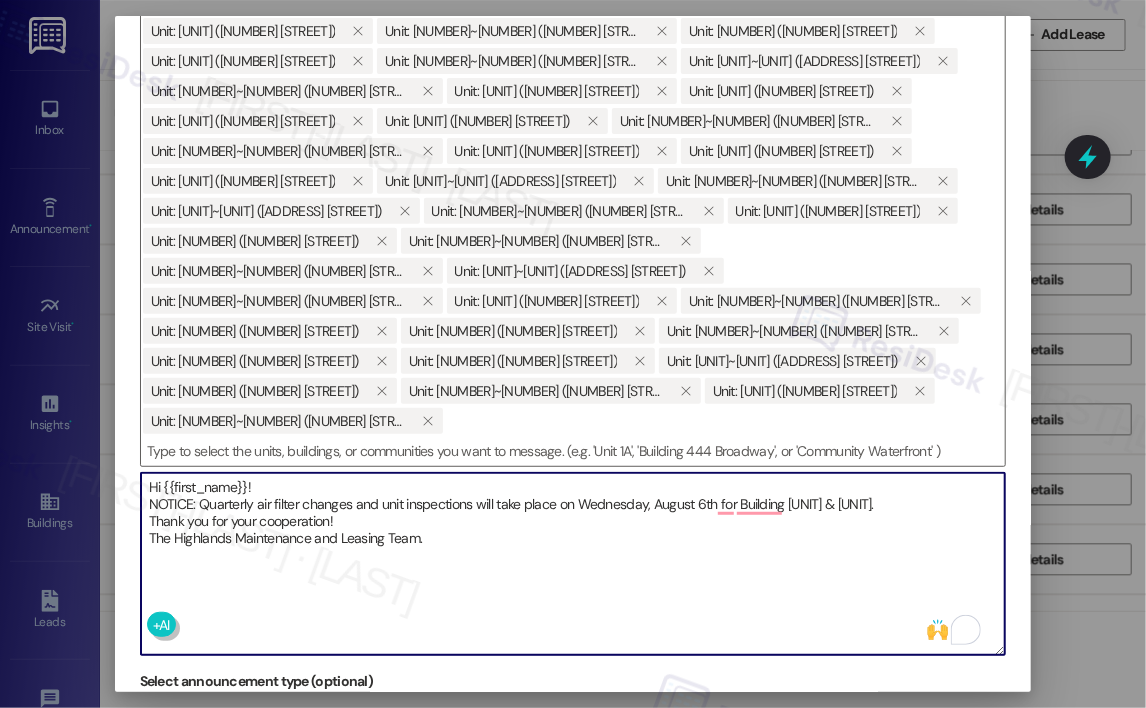type on "Hi {{first_name}}!
NOTICE: Quarterly air filter changes and unit inspections will take place on Wednesday, August 6th for Building [UNIT] & [UNIT].
Thank you for your cooperation!
The Highlands Maintenance and Leasing Team." 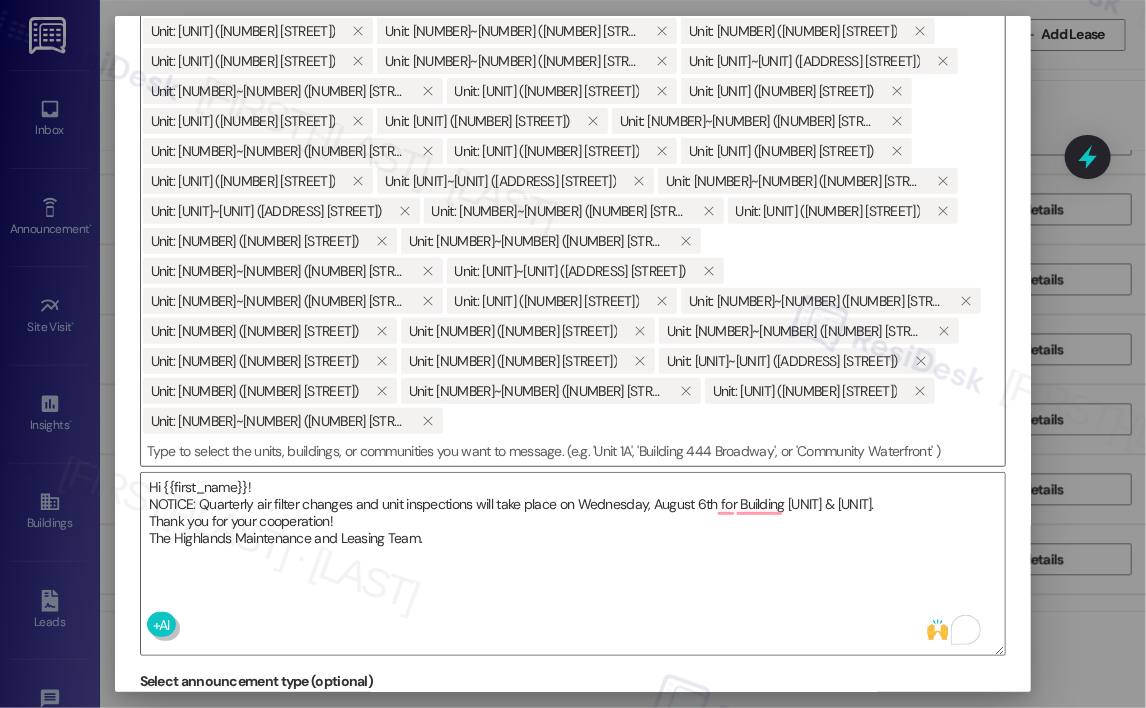 click on "Send Announcement" at bounding box center [833, 713] 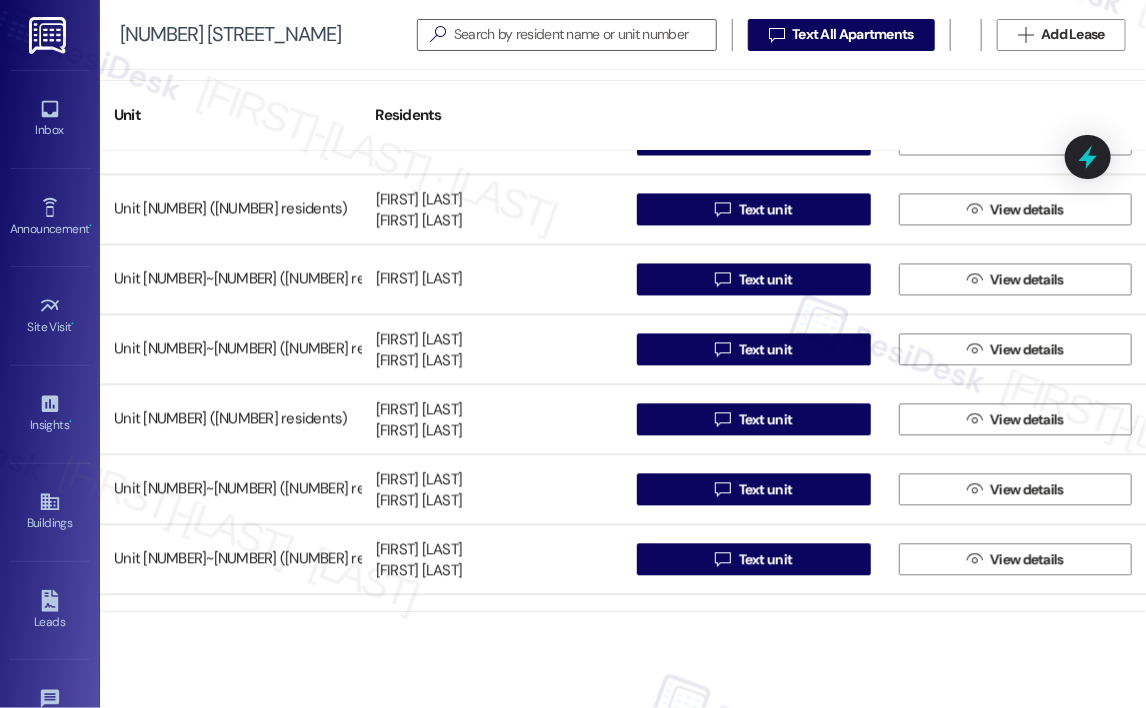click at bounding box center [754, 105] 